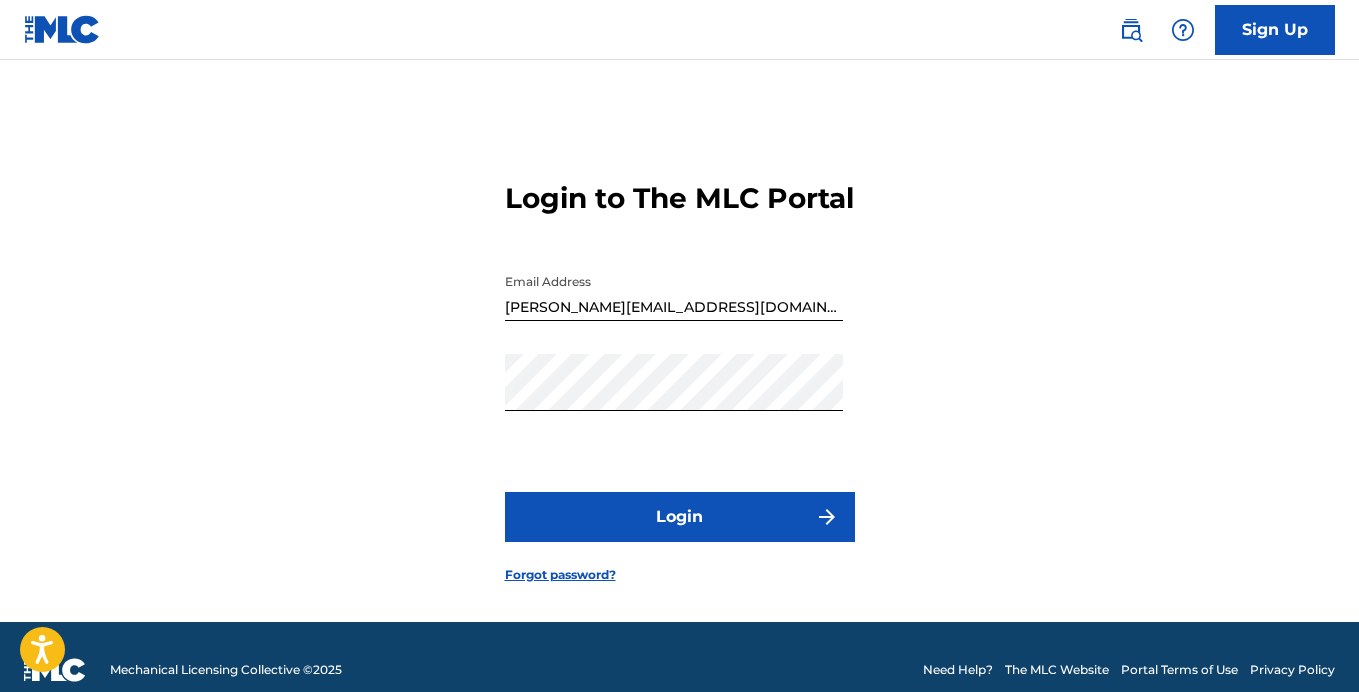 scroll, scrollTop: 0, scrollLeft: 0, axis: both 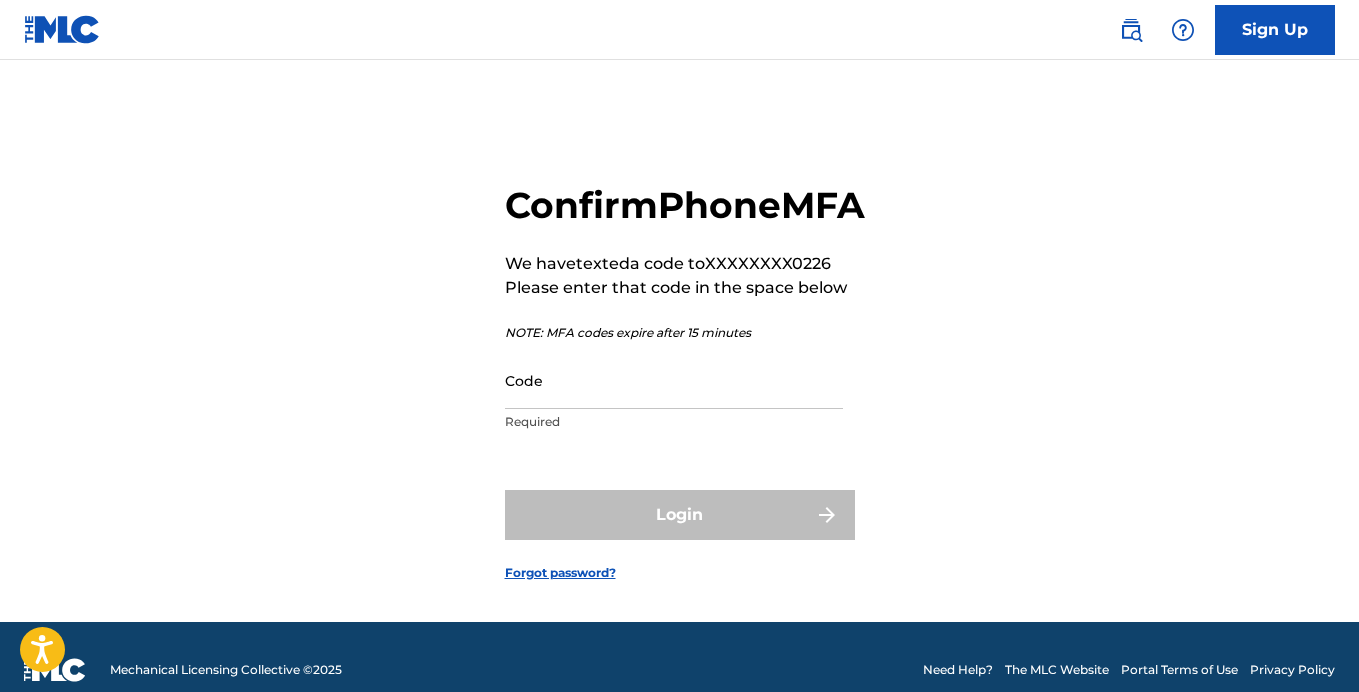 click on "Code" at bounding box center (674, 380) 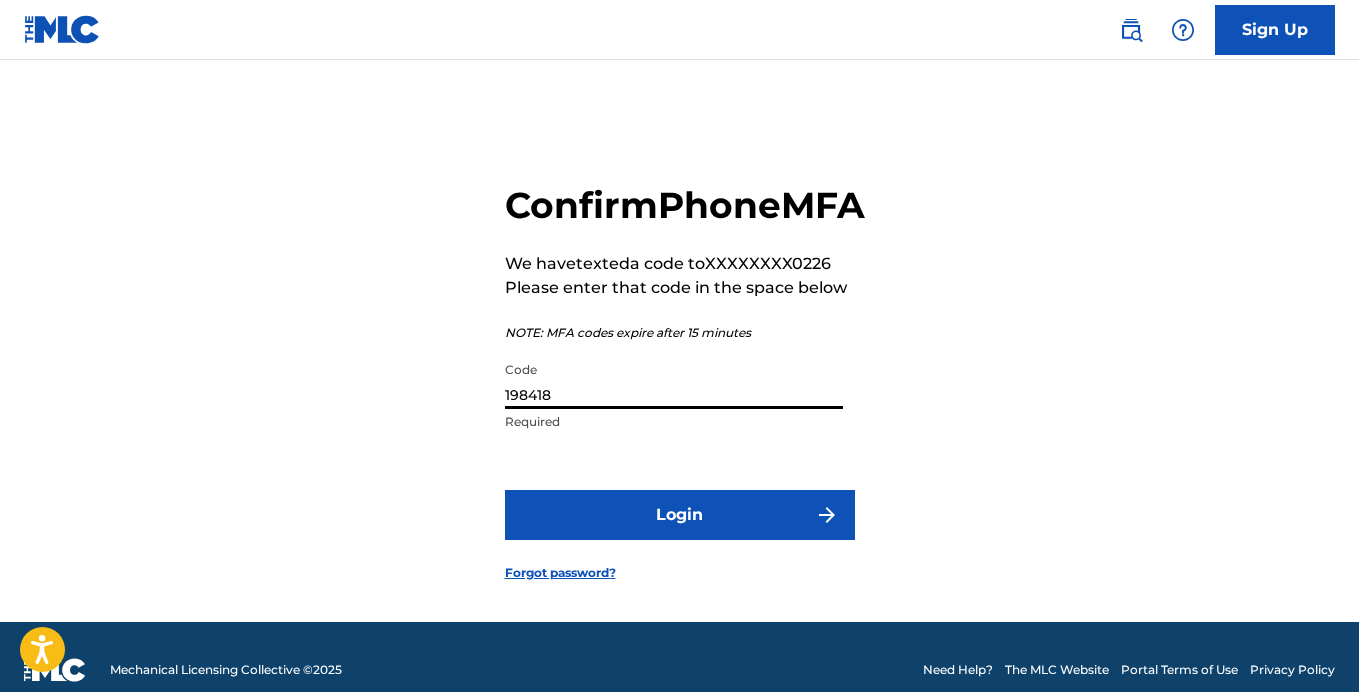 type on "198418" 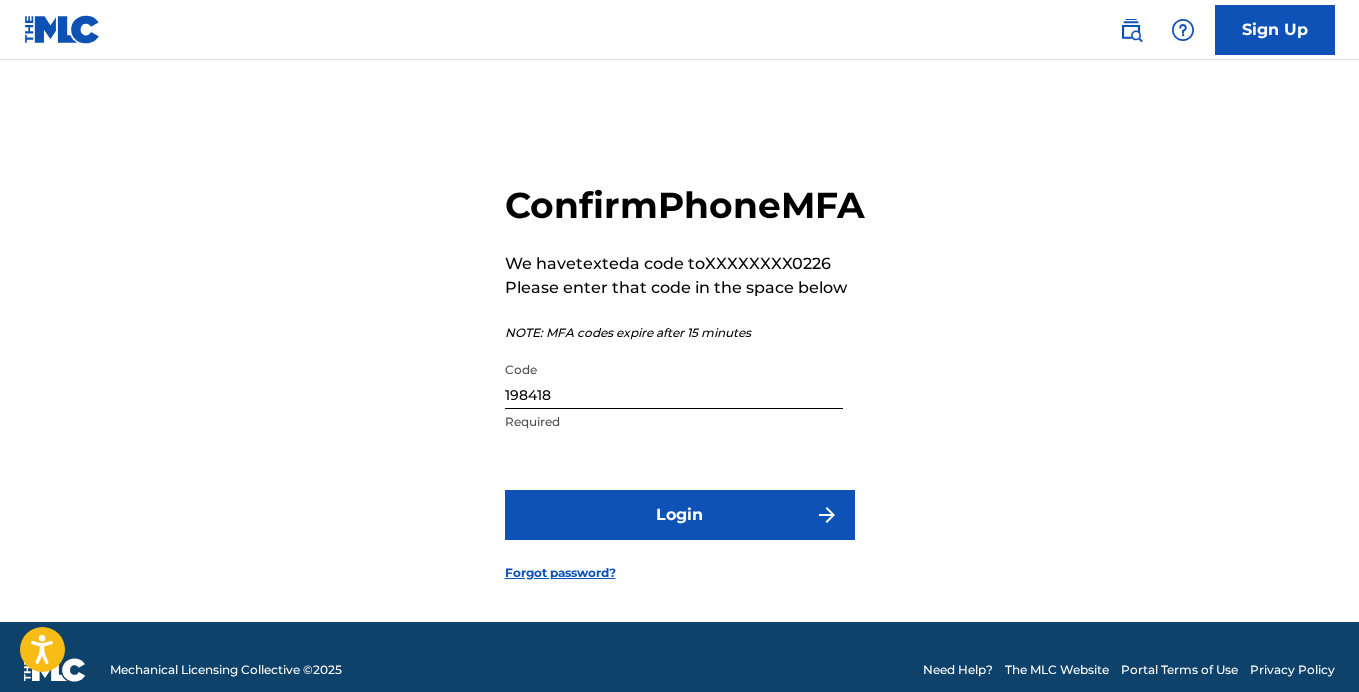 click on "Login" at bounding box center (680, 515) 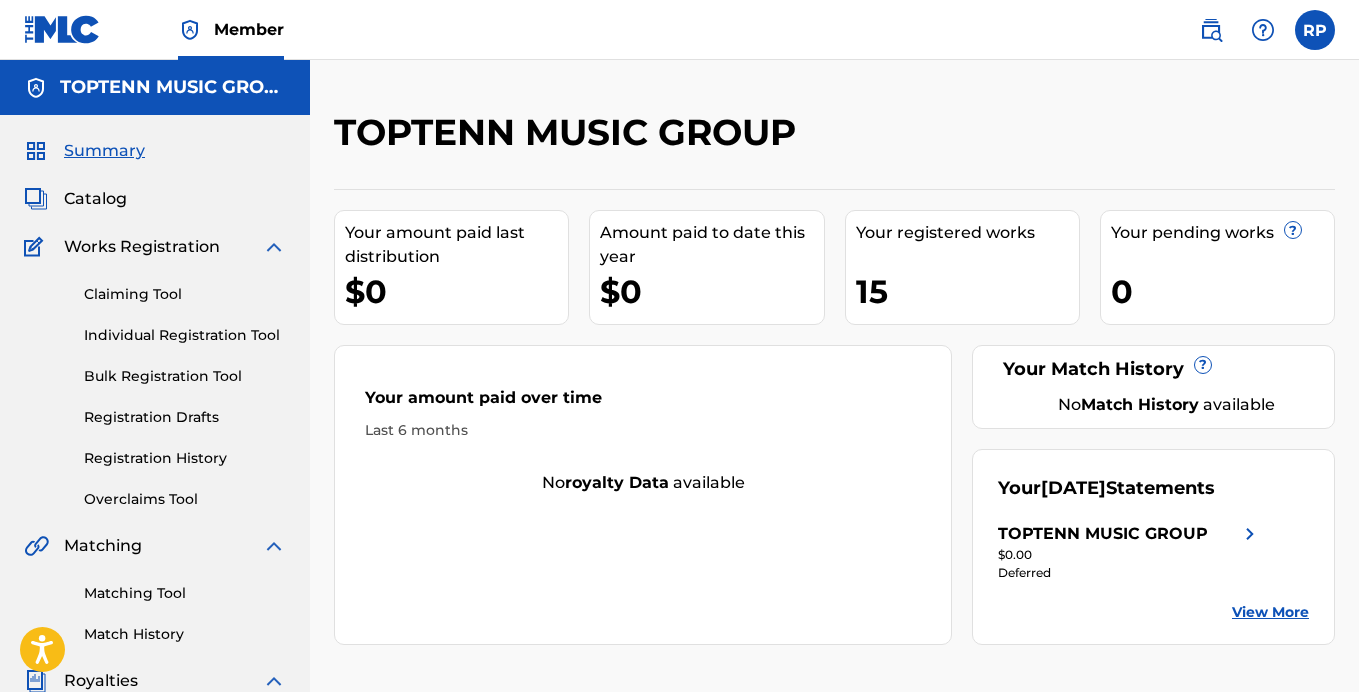 scroll, scrollTop: 0, scrollLeft: 0, axis: both 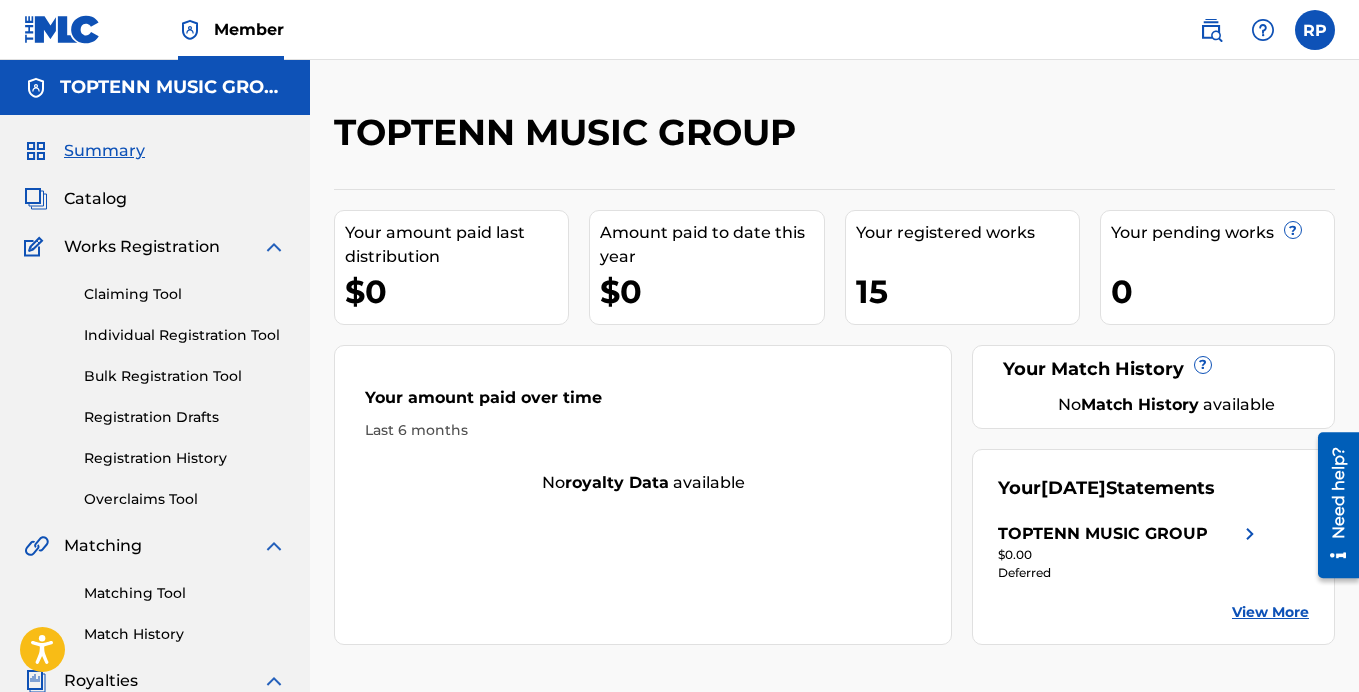 click on "Claiming Tool" at bounding box center [185, 294] 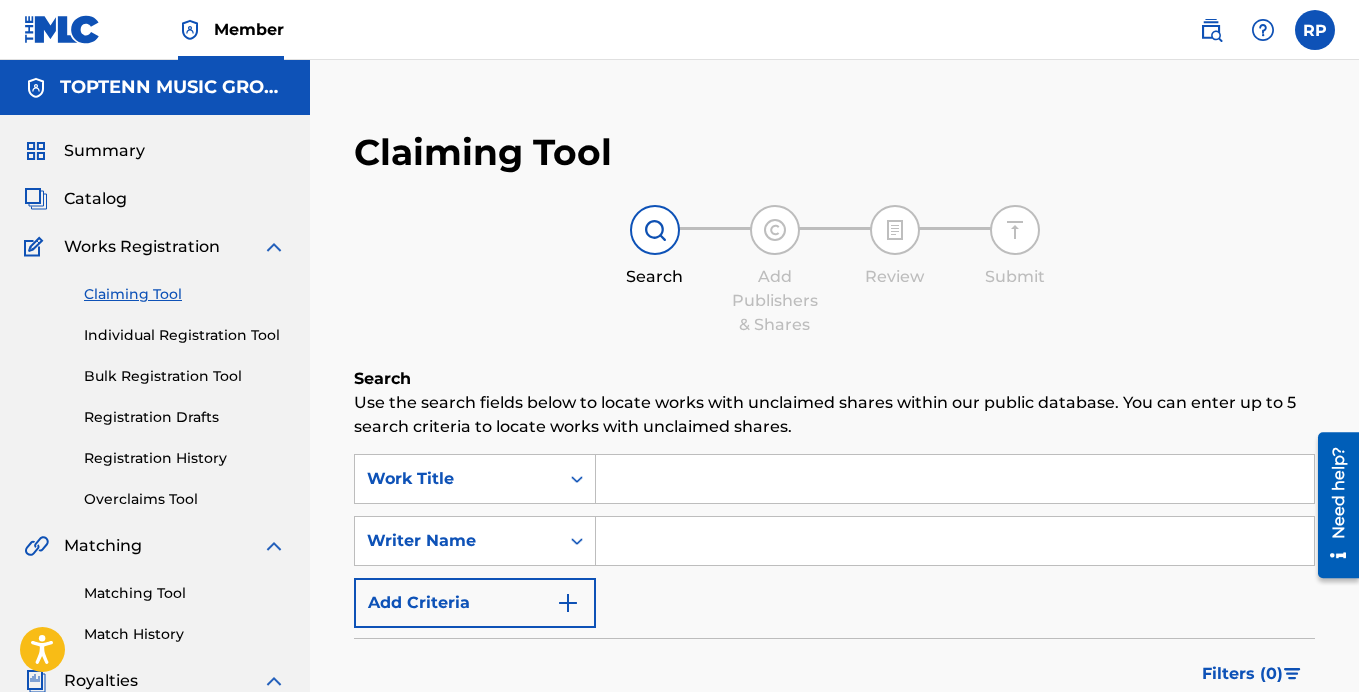 click at bounding box center (955, 479) 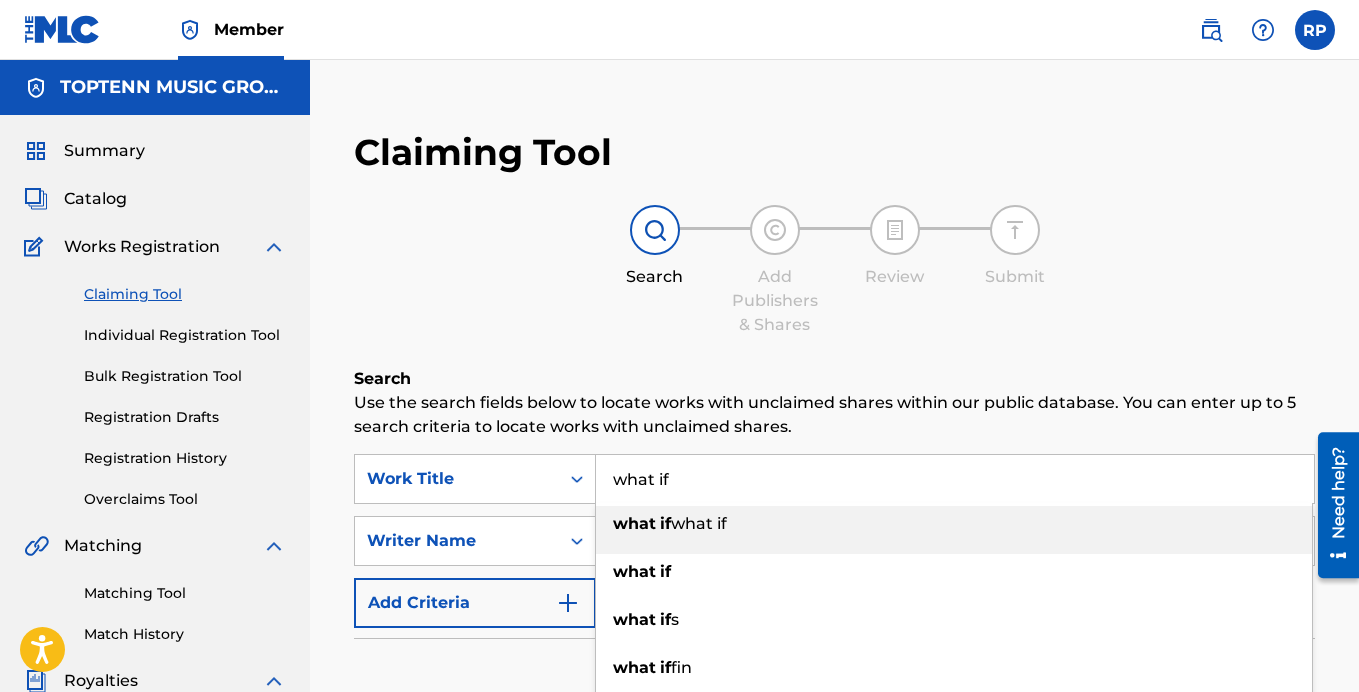 type on "what if" 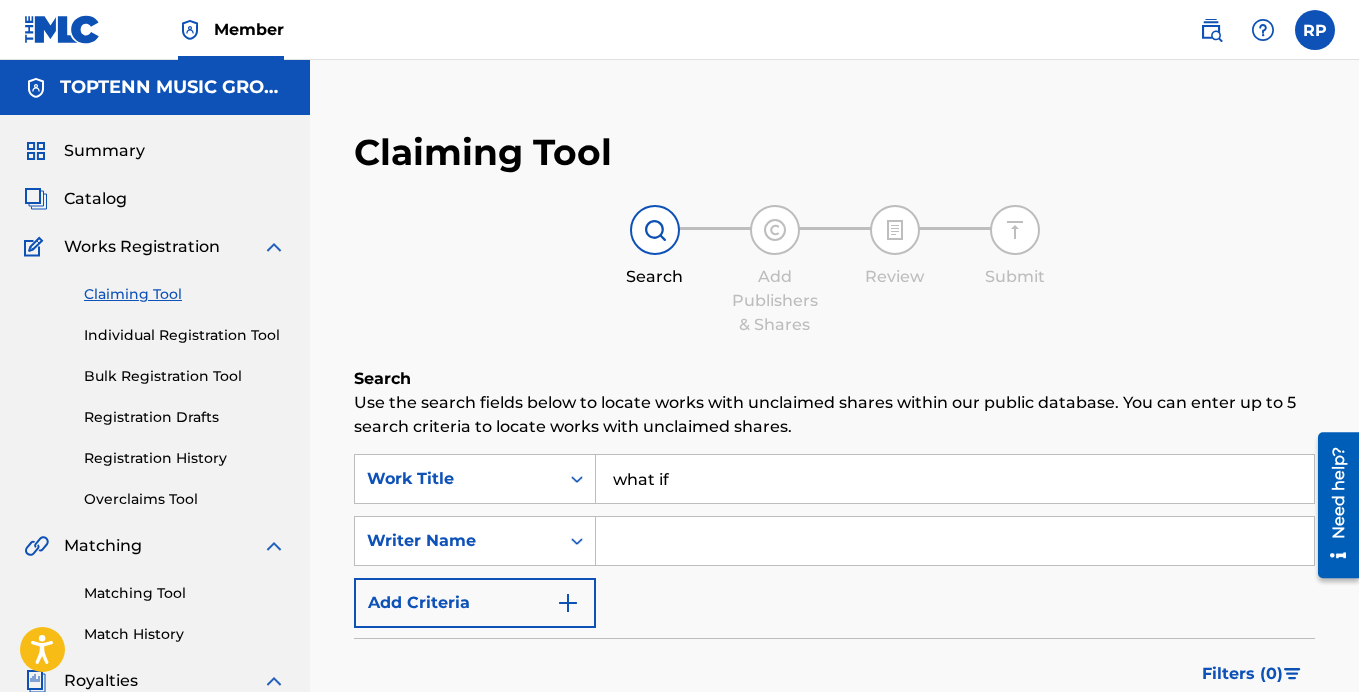 click at bounding box center [955, 541] 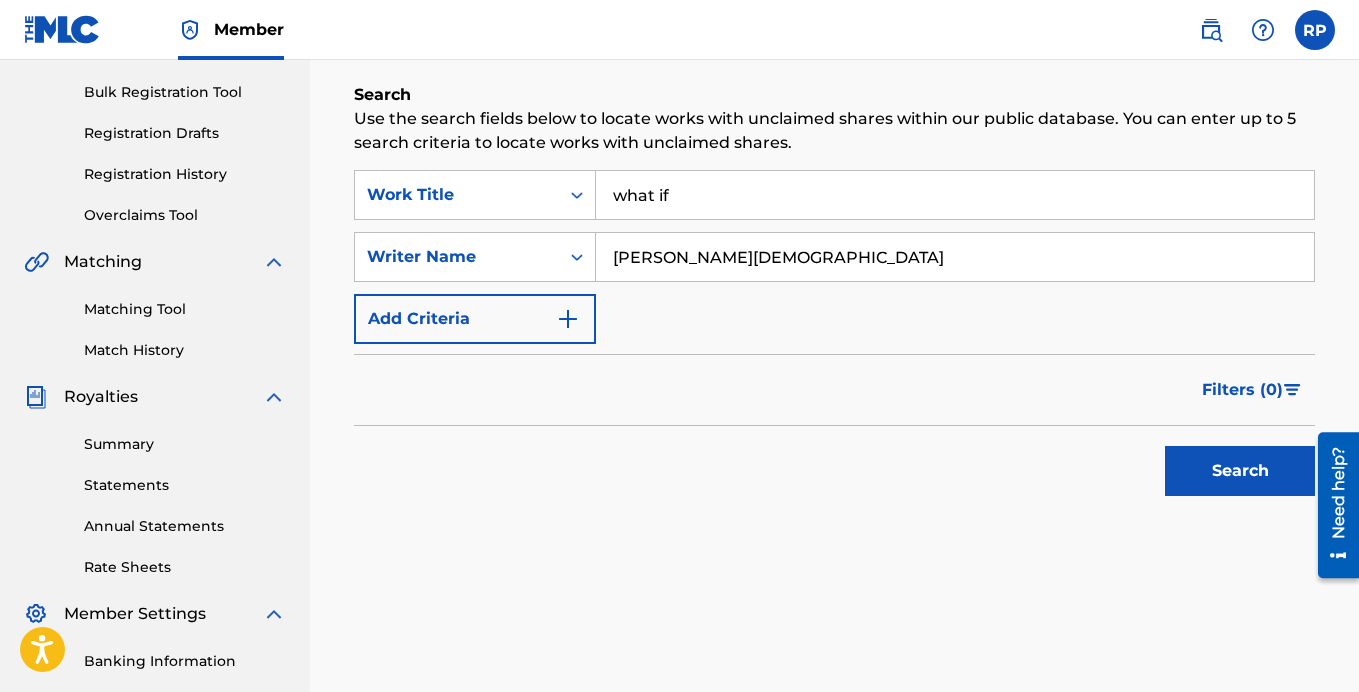 scroll, scrollTop: 300, scrollLeft: 0, axis: vertical 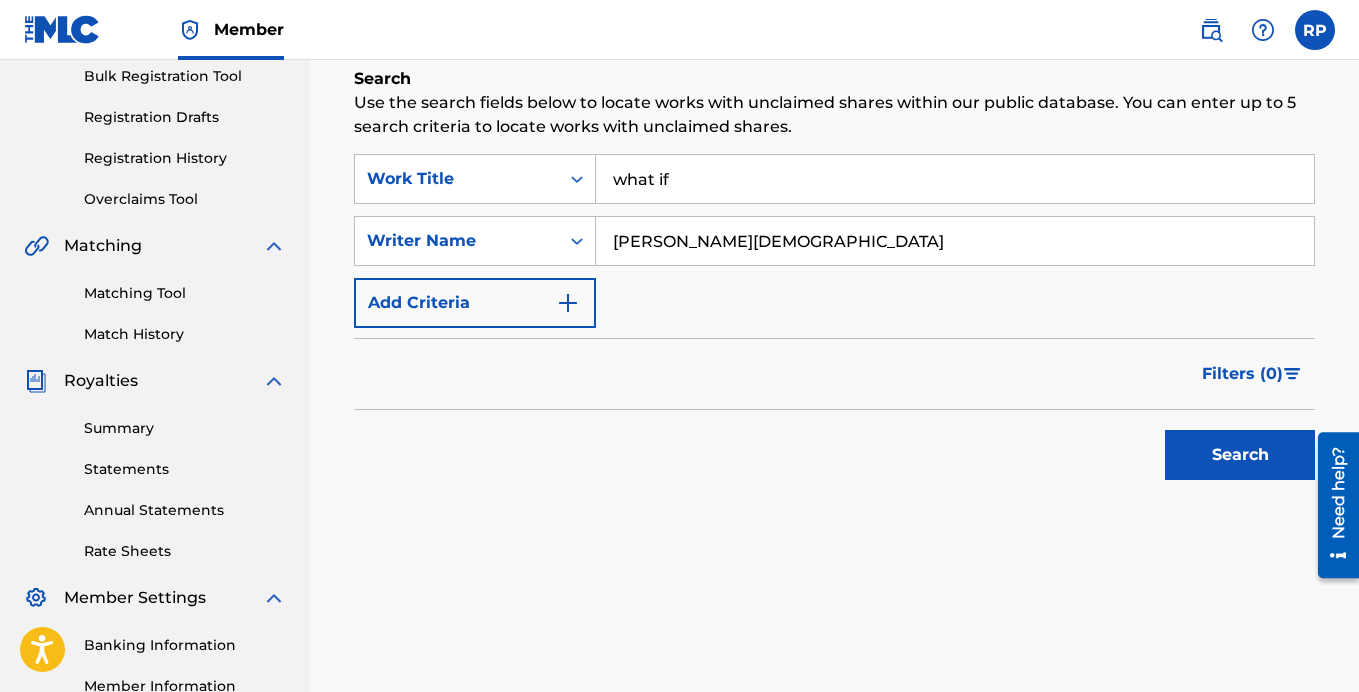 click on "Search" at bounding box center (1240, 455) 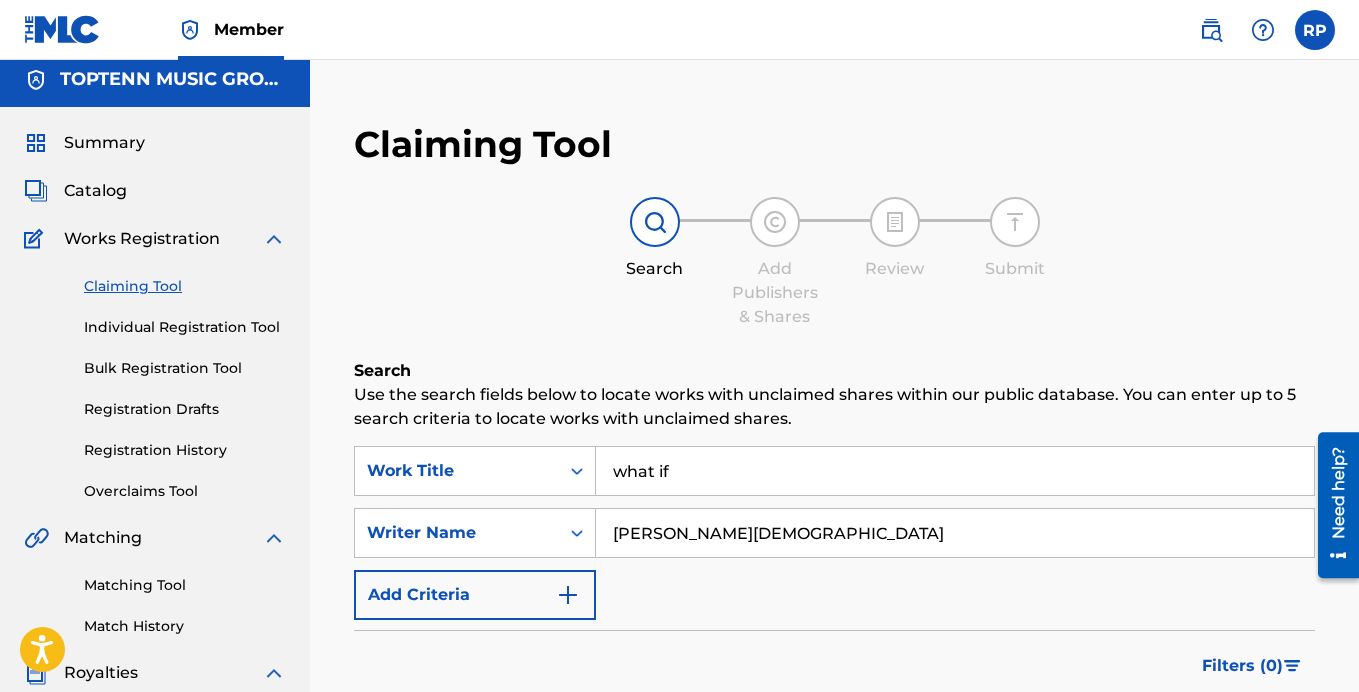 scroll, scrollTop: 0, scrollLeft: 0, axis: both 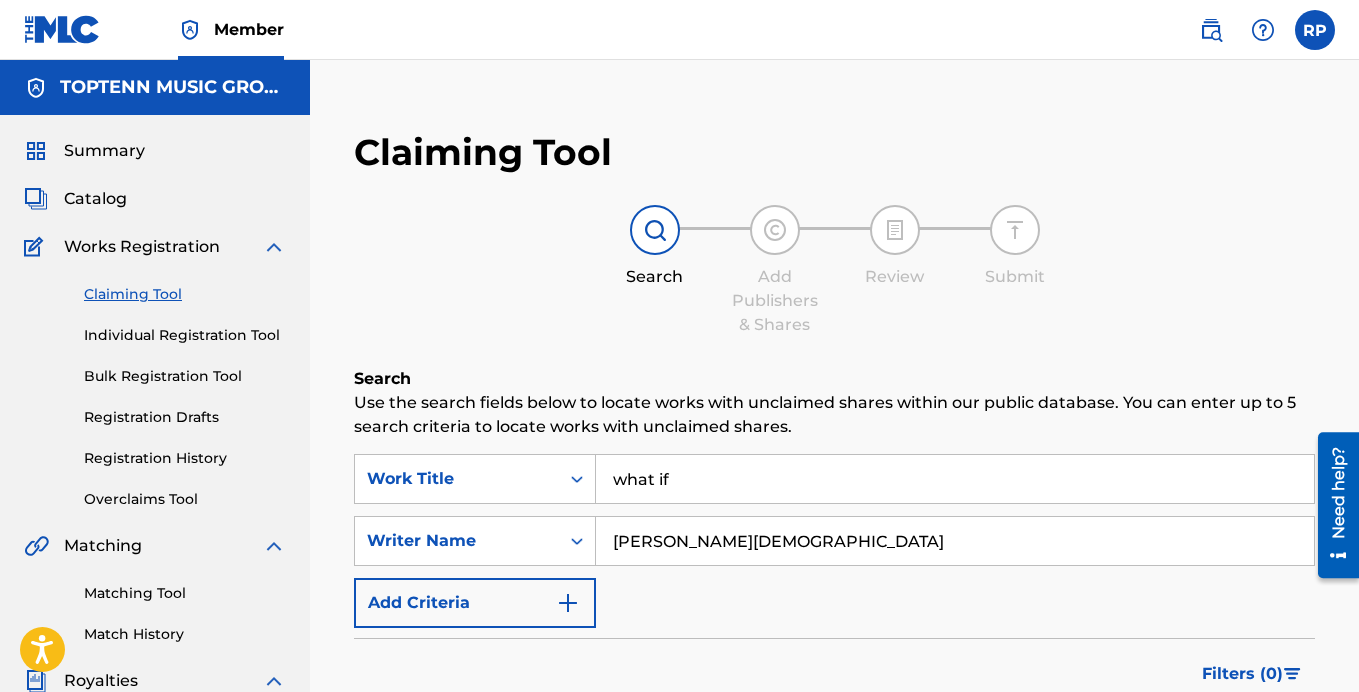 click on "Individual Registration Tool" at bounding box center (185, 335) 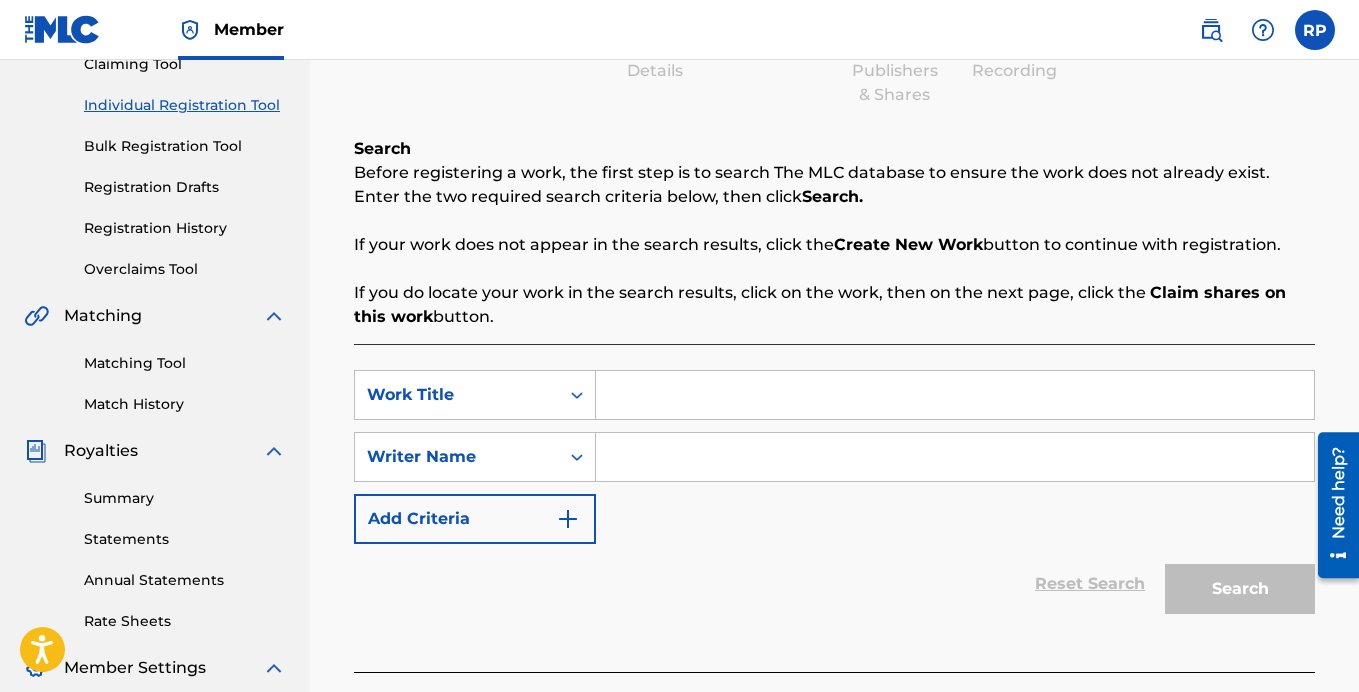 scroll, scrollTop: 300, scrollLeft: 0, axis: vertical 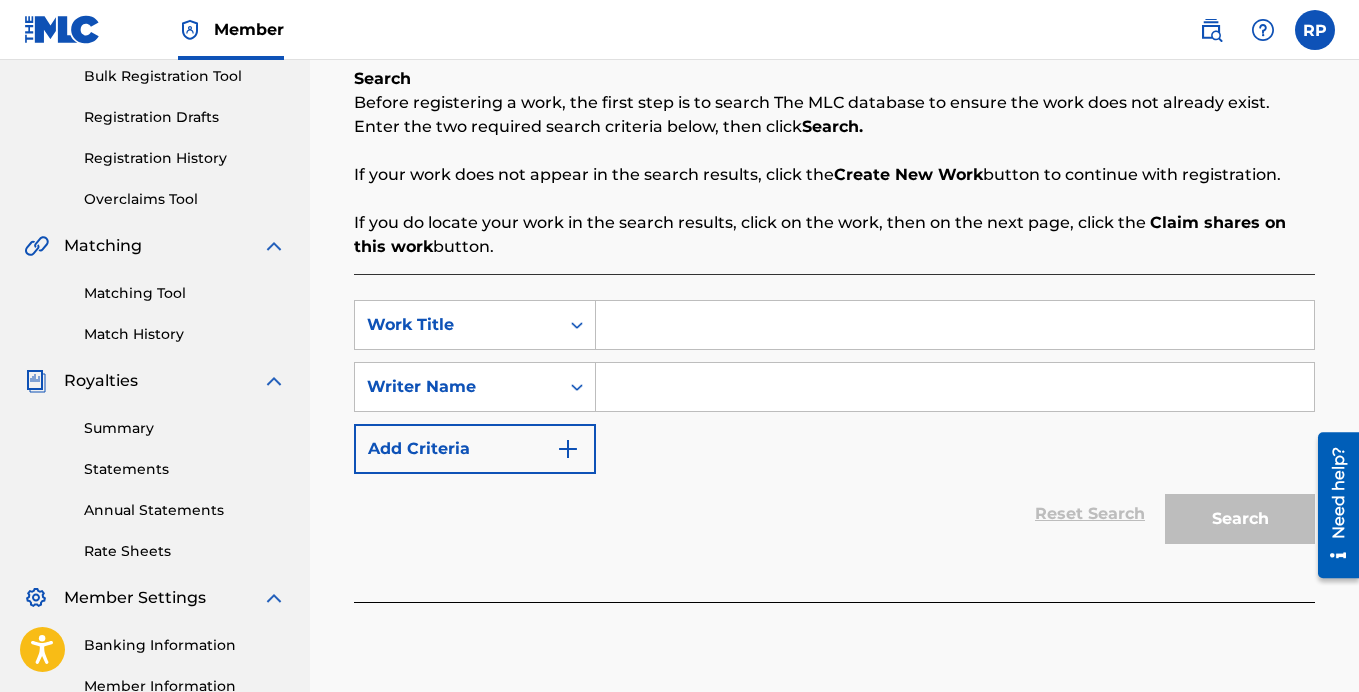 click at bounding box center (955, 325) 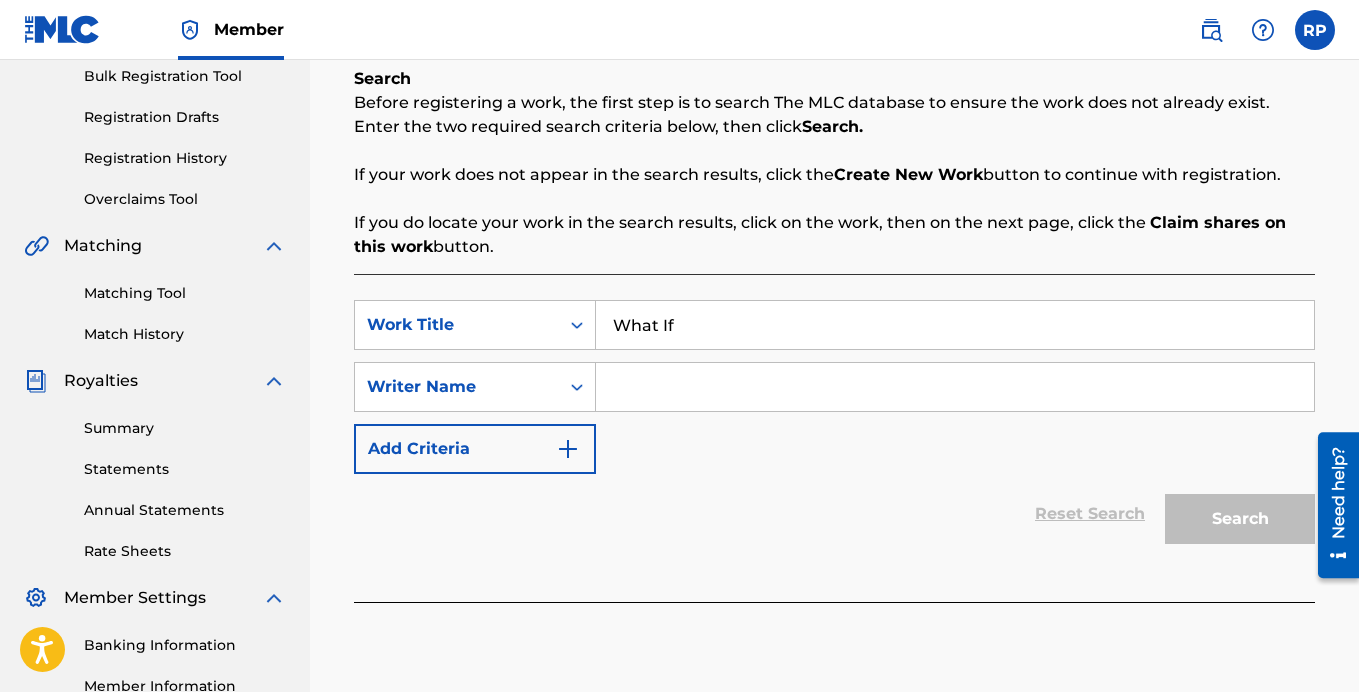 type on "What If" 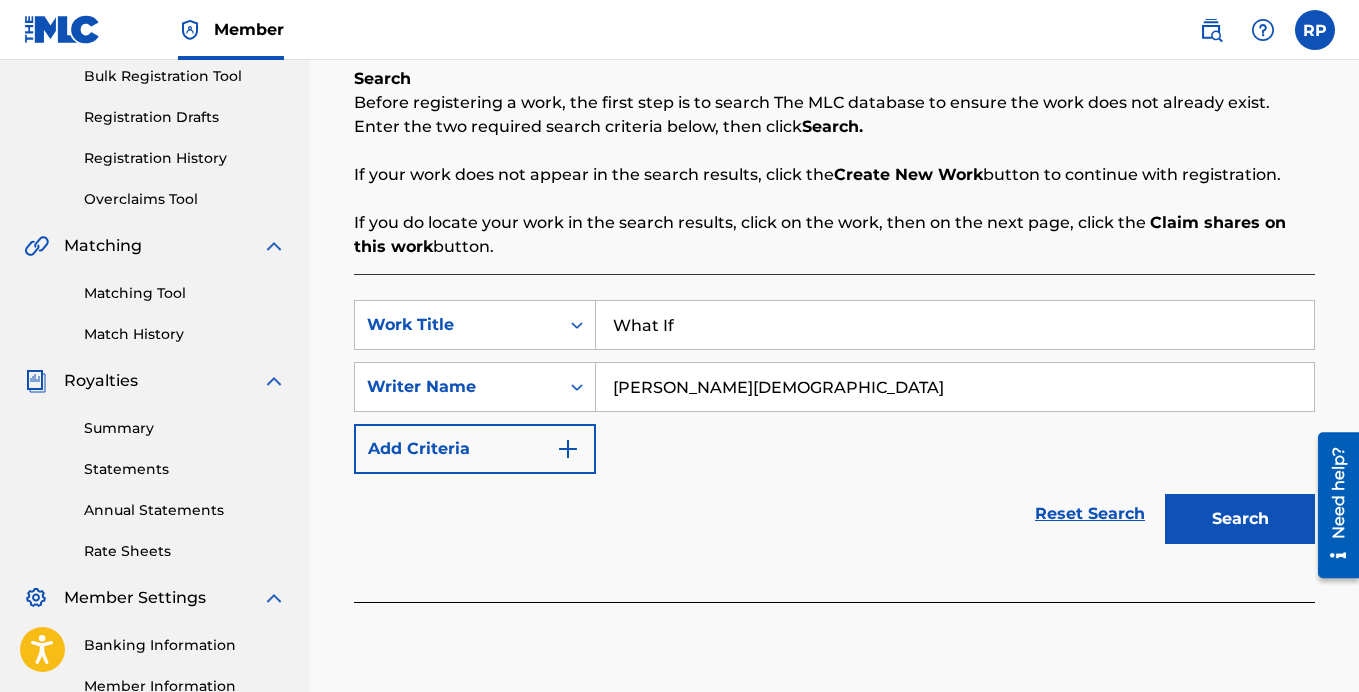 click on "Search" at bounding box center (1240, 519) 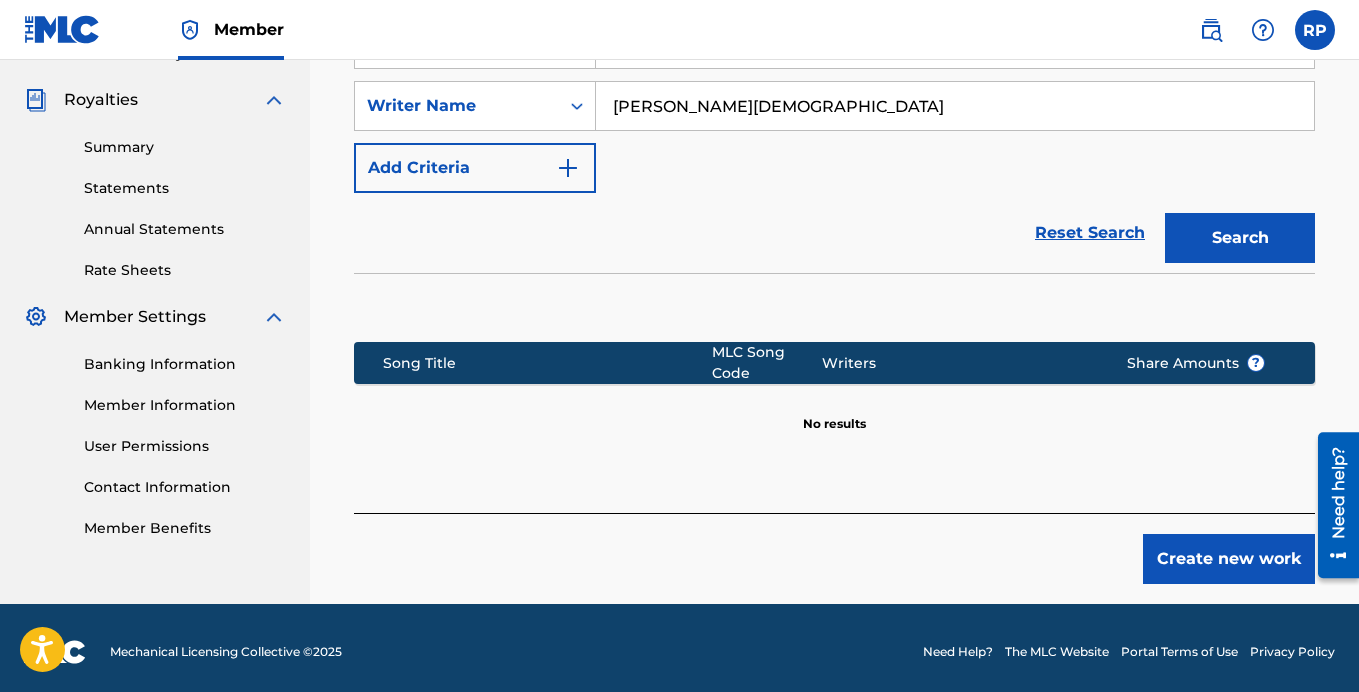 scroll, scrollTop: 589, scrollLeft: 0, axis: vertical 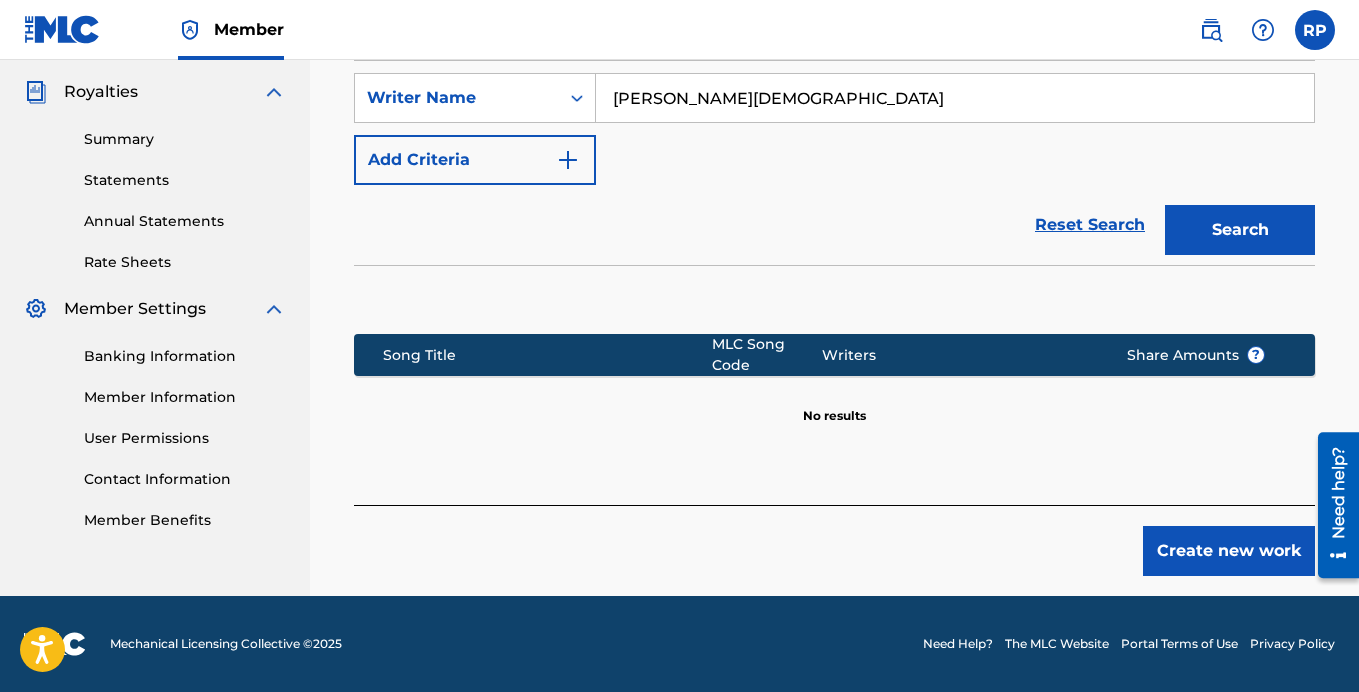 click on "Create new work" at bounding box center (1229, 551) 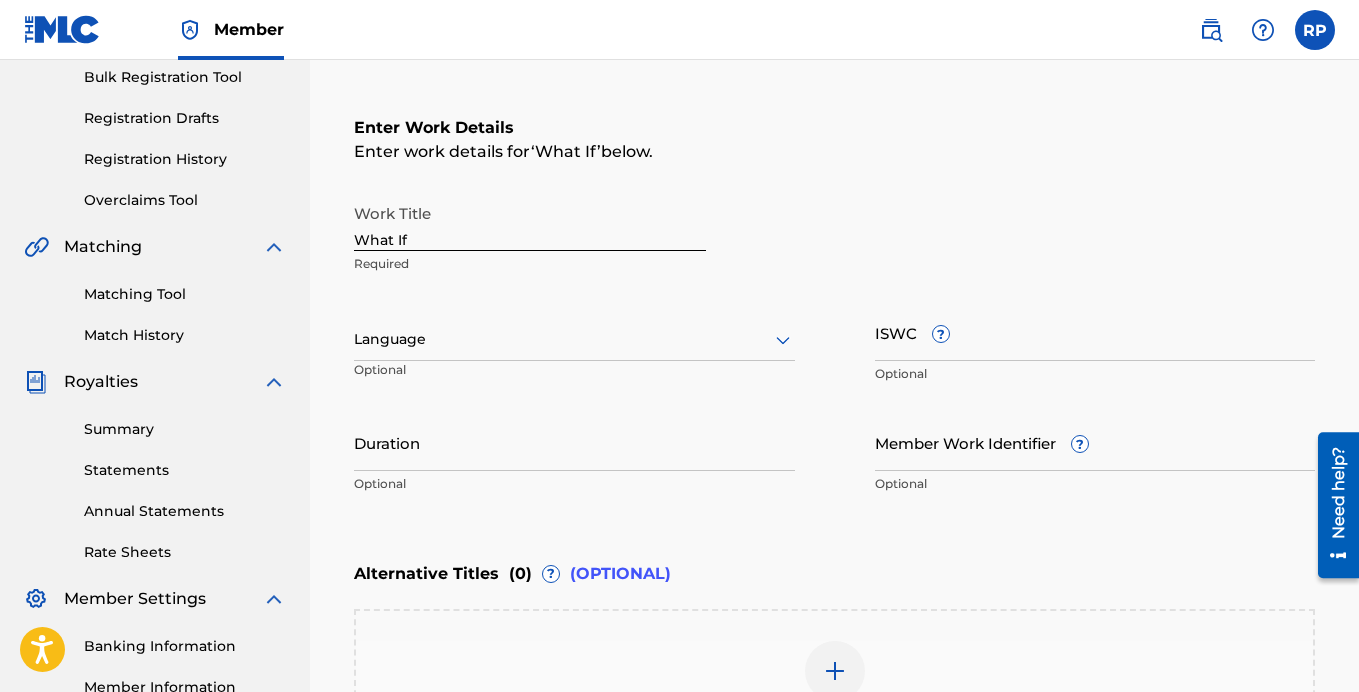 scroll, scrollTop: 300, scrollLeft: 0, axis: vertical 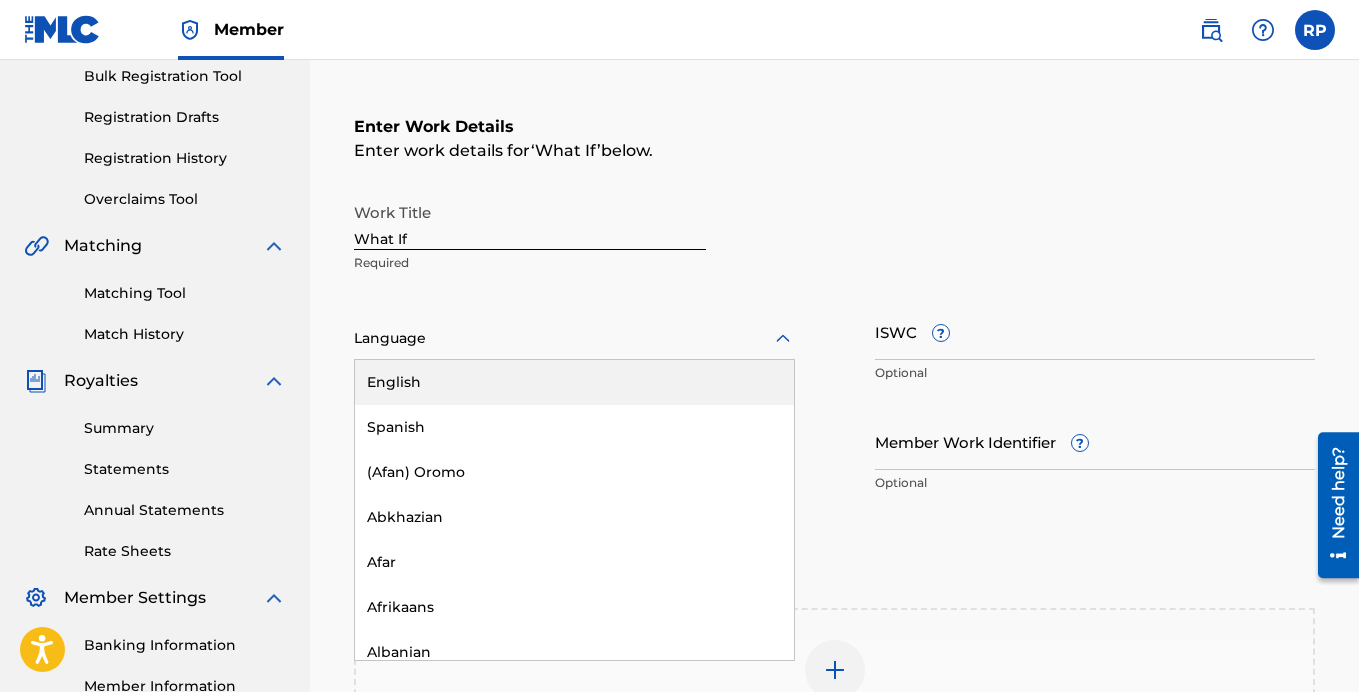 click 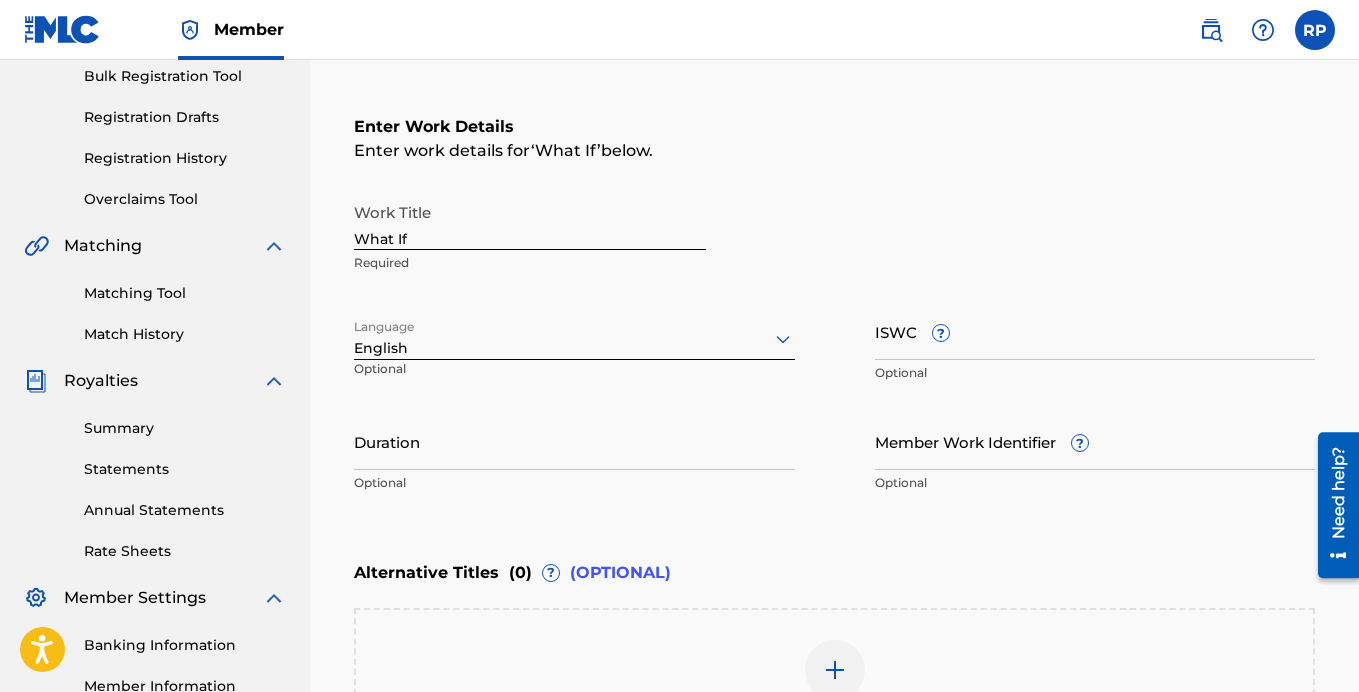 click on "ISWC   ?" at bounding box center [1095, 331] 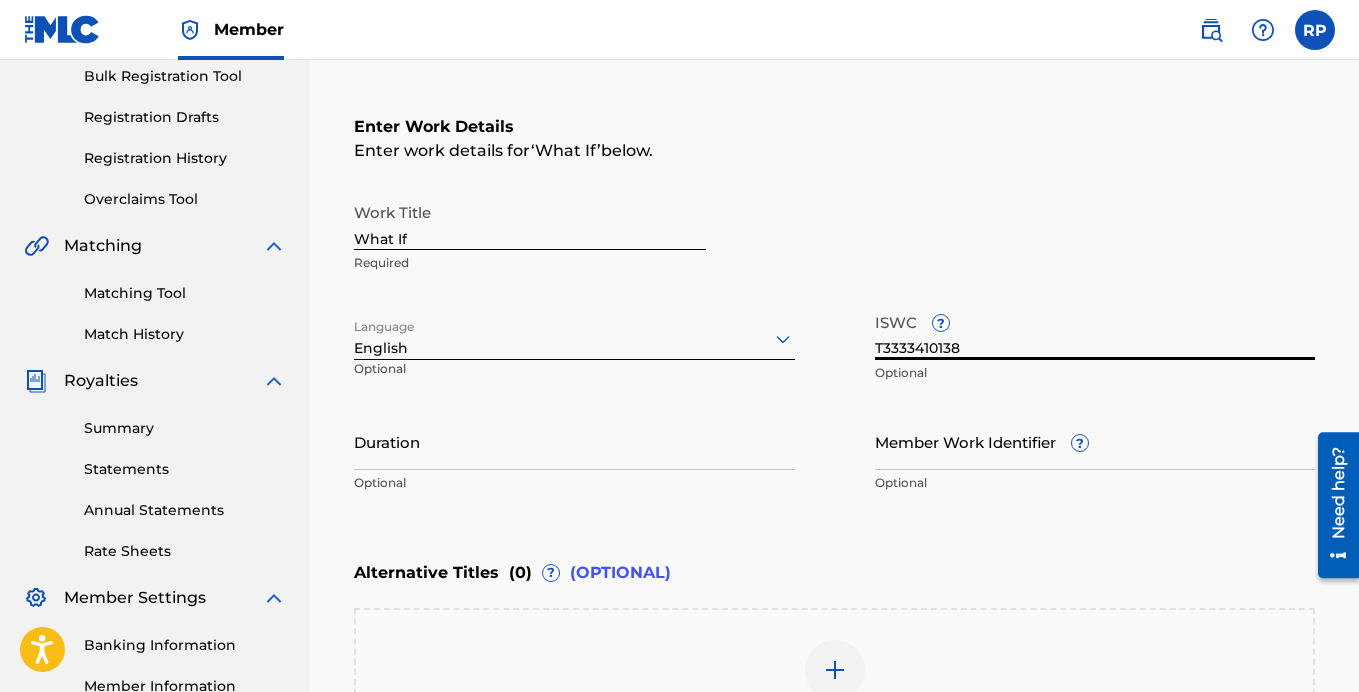type on "T3333410138" 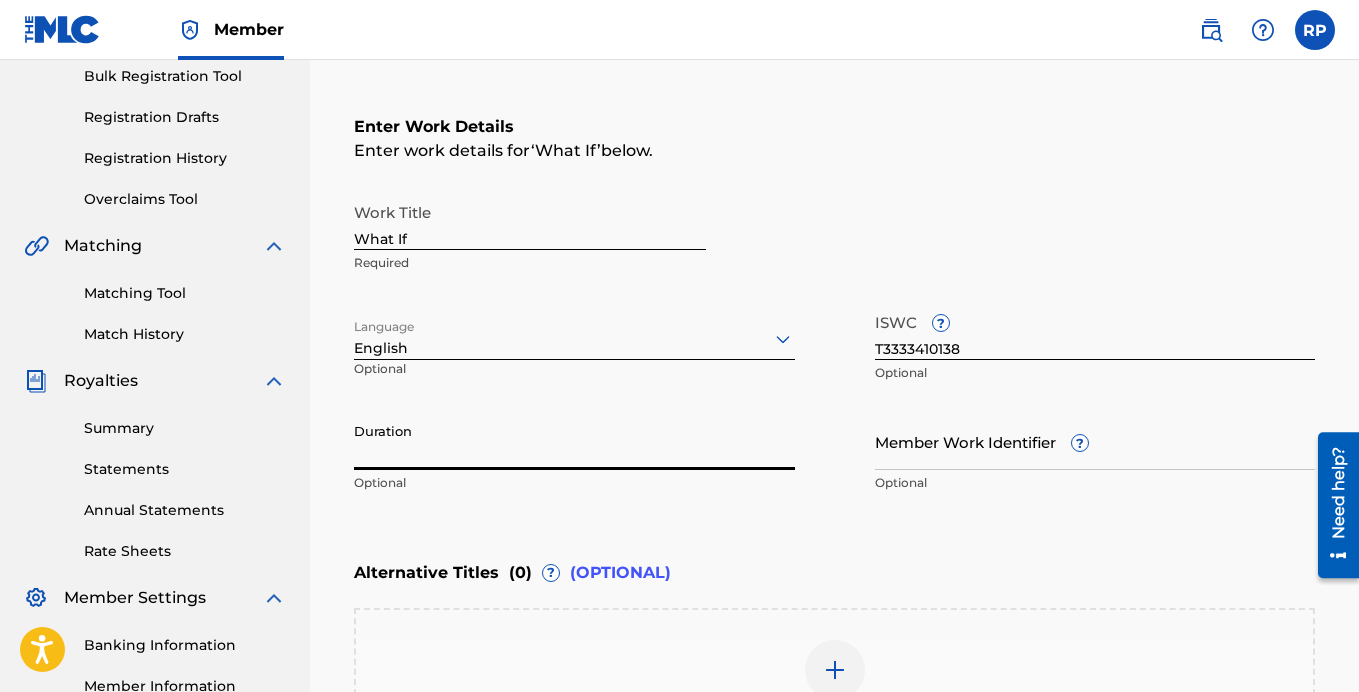 click on "Duration" at bounding box center [574, 441] 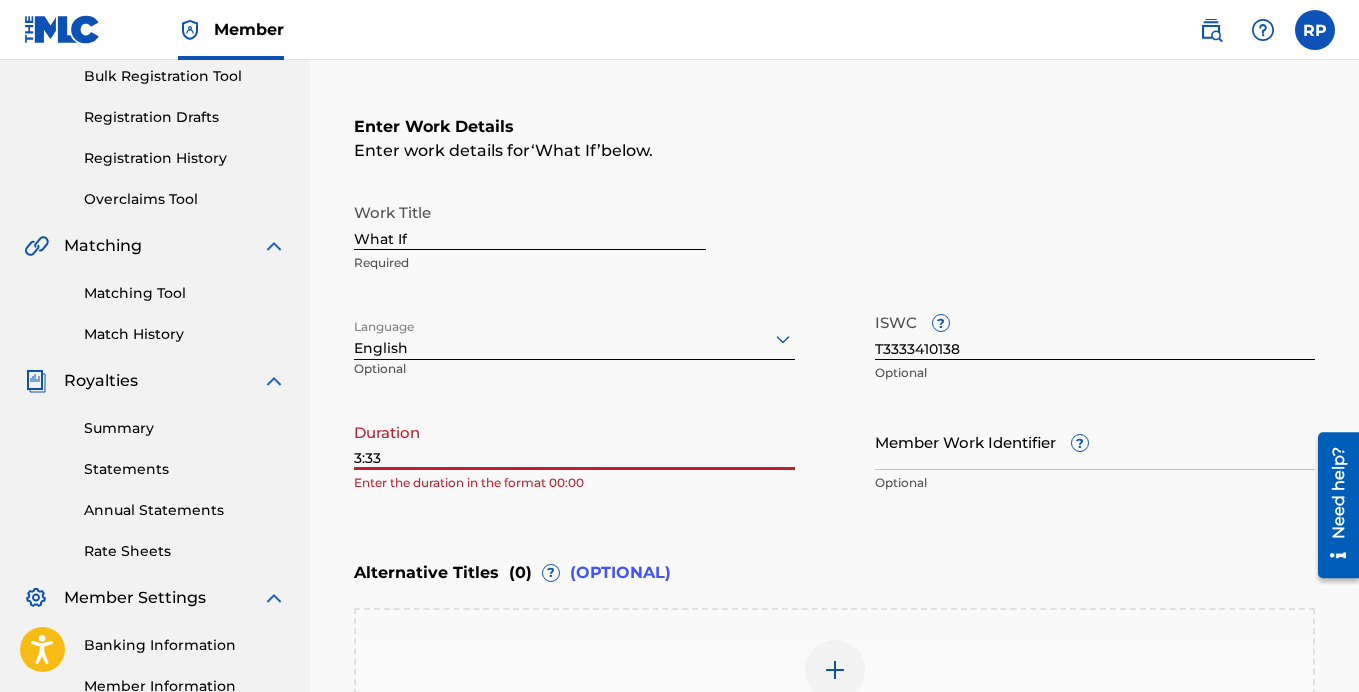 click on "3:33" at bounding box center (574, 441) 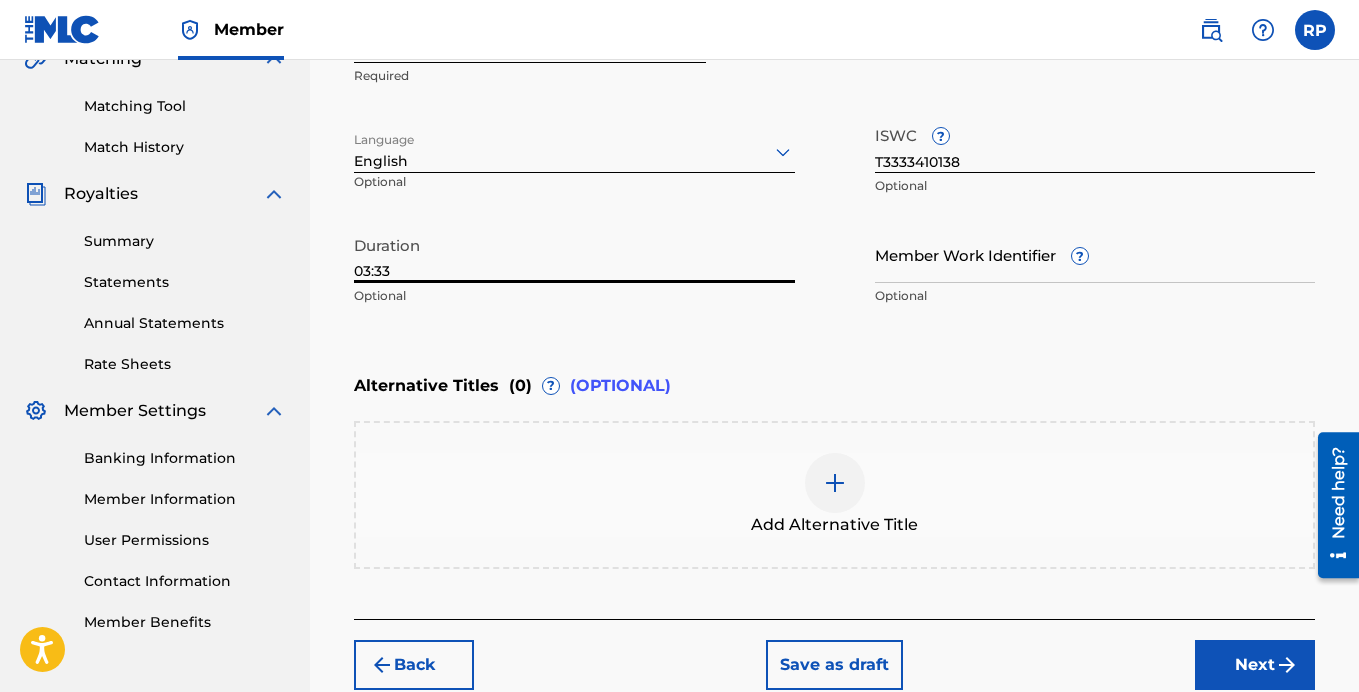scroll, scrollTop: 601, scrollLeft: 0, axis: vertical 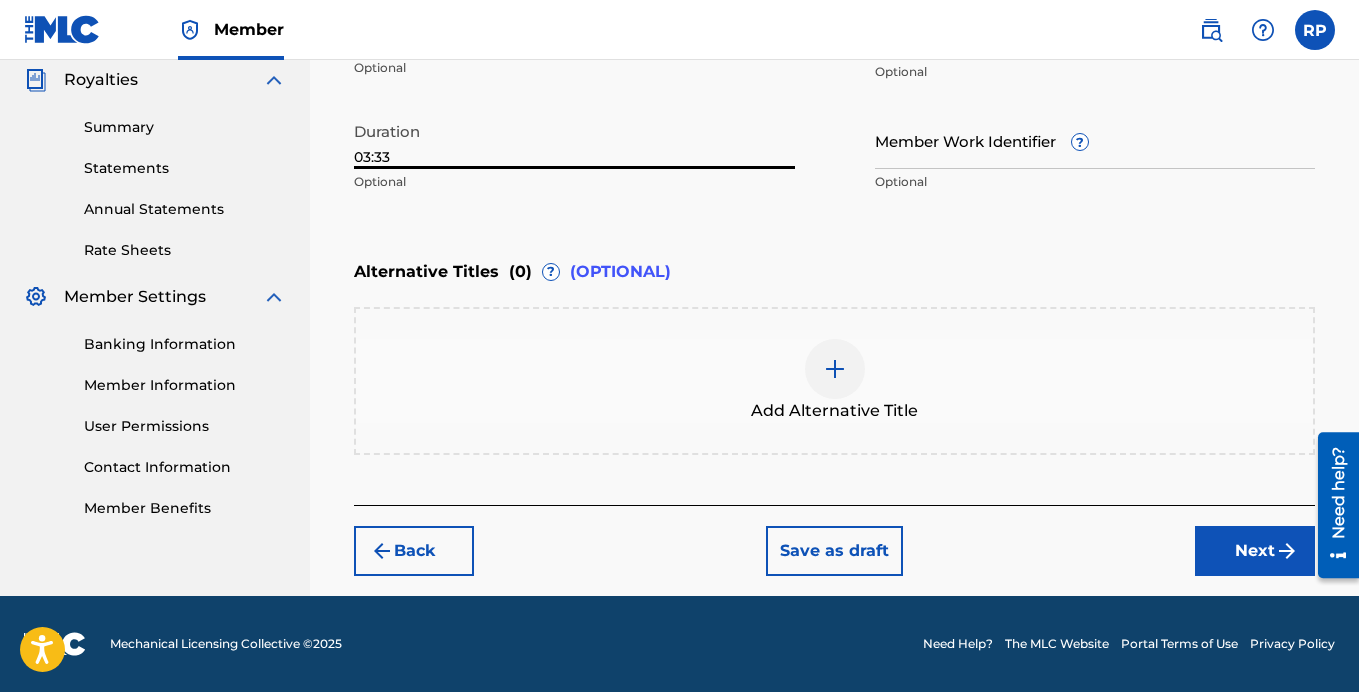 type on "03:33" 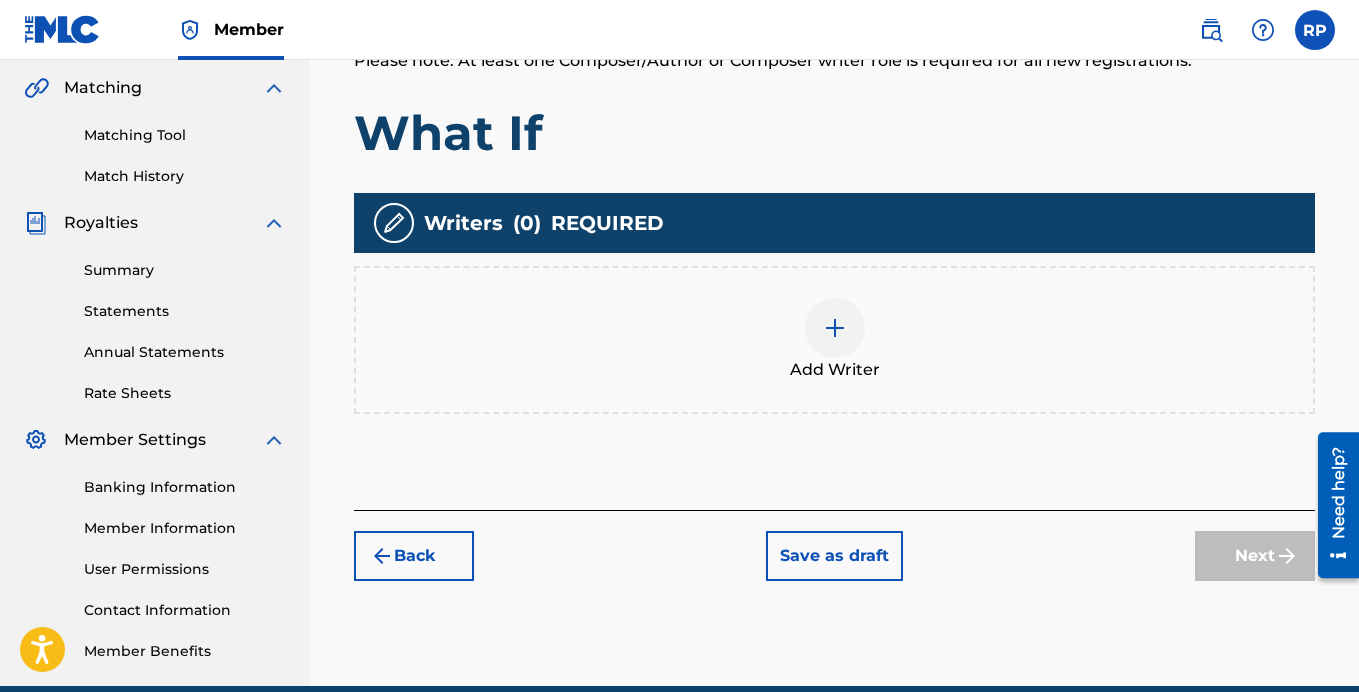 scroll, scrollTop: 490, scrollLeft: 0, axis: vertical 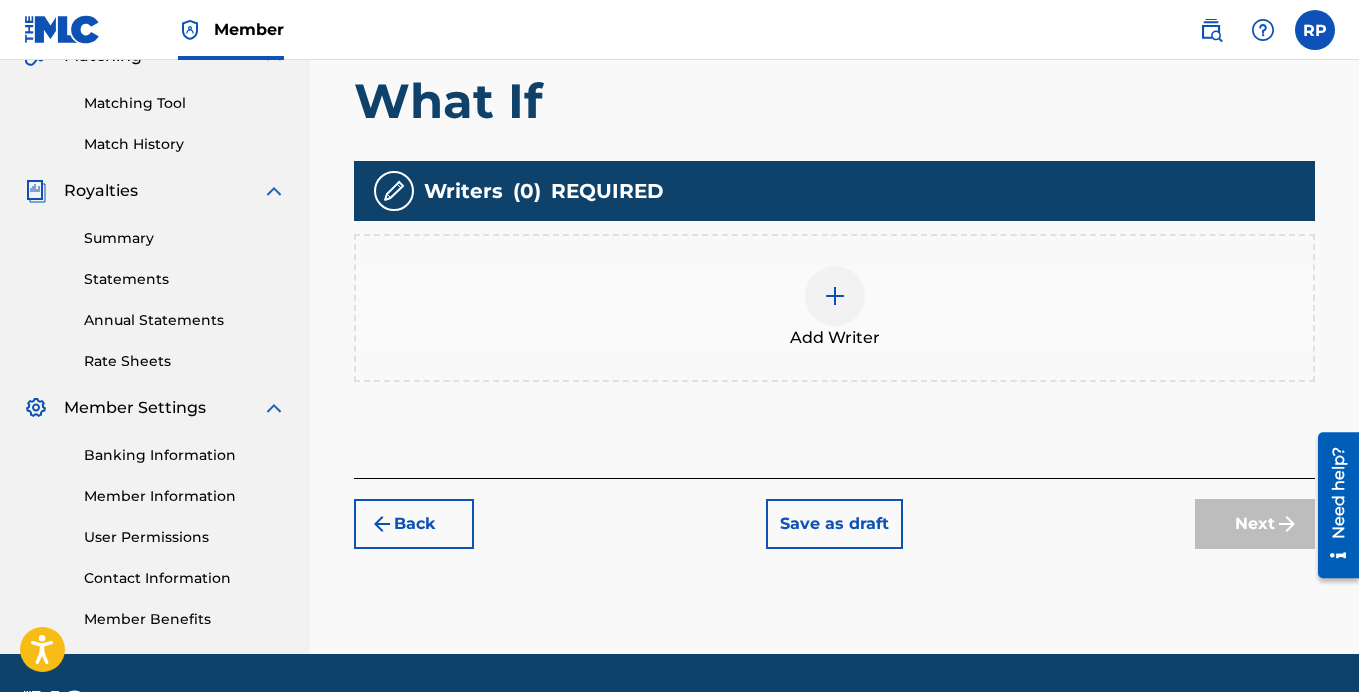 click at bounding box center [835, 296] 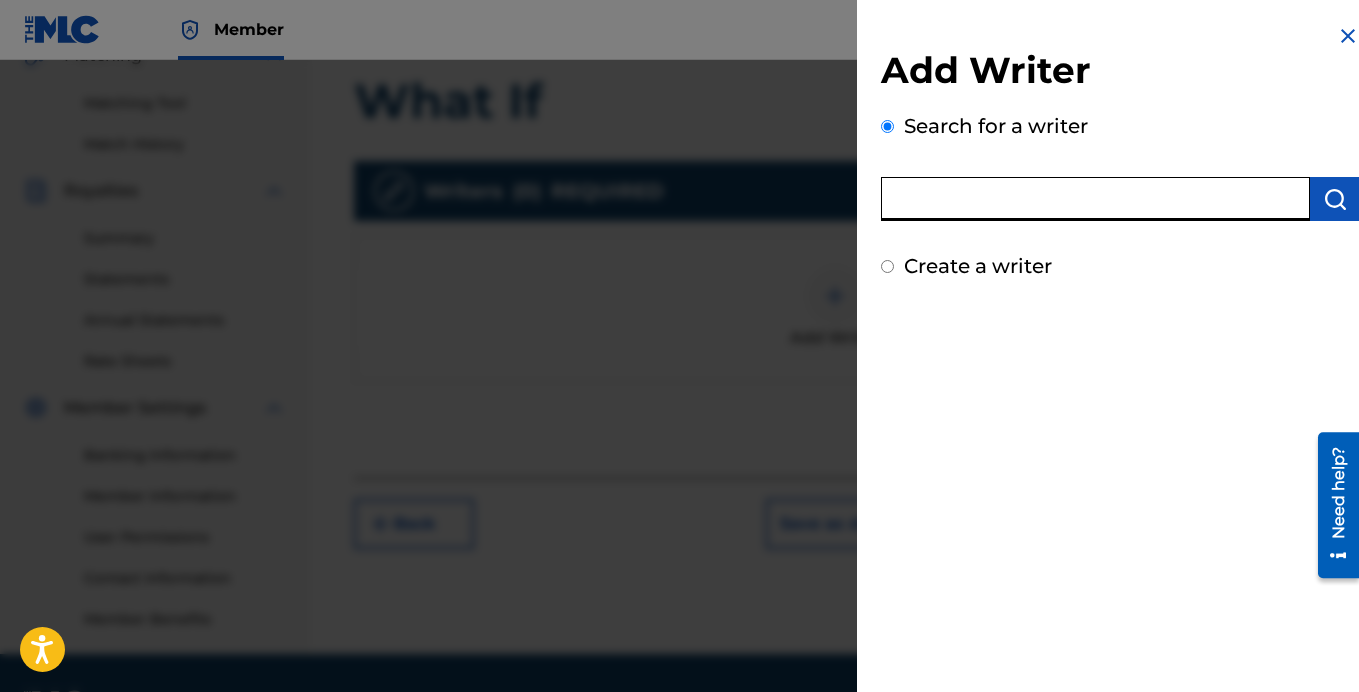 click at bounding box center [1095, 199] 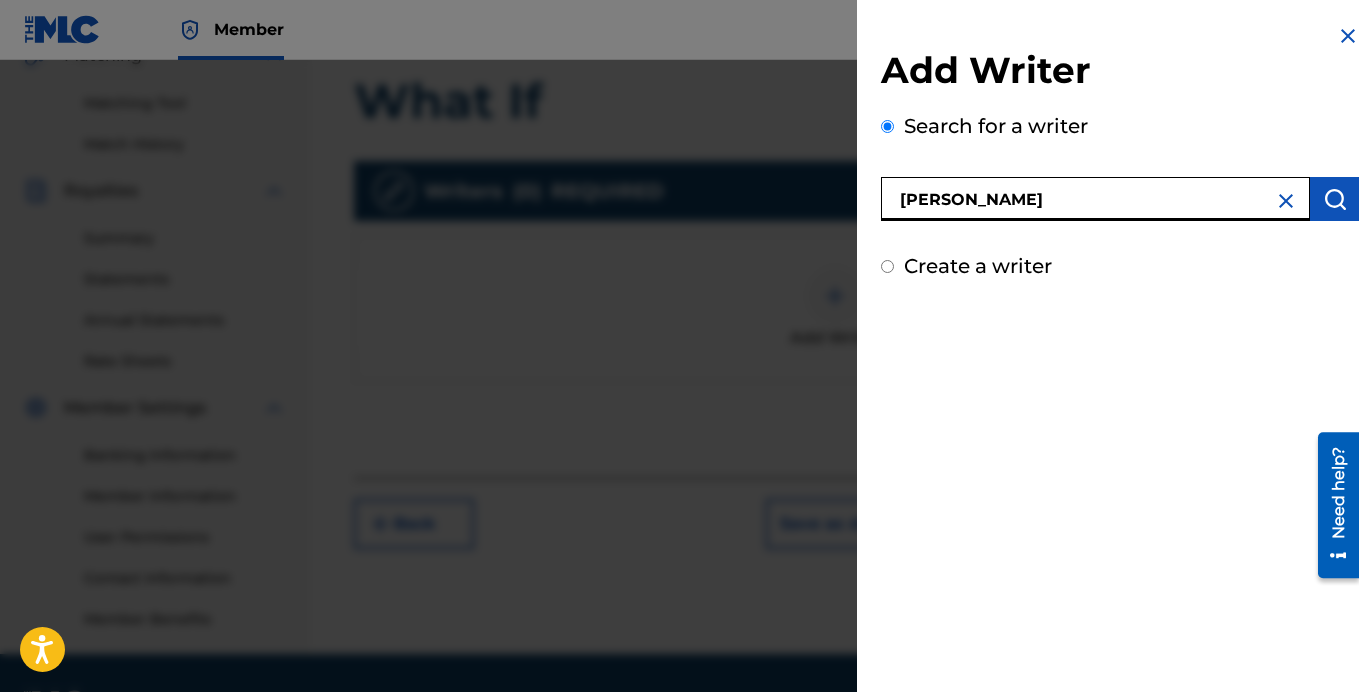 type on "[PERSON_NAME]" 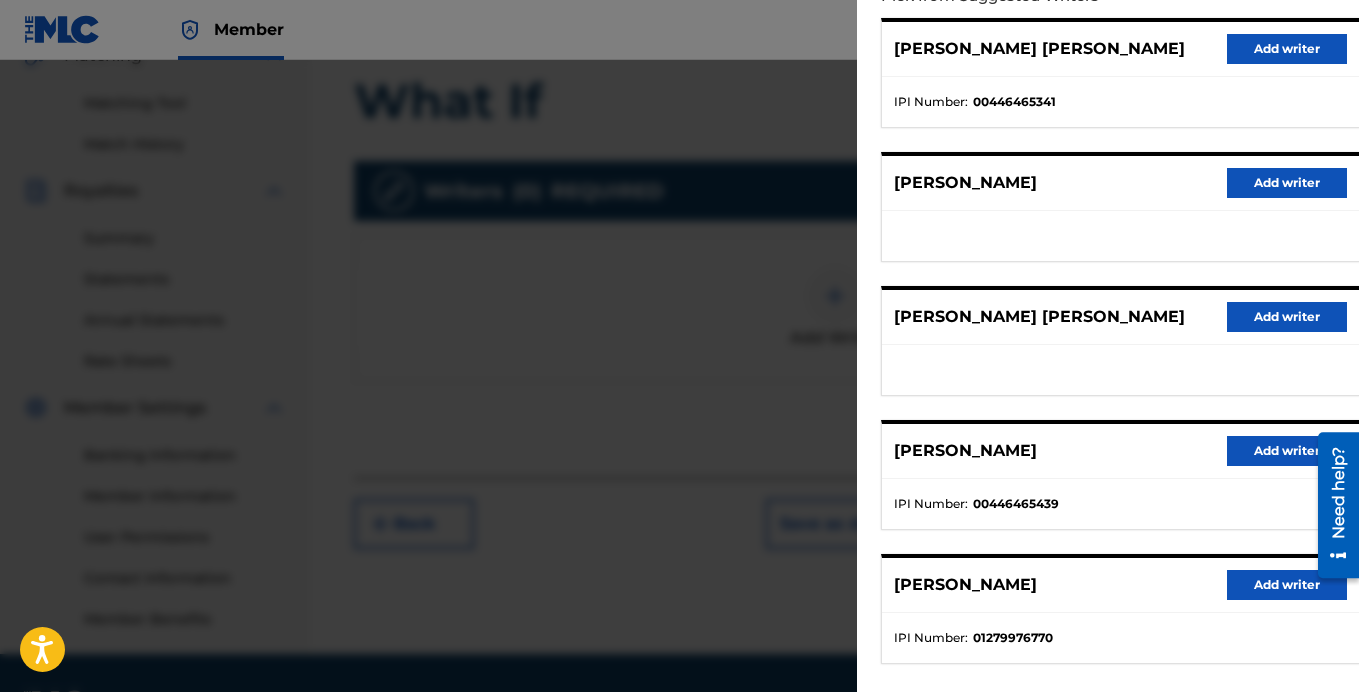 scroll, scrollTop: 350, scrollLeft: 0, axis: vertical 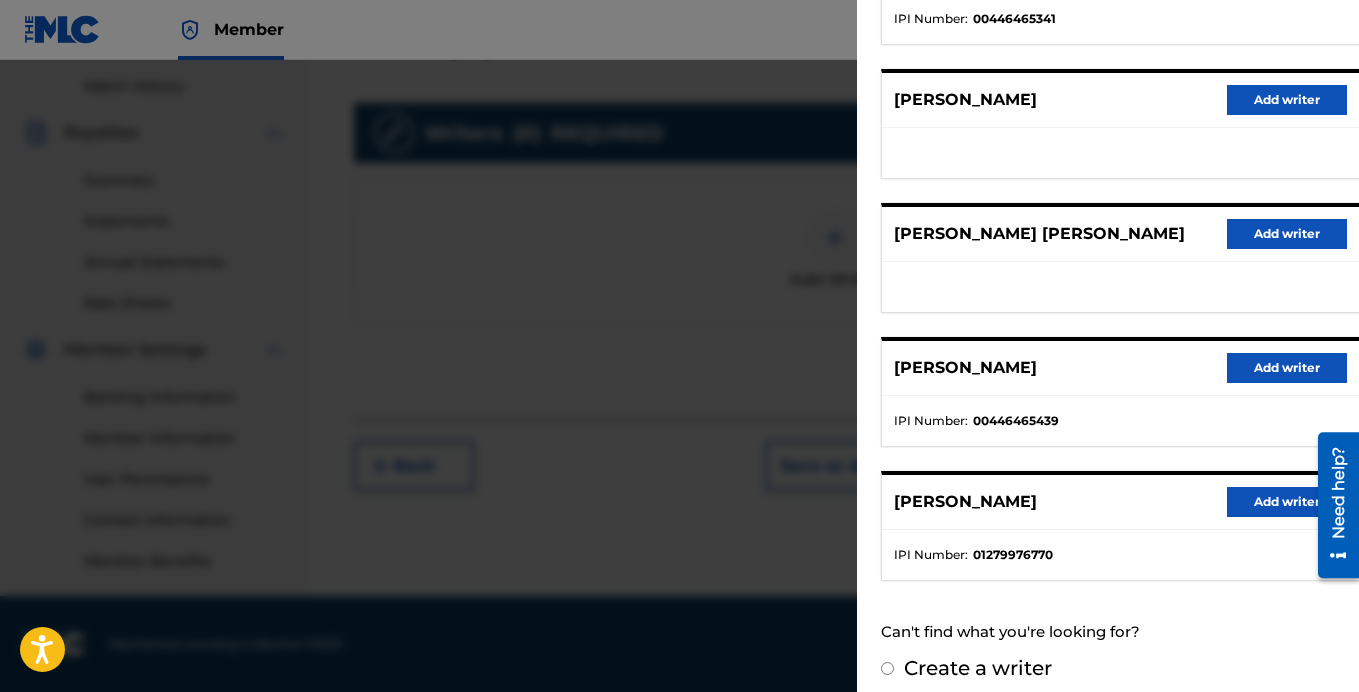 click on "Add writer" at bounding box center (1287, 502) 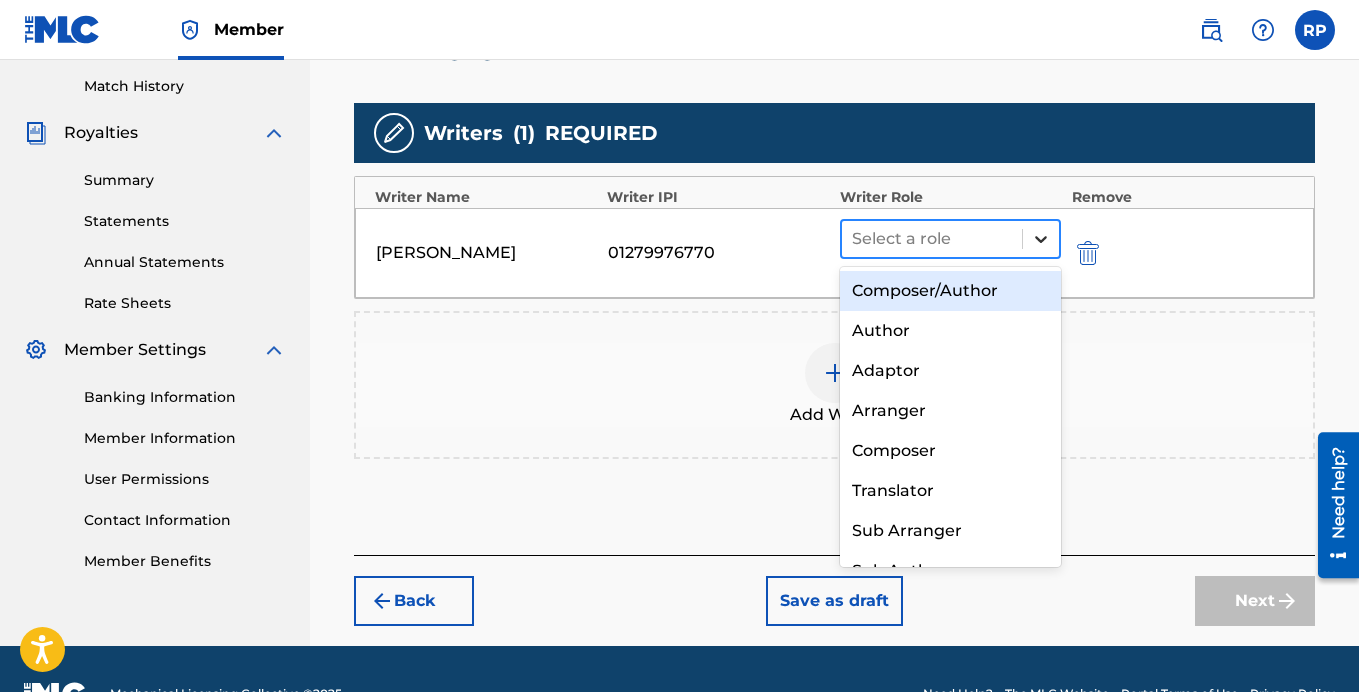 click 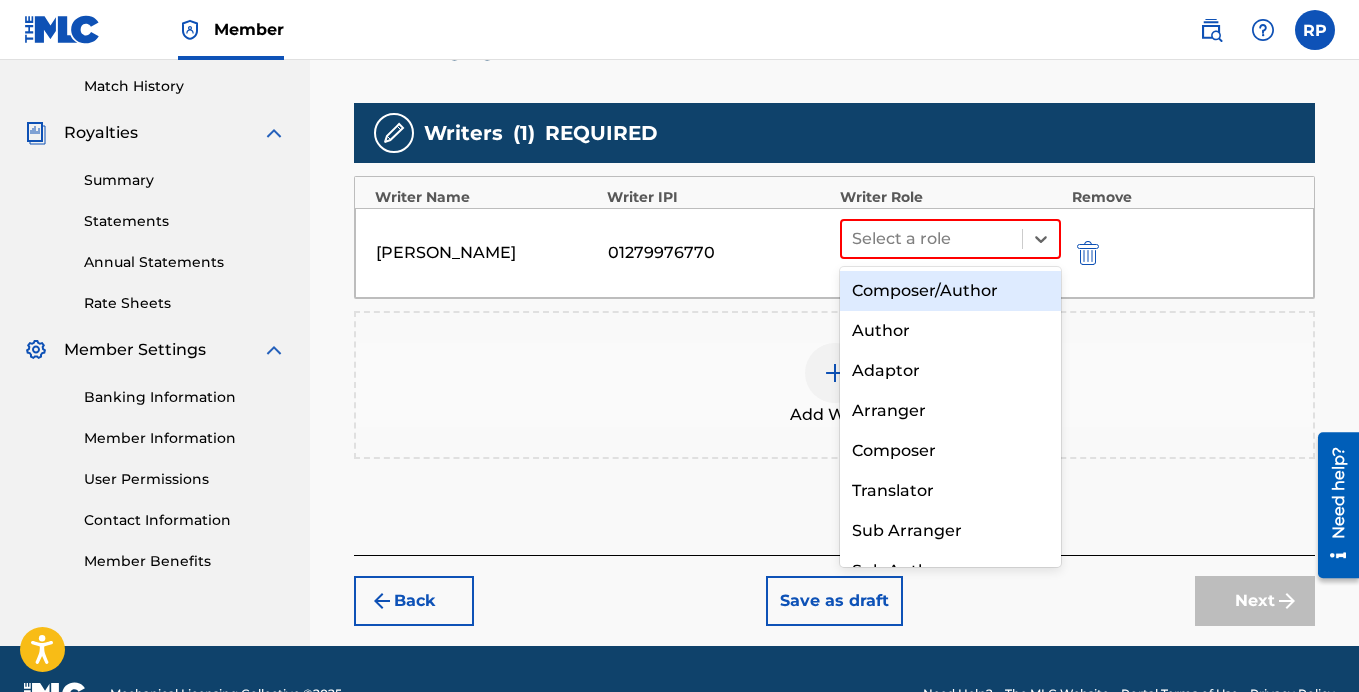 click on "Composer/Author" at bounding box center (951, 291) 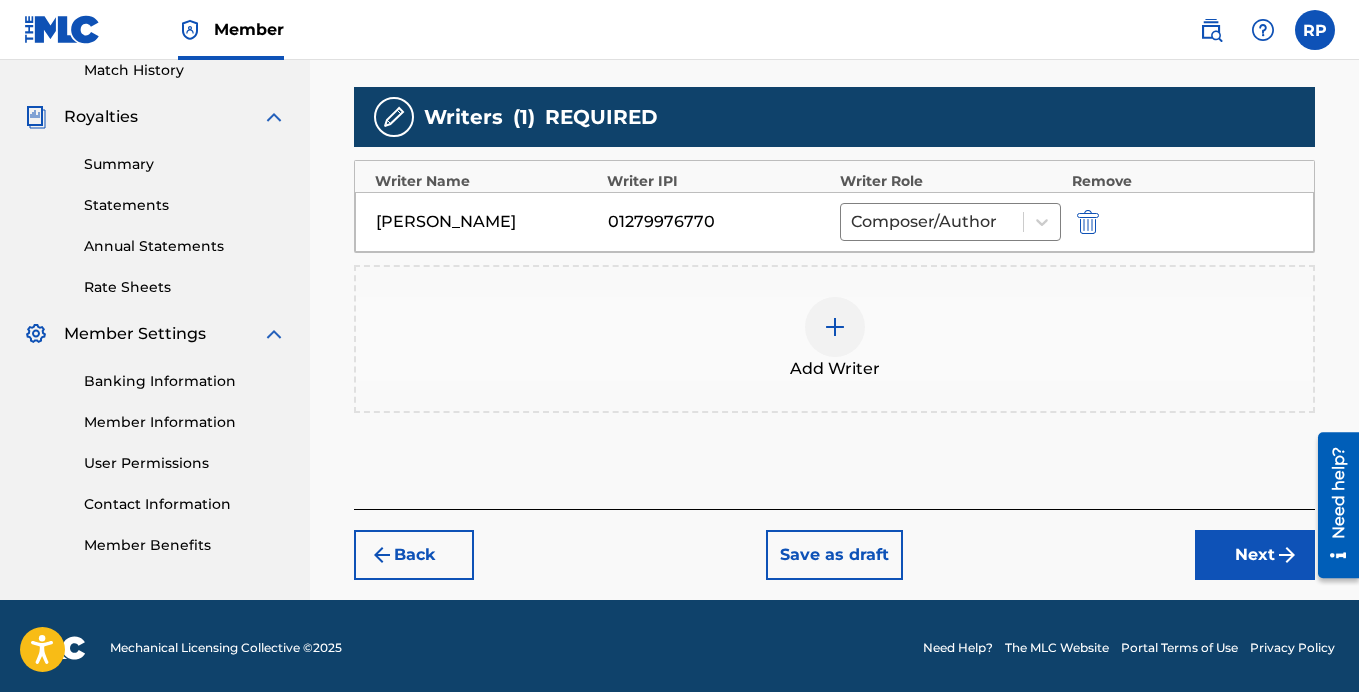 scroll, scrollTop: 568, scrollLeft: 0, axis: vertical 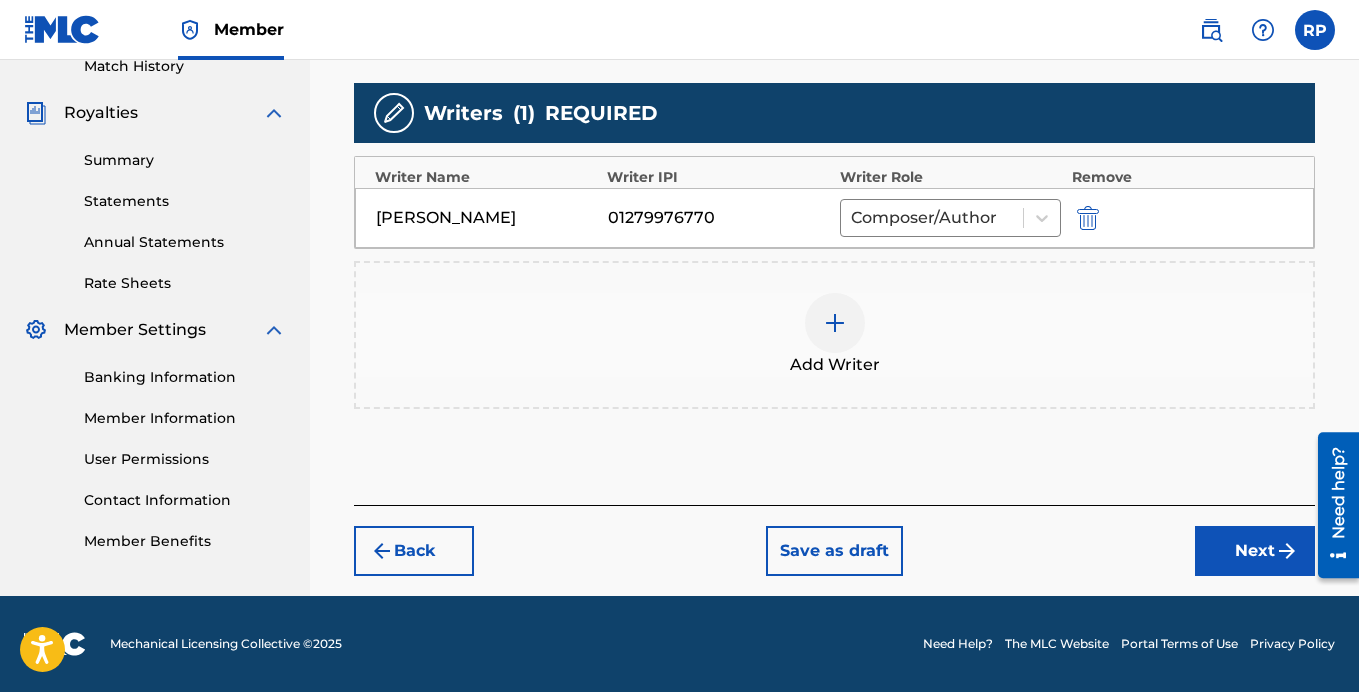 click on "Next" at bounding box center [1255, 551] 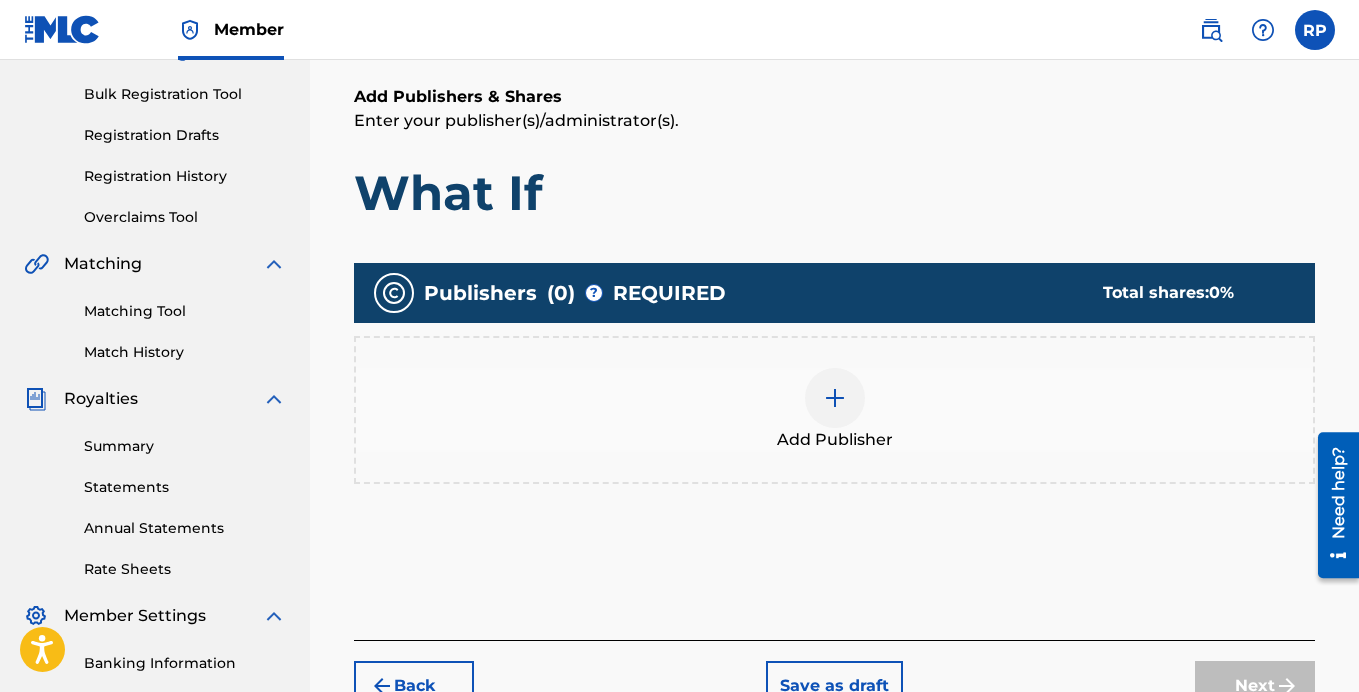 scroll, scrollTop: 290, scrollLeft: 0, axis: vertical 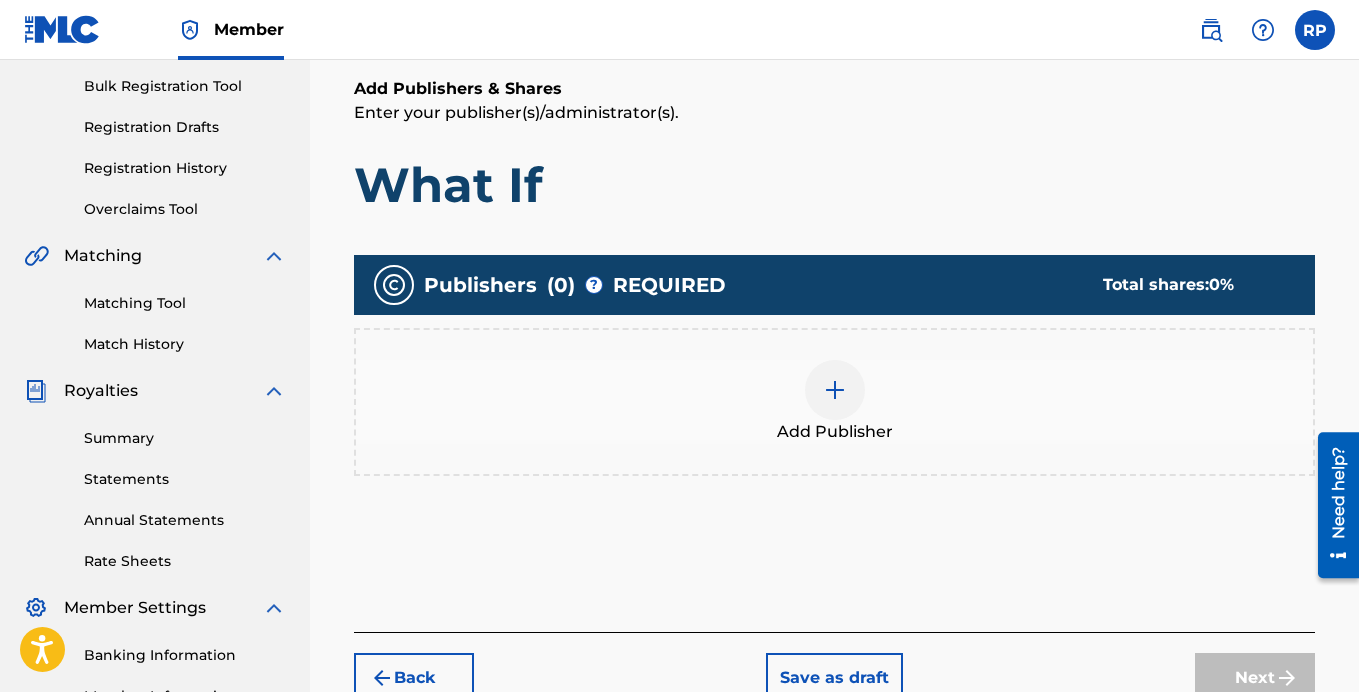 click at bounding box center [835, 390] 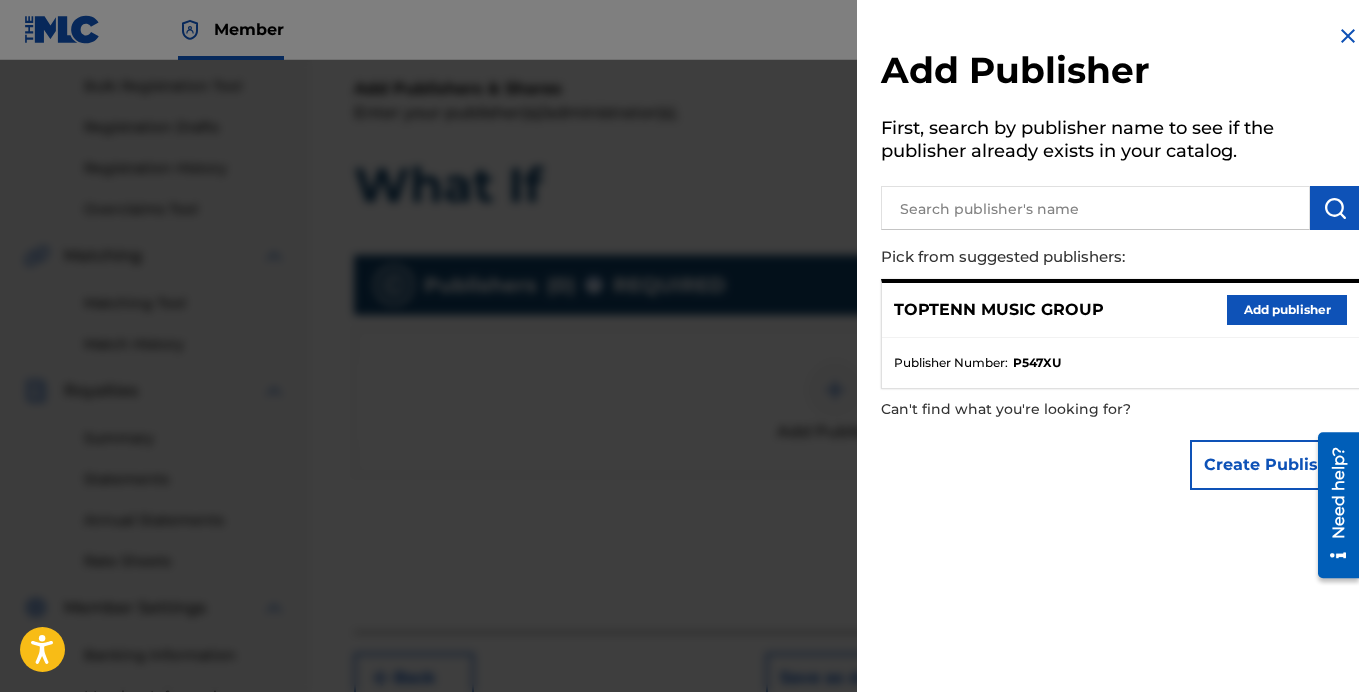 click on "Add publisher" at bounding box center (1287, 310) 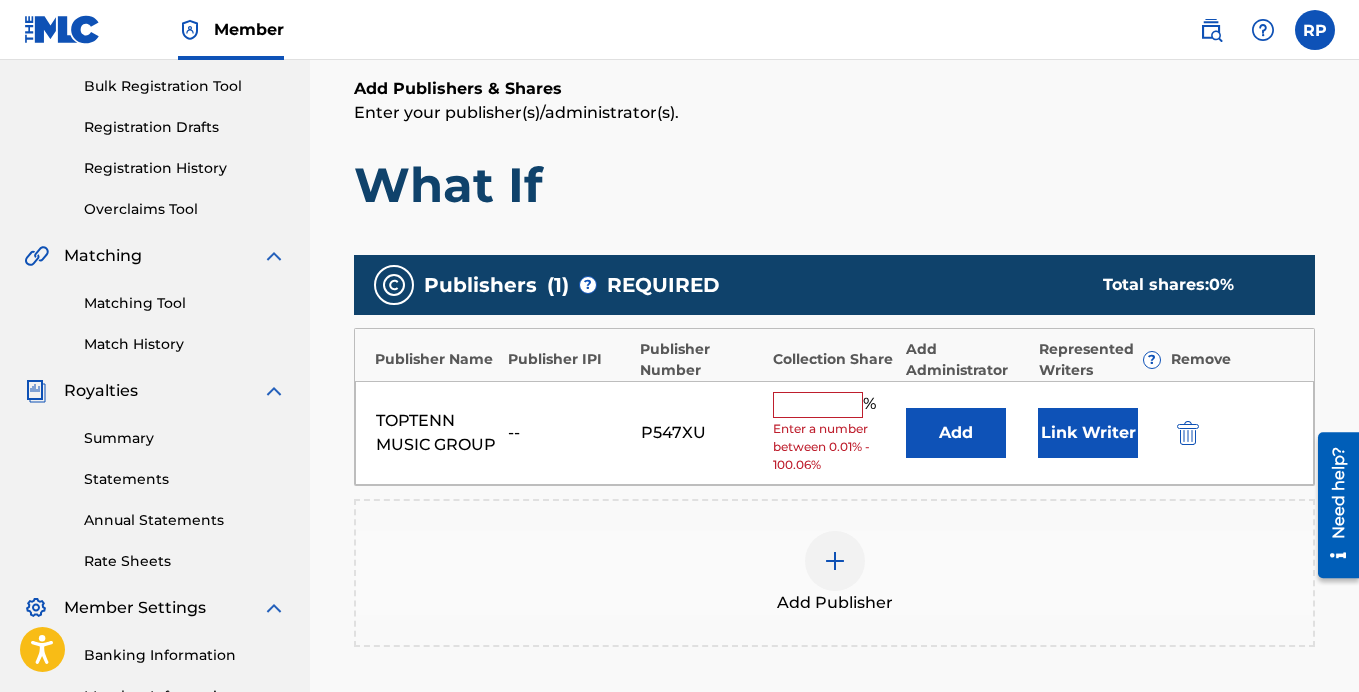 click at bounding box center (818, 405) 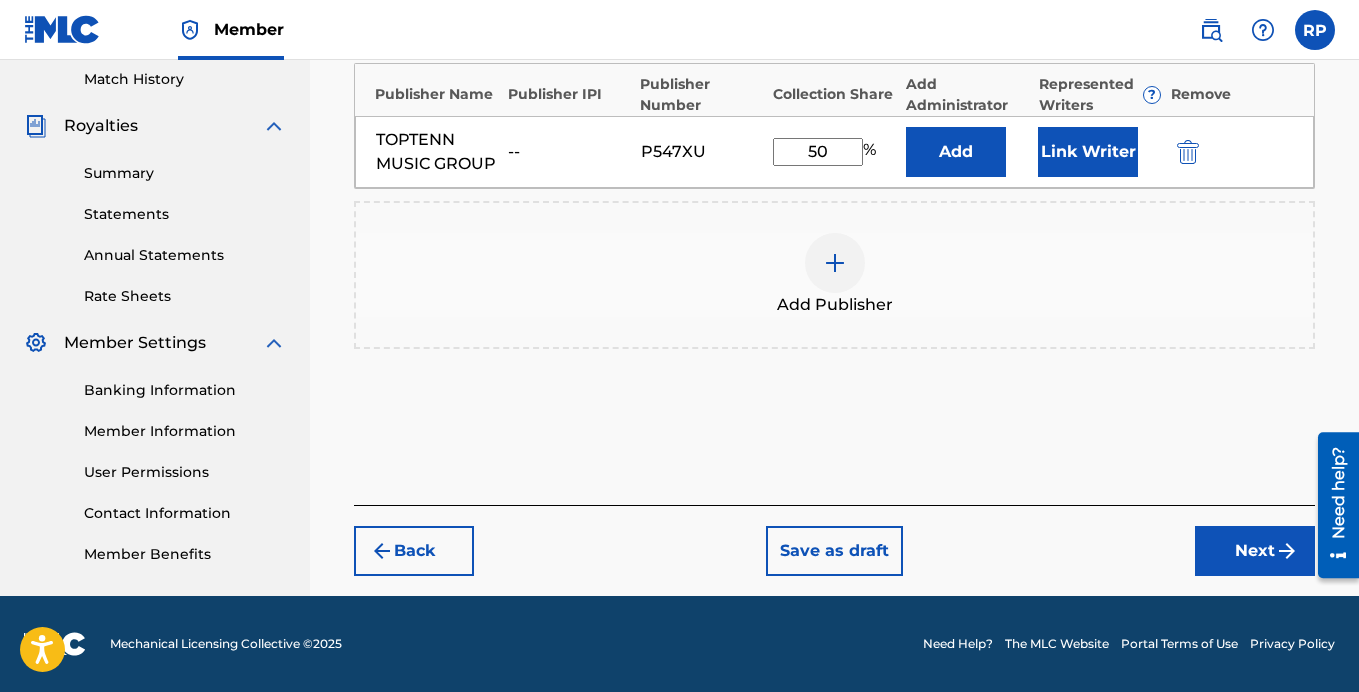 click on "Next" at bounding box center [1255, 551] 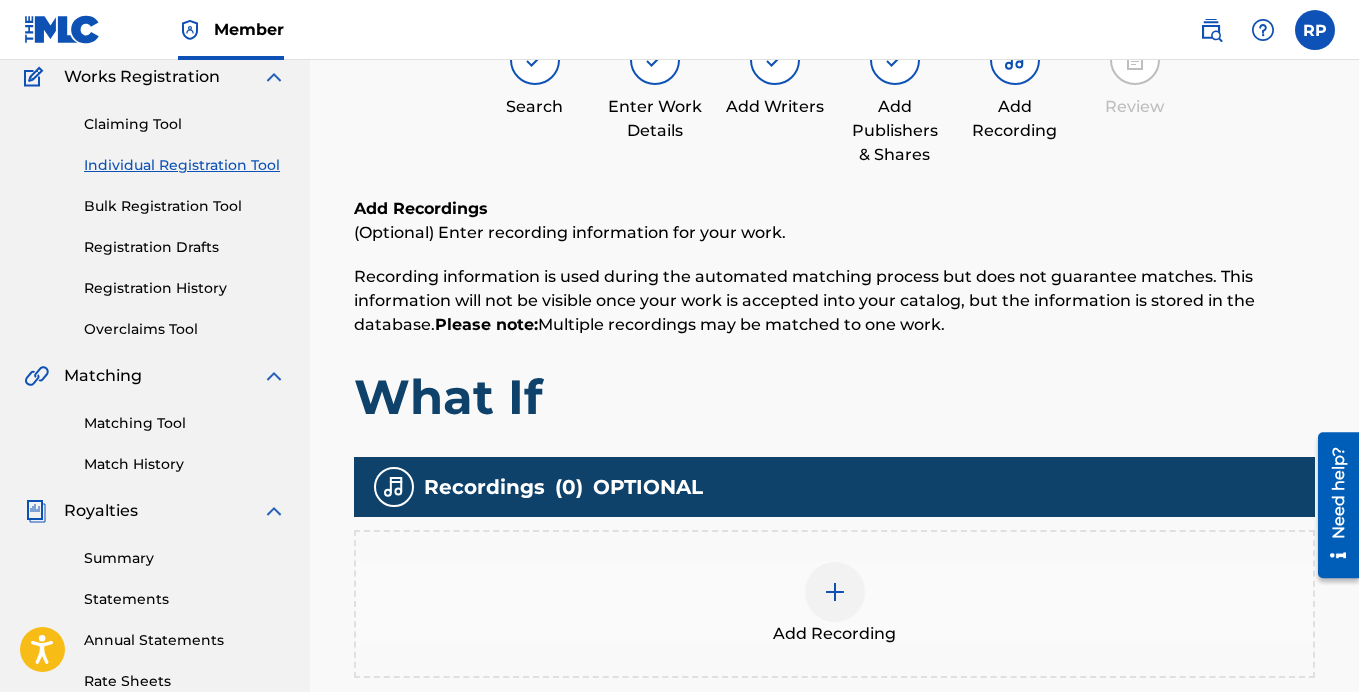 scroll, scrollTop: 490, scrollLeft: 0, axis: vertical 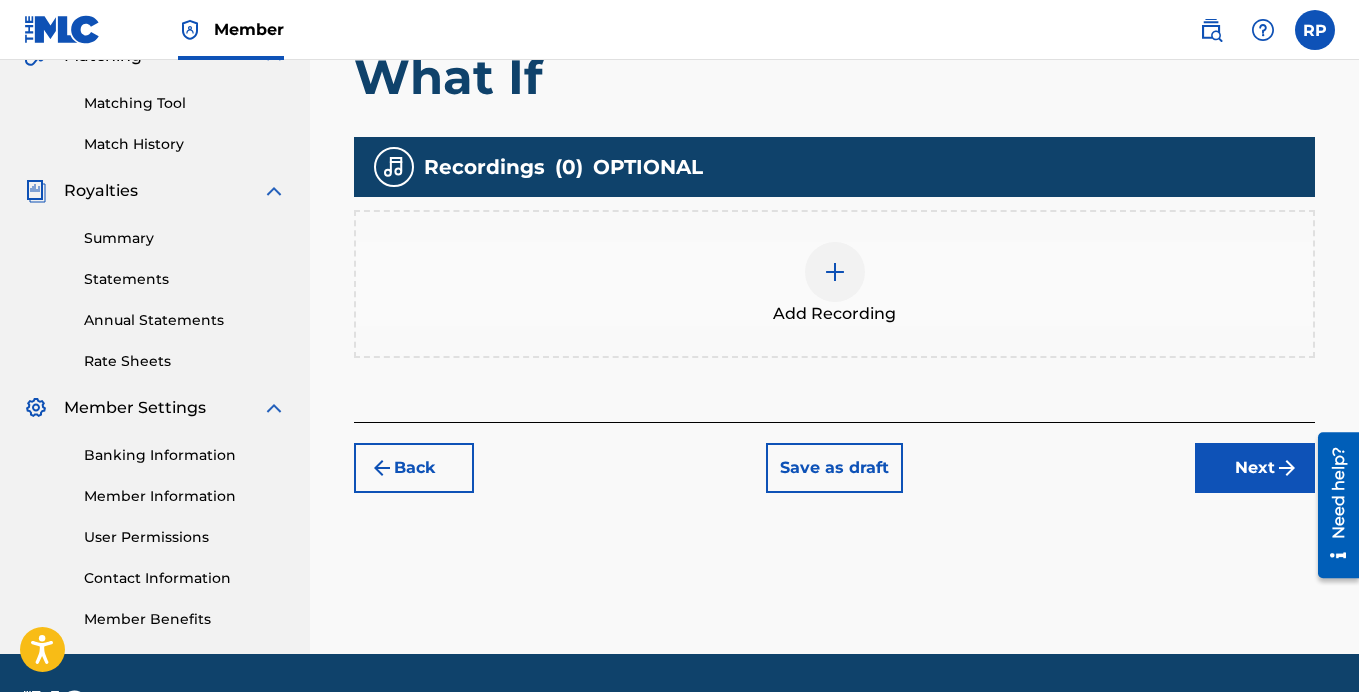 click at bounding box center [835, 272] 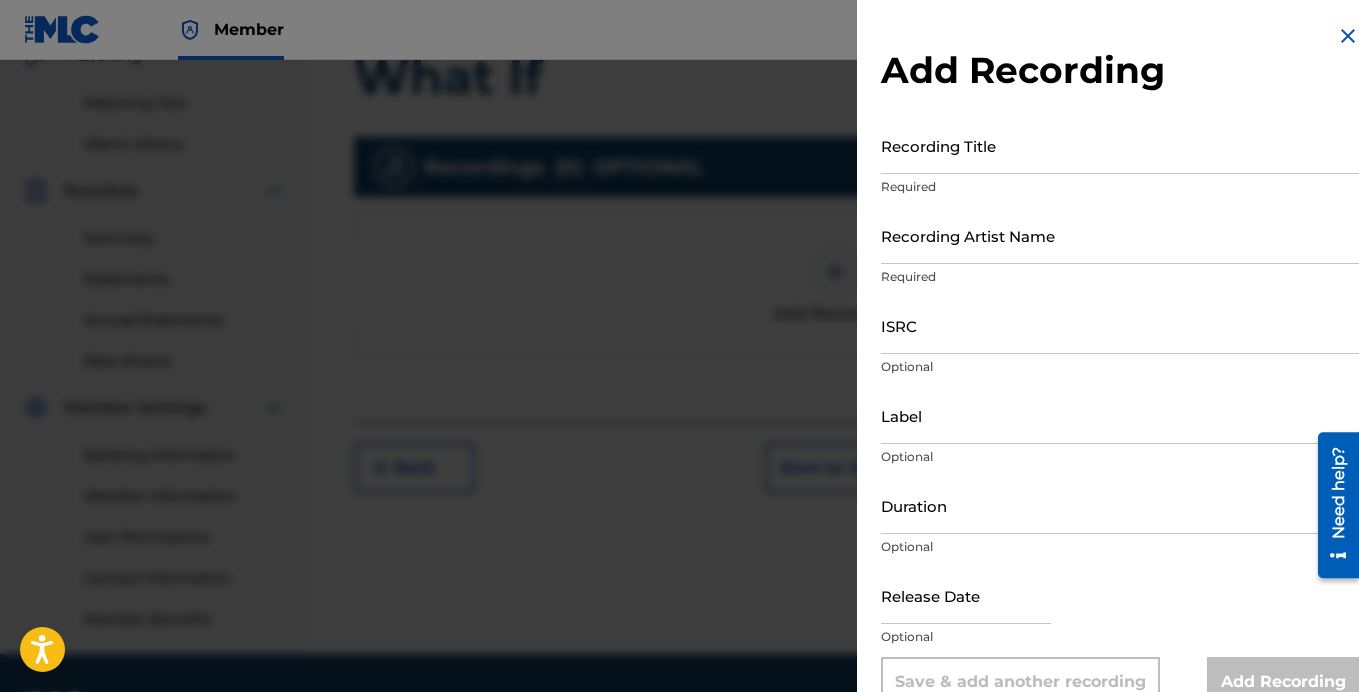 click on "Recording Title" at bounding box center (1120, 145) 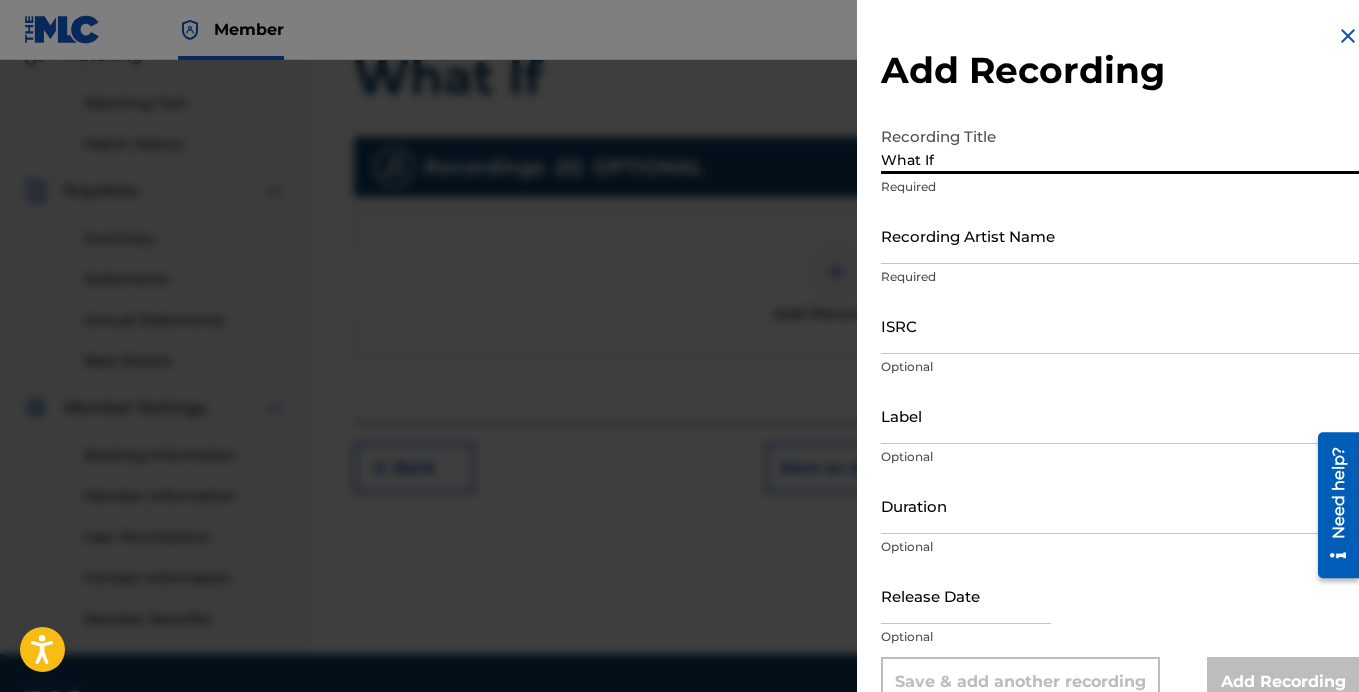 type on "What If" 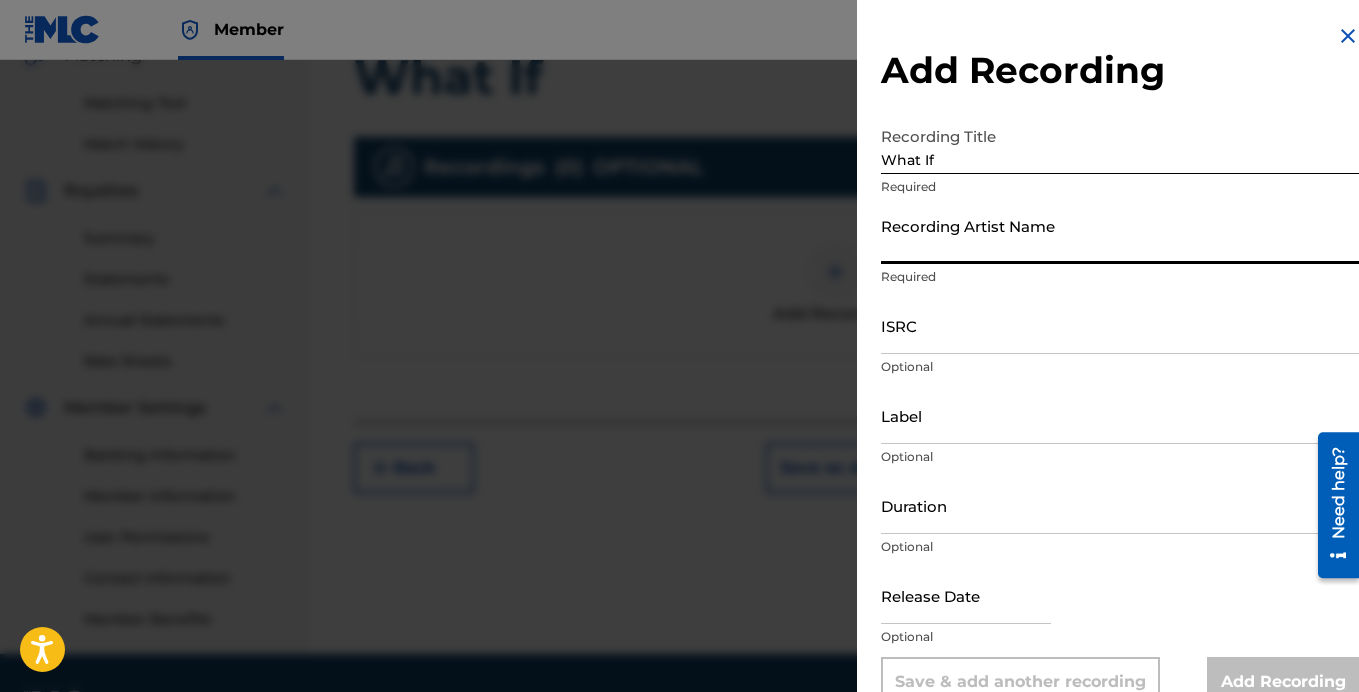 click on "Recording Artist Name" at bounding box center (1120, 235) 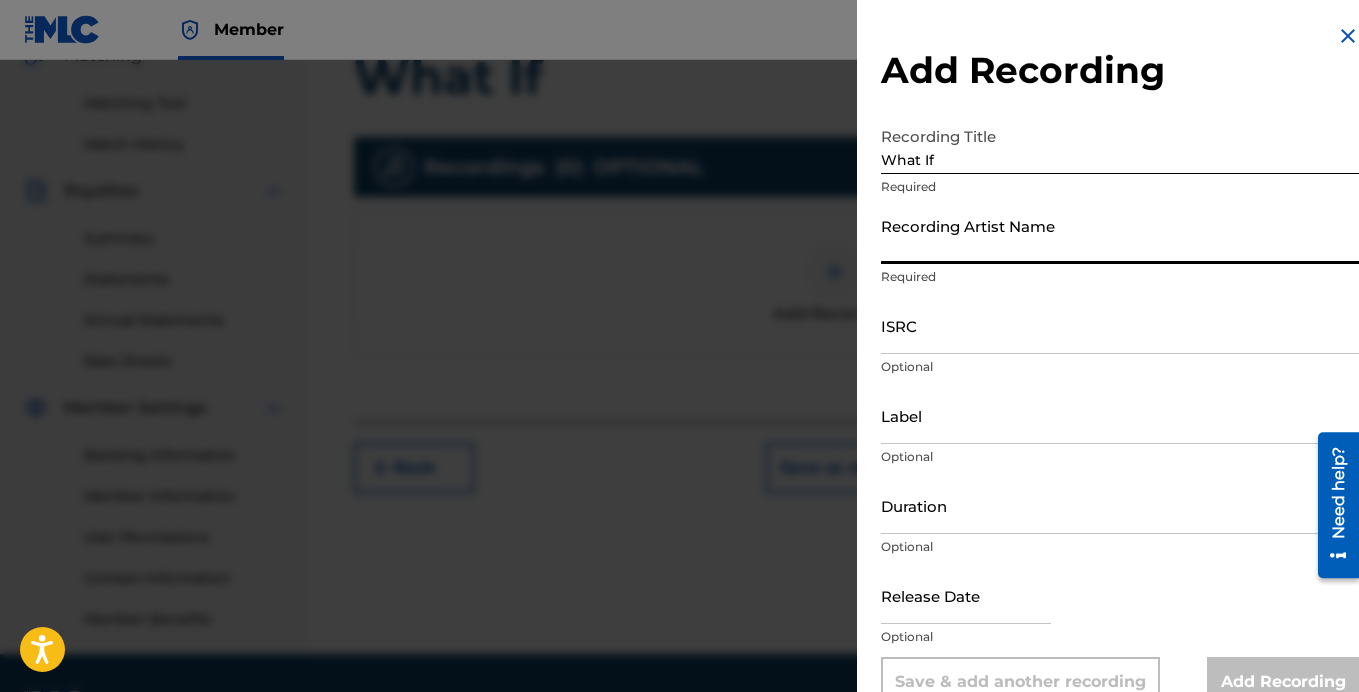 type on "[PERSON_NAME]" 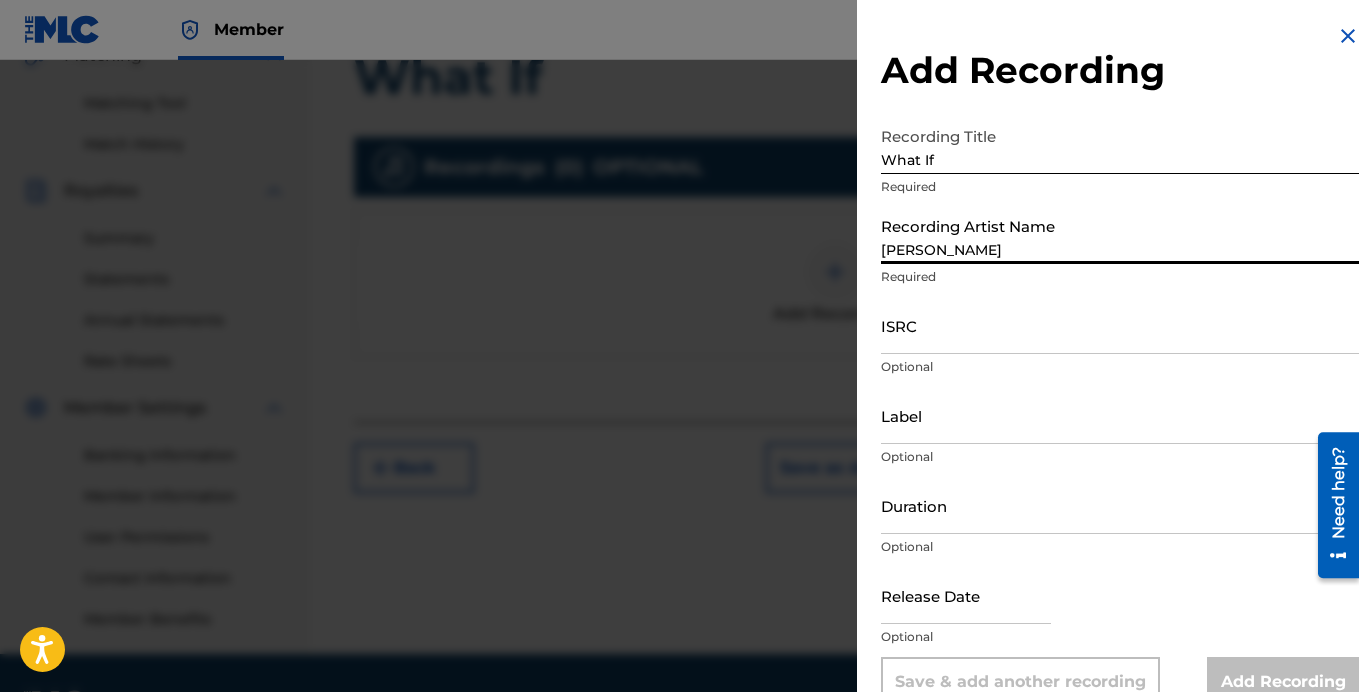 type on "03:16" 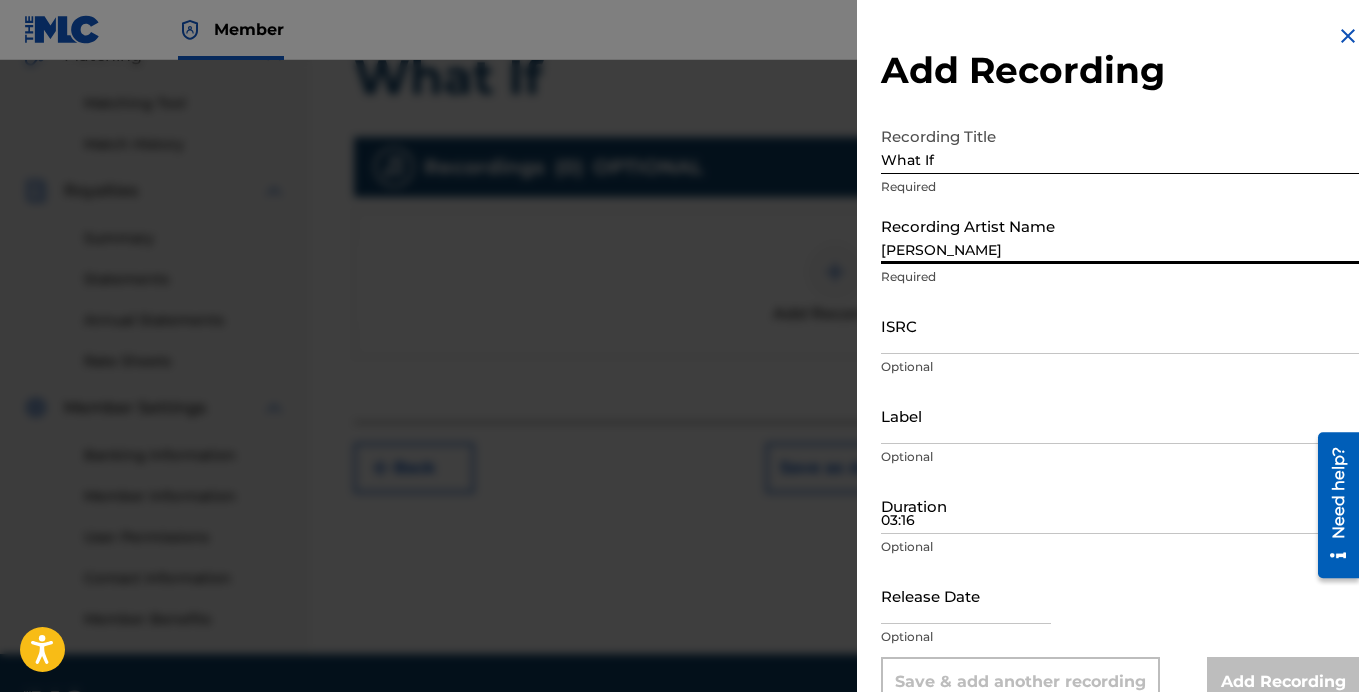 type on "[DATE]" 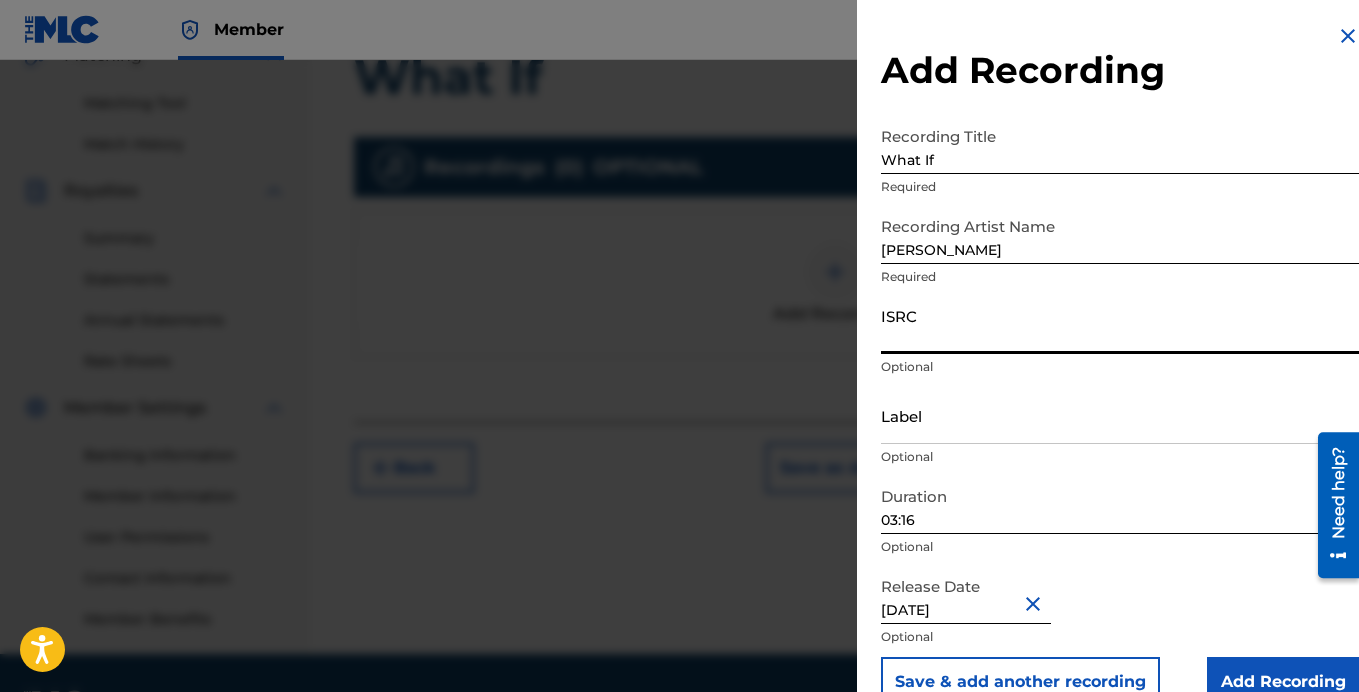click on "ISRC" at bounding box center (1120, 325) 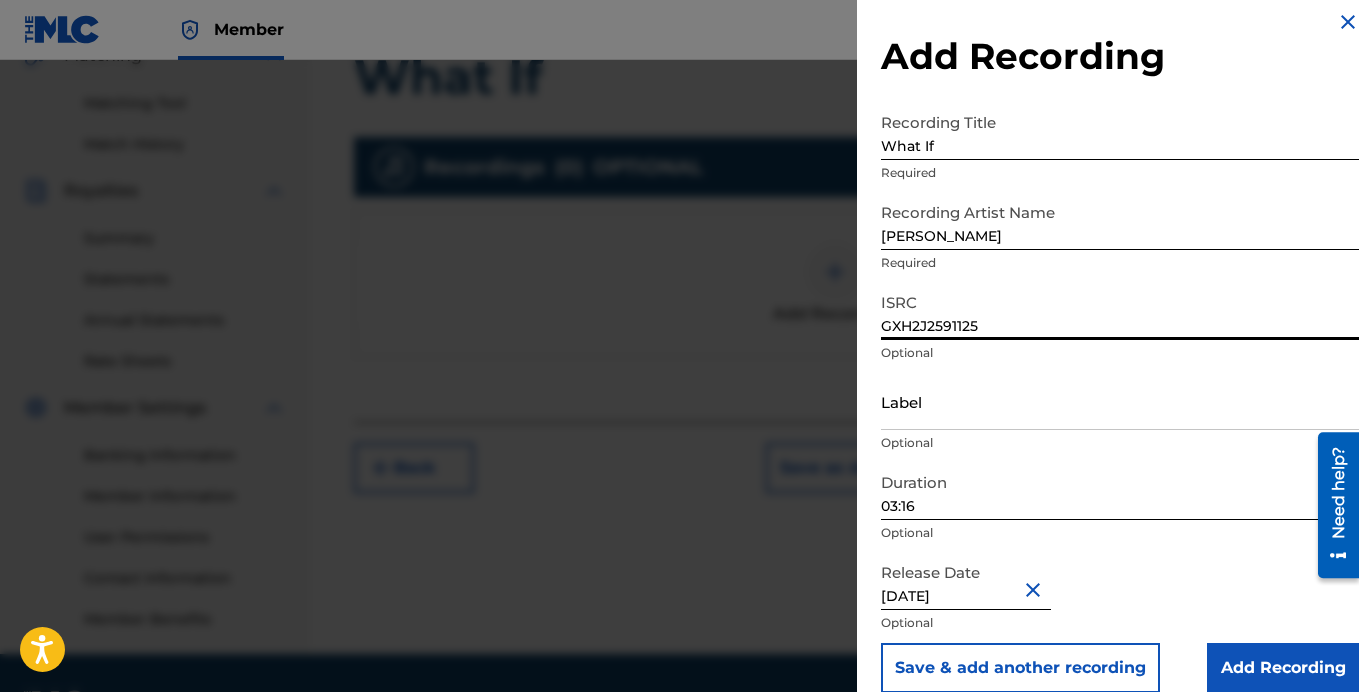 scroll, scrollTop: 39, scrollLeft: 0, axis: vertical 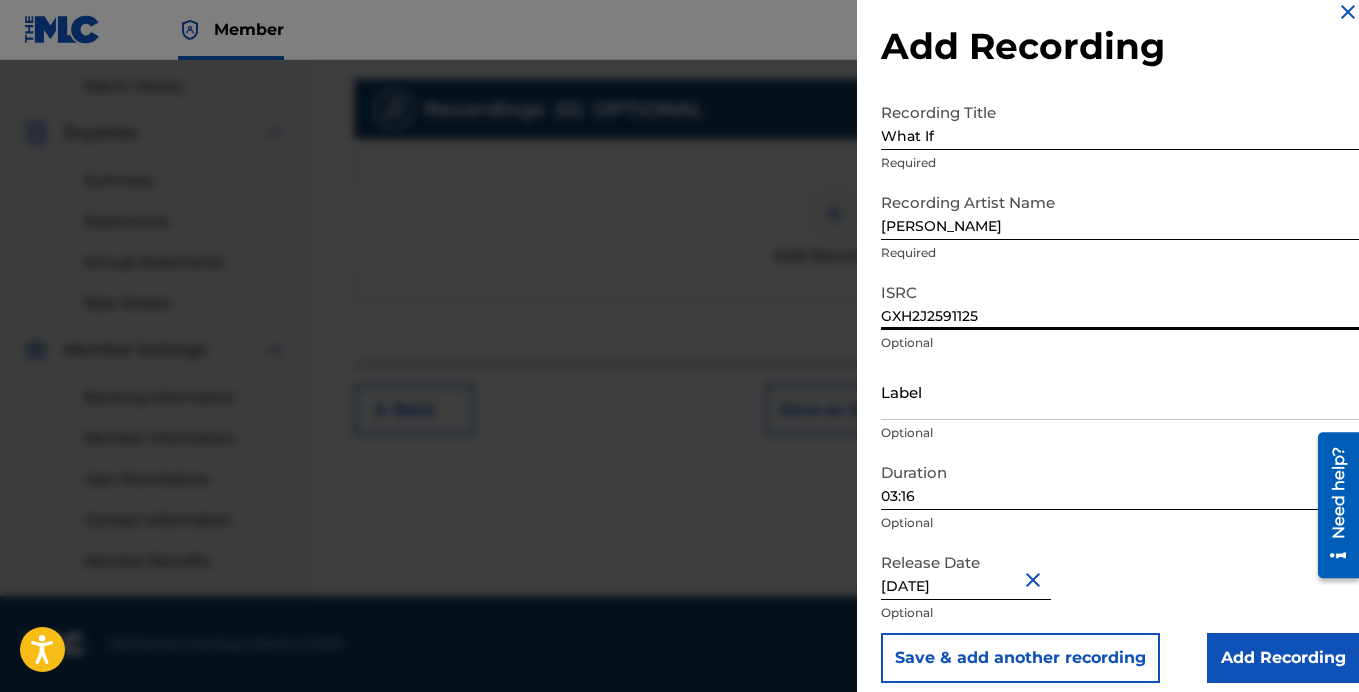 type on "GXH2J2591125" 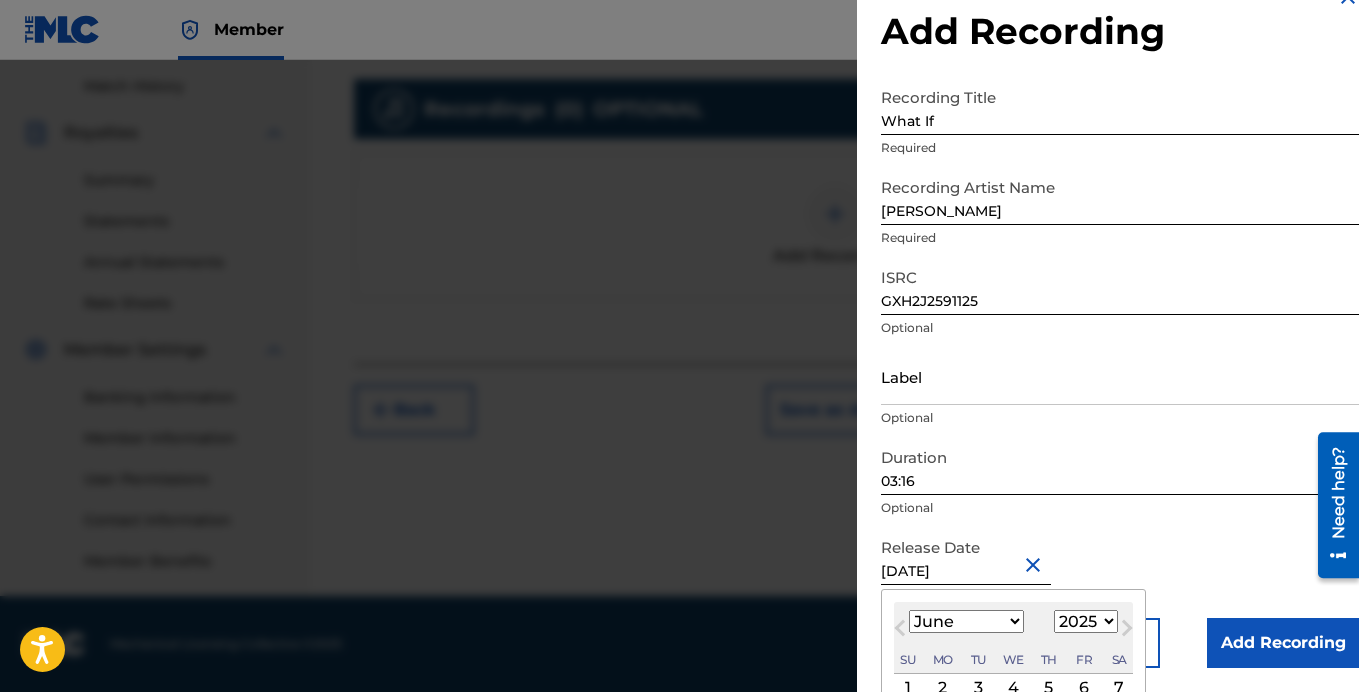 type on "[DATE]" 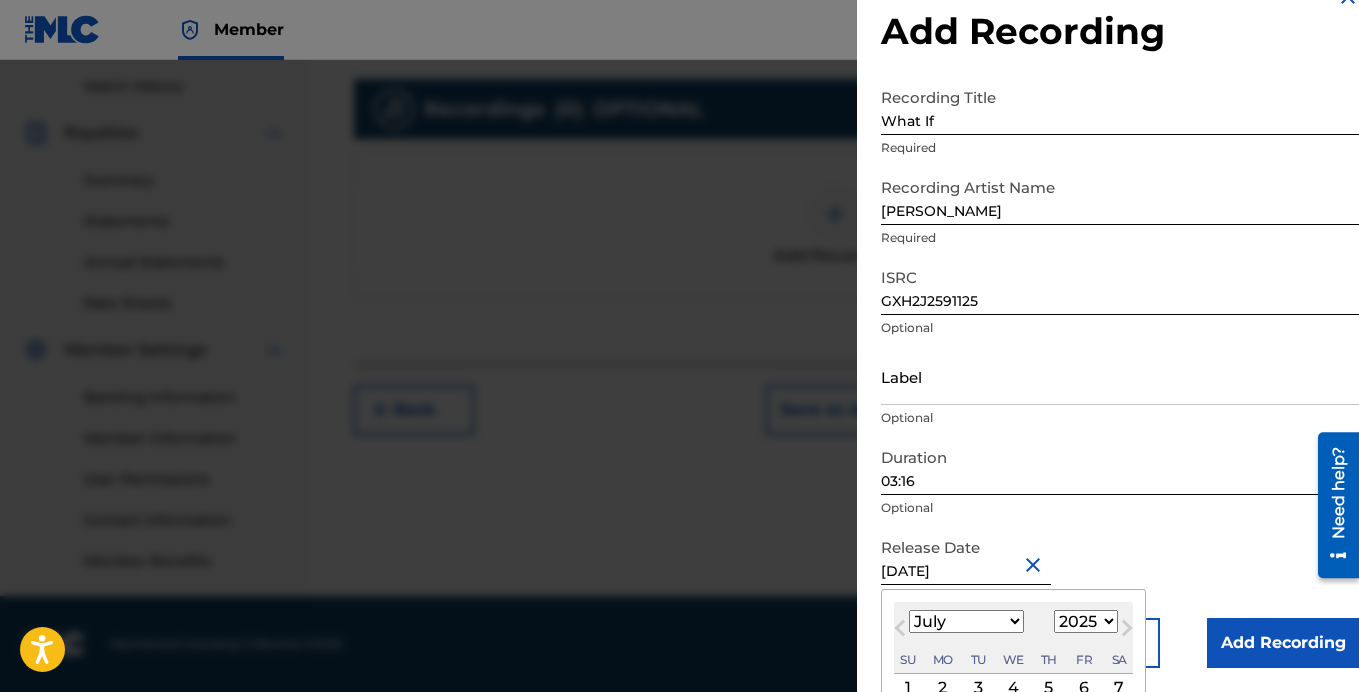 click on "January February March April May June July August September October November December" at bounding box center (966, 621) 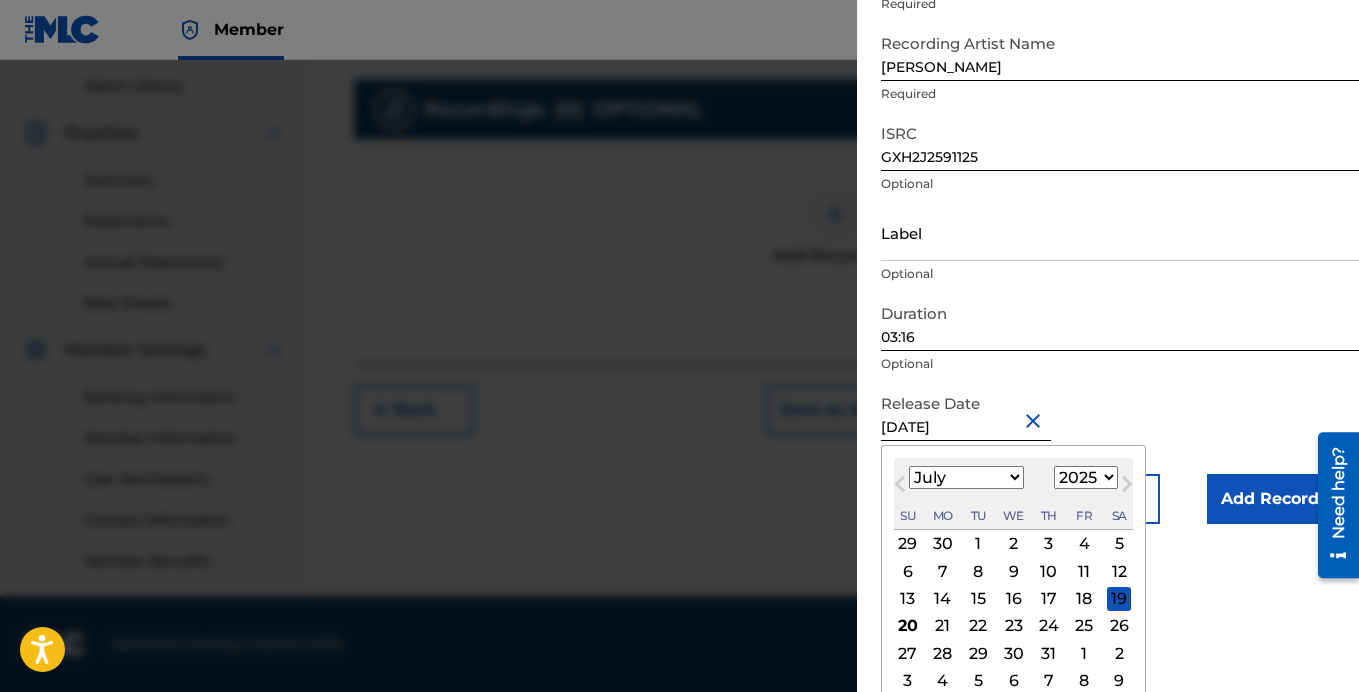 scroll, scrollTop: 198, scrollLeft: 0, axis: vertical 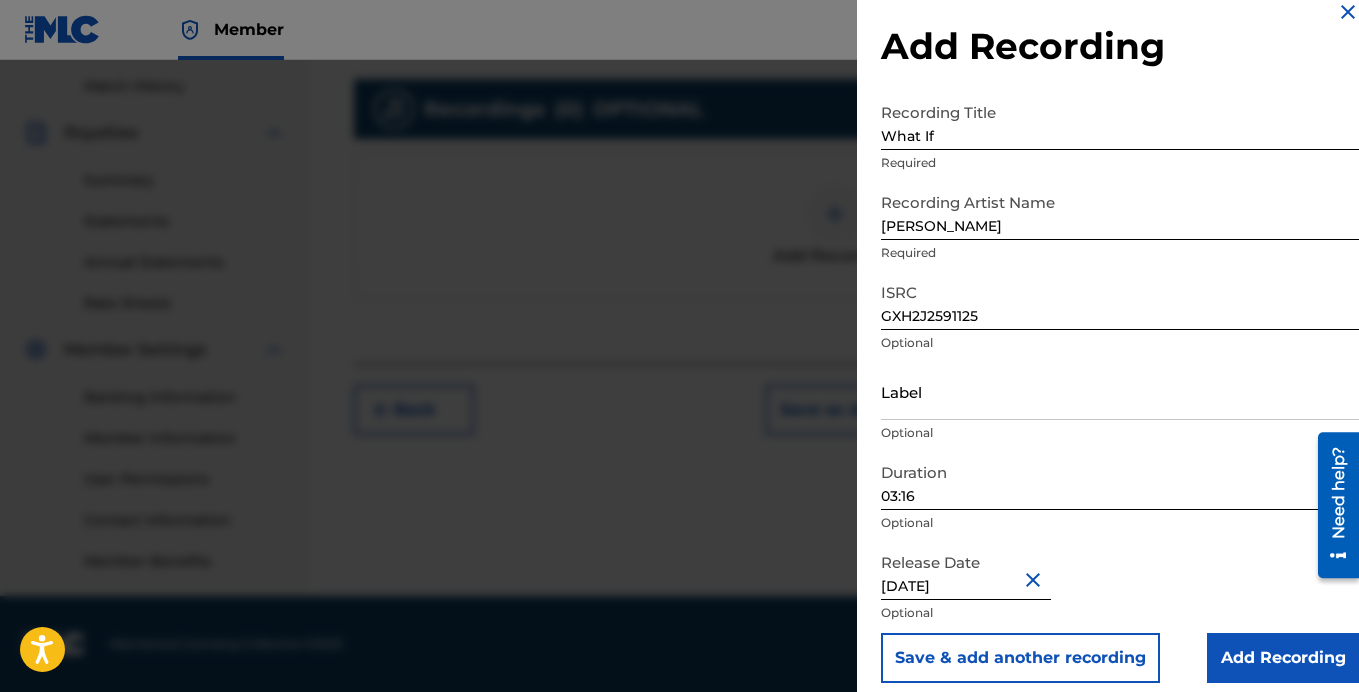 click on "Add Recording" at bounding box center [1283, 658] 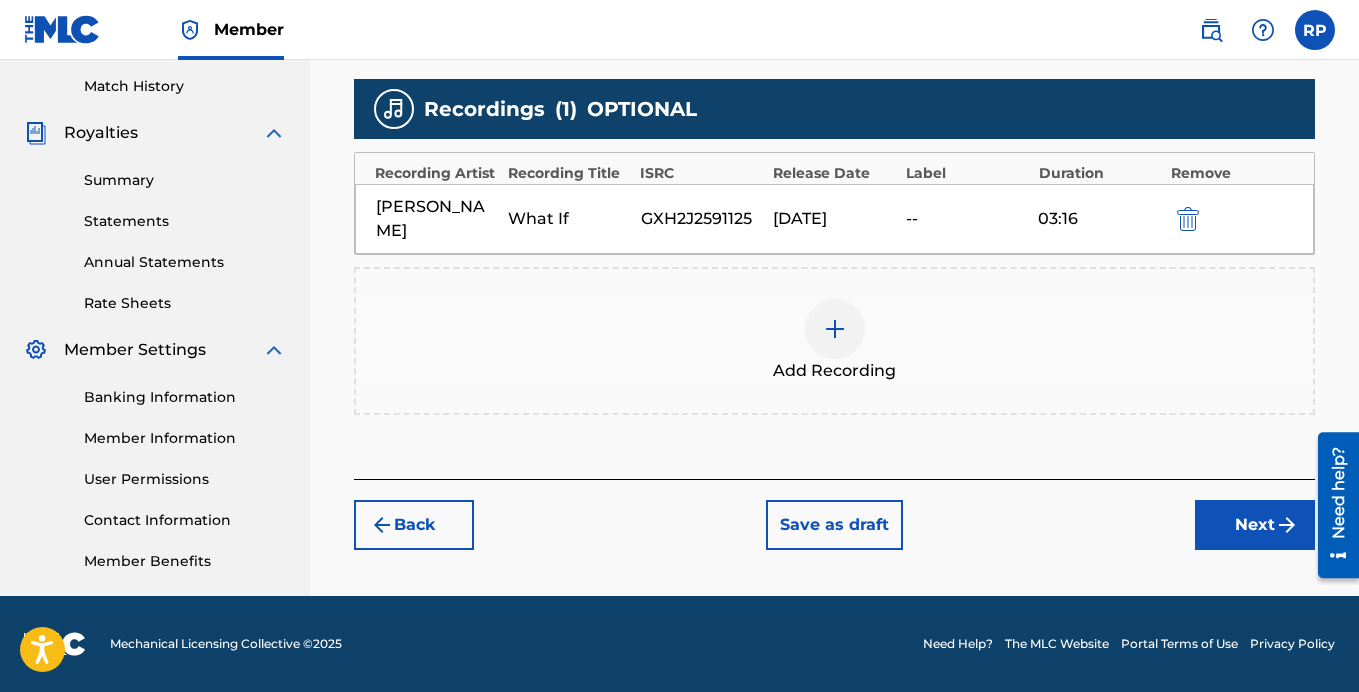 click on "Next" at bounding box center [1255, 525] 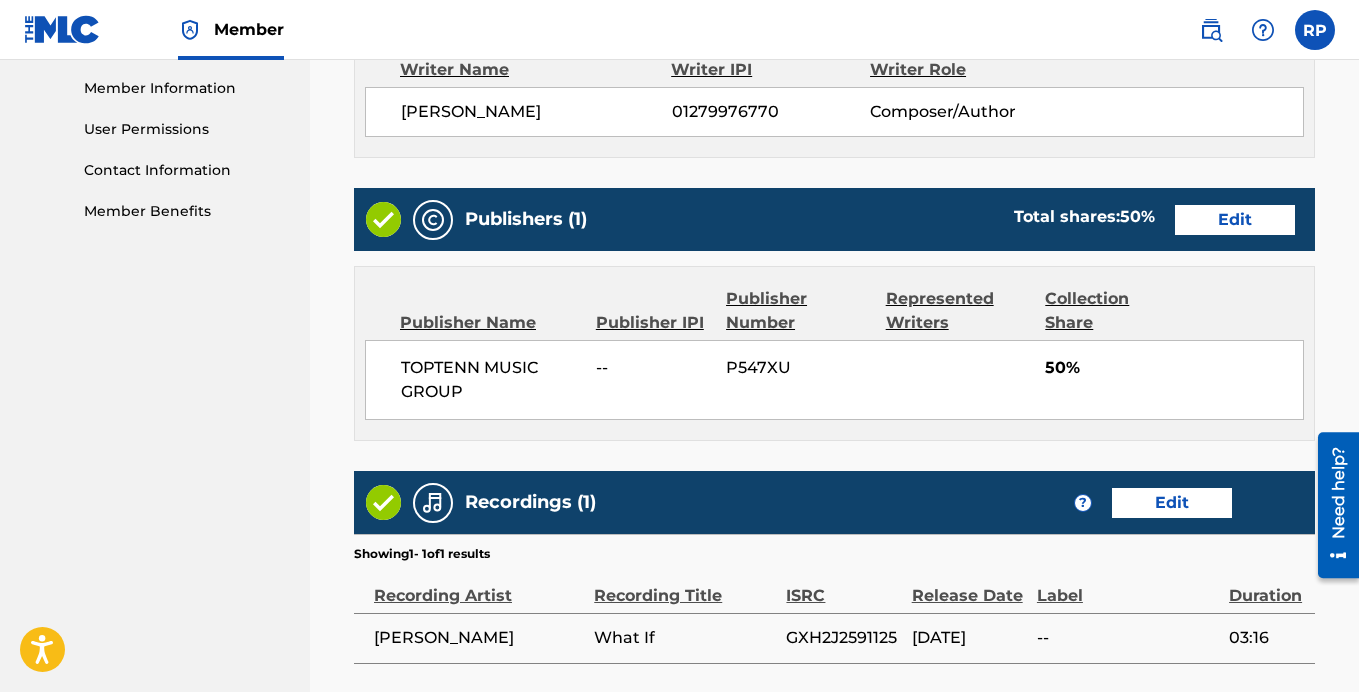 scroll, scrollTop: 1087, scrollLeft: 0, axis: vertical 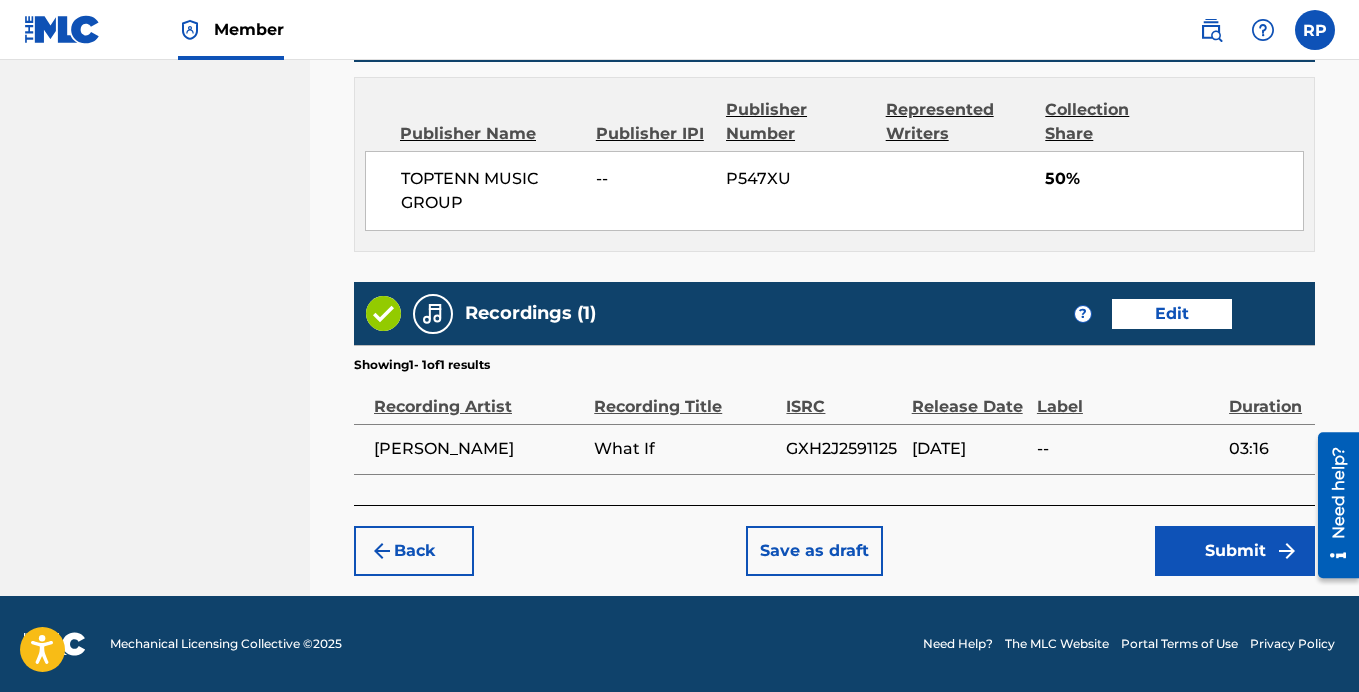 click on "Submit" at bounding box center [1235, 551] 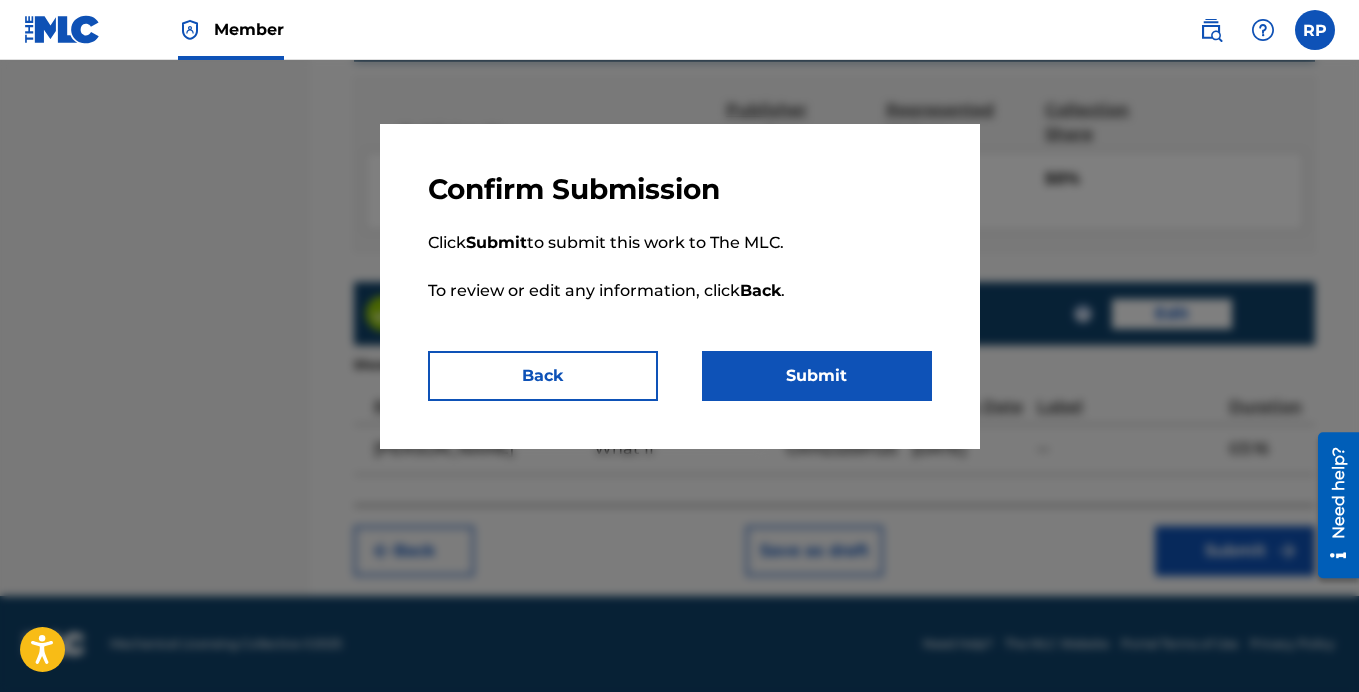 click on "Submit" at bounding box center (817, 376) 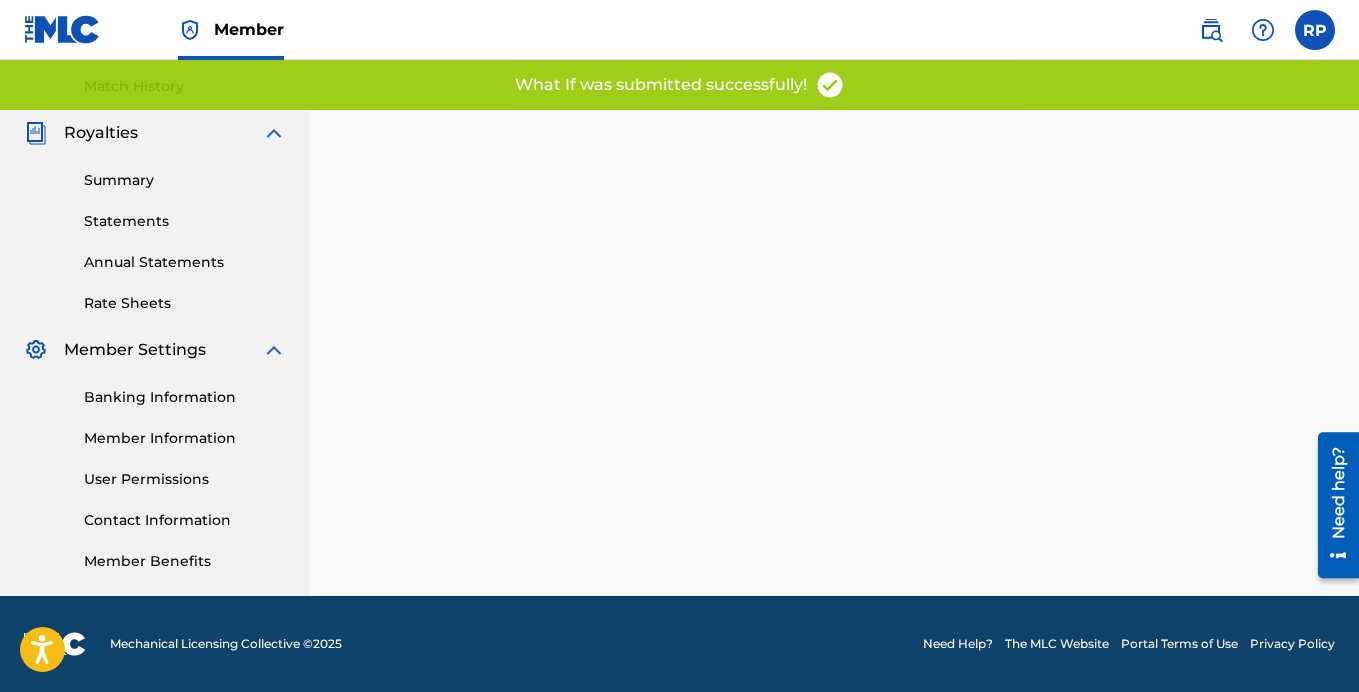 scroll, scrollTop: 0, scrollLeft: 0, axis: both 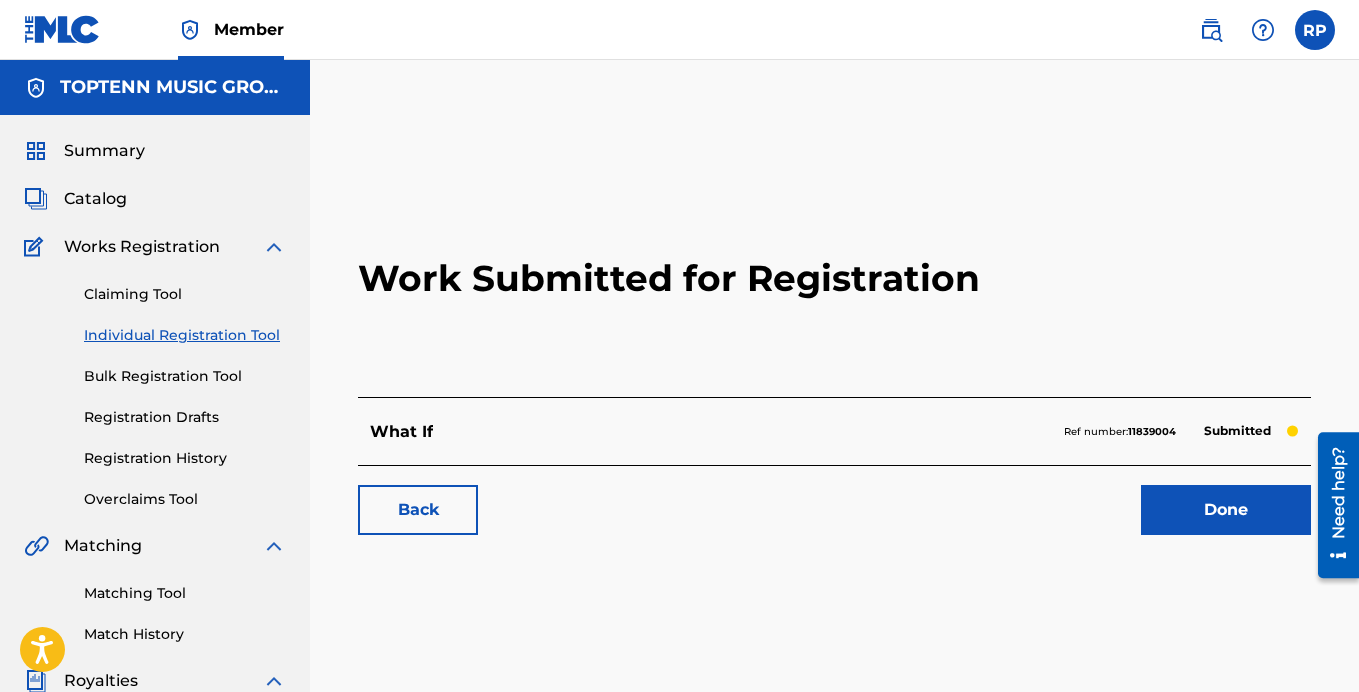 click on "Done" at bounding box center (1226, 510) 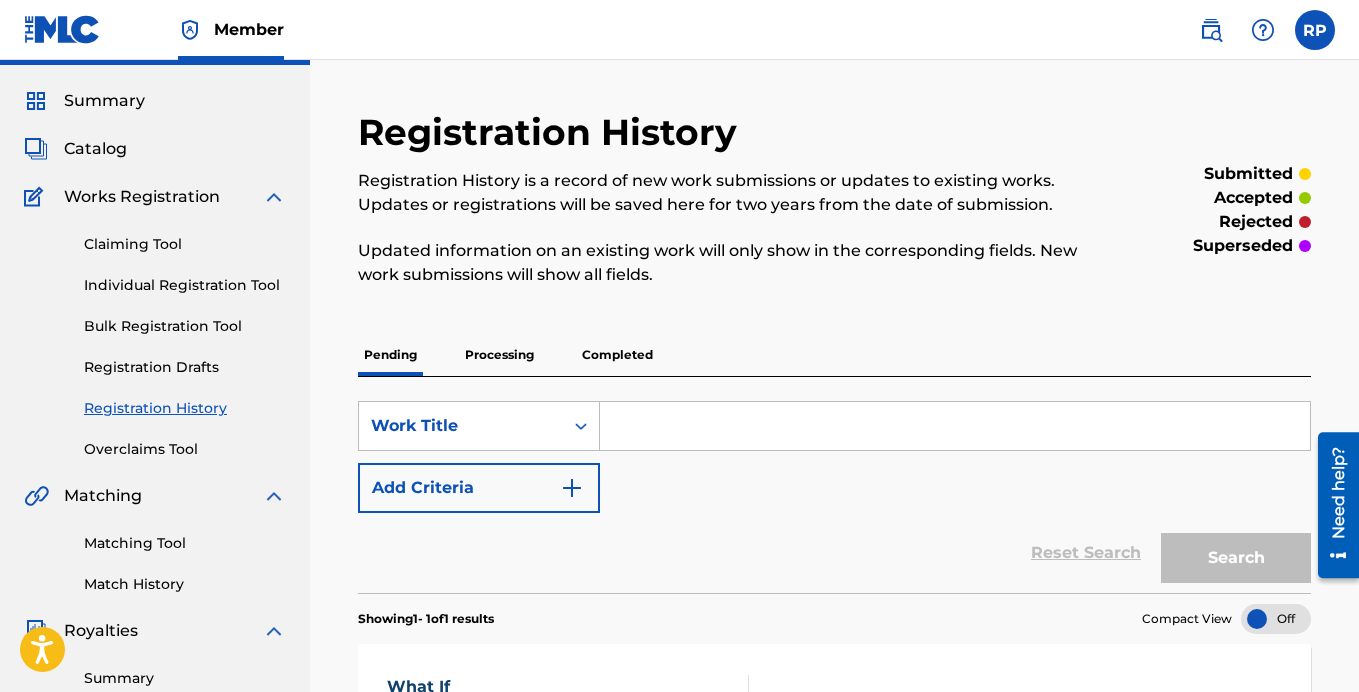 scroll, scrollTop: 48, scrollLeft: 0, axis: vertical 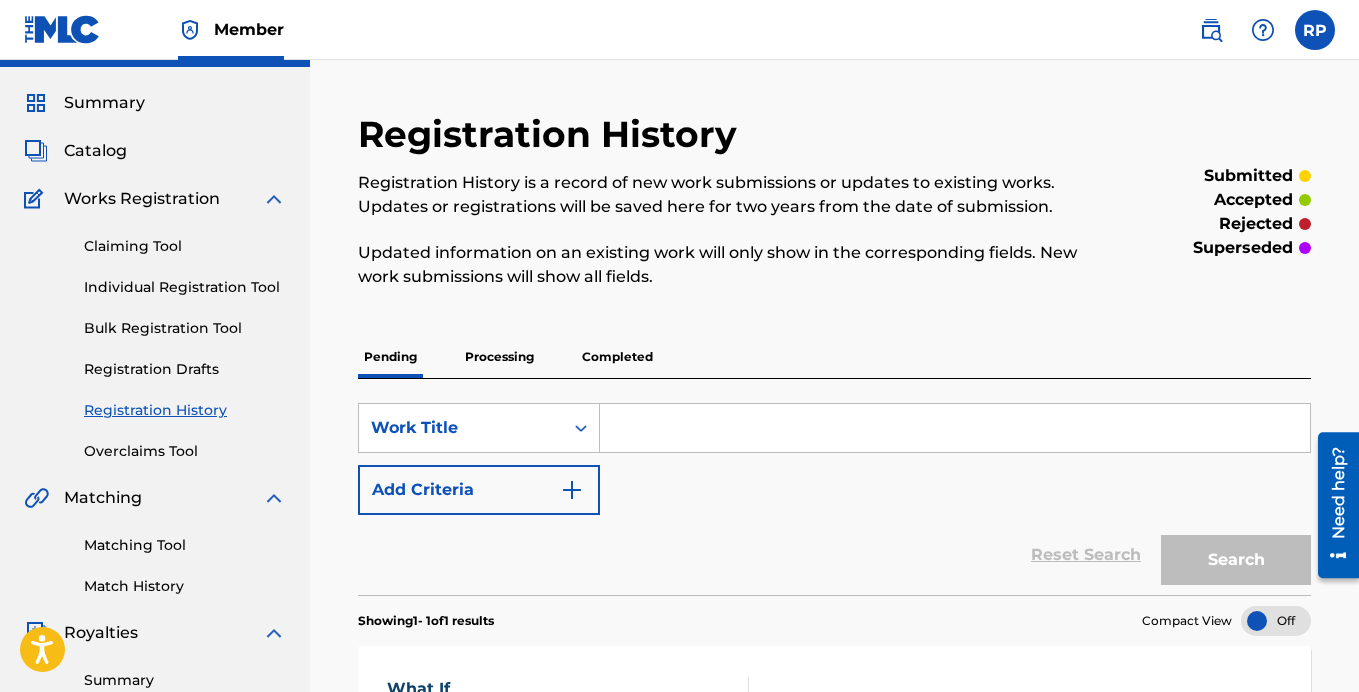 click on "Individual Registration Tool" at bounding box center (185, 287) 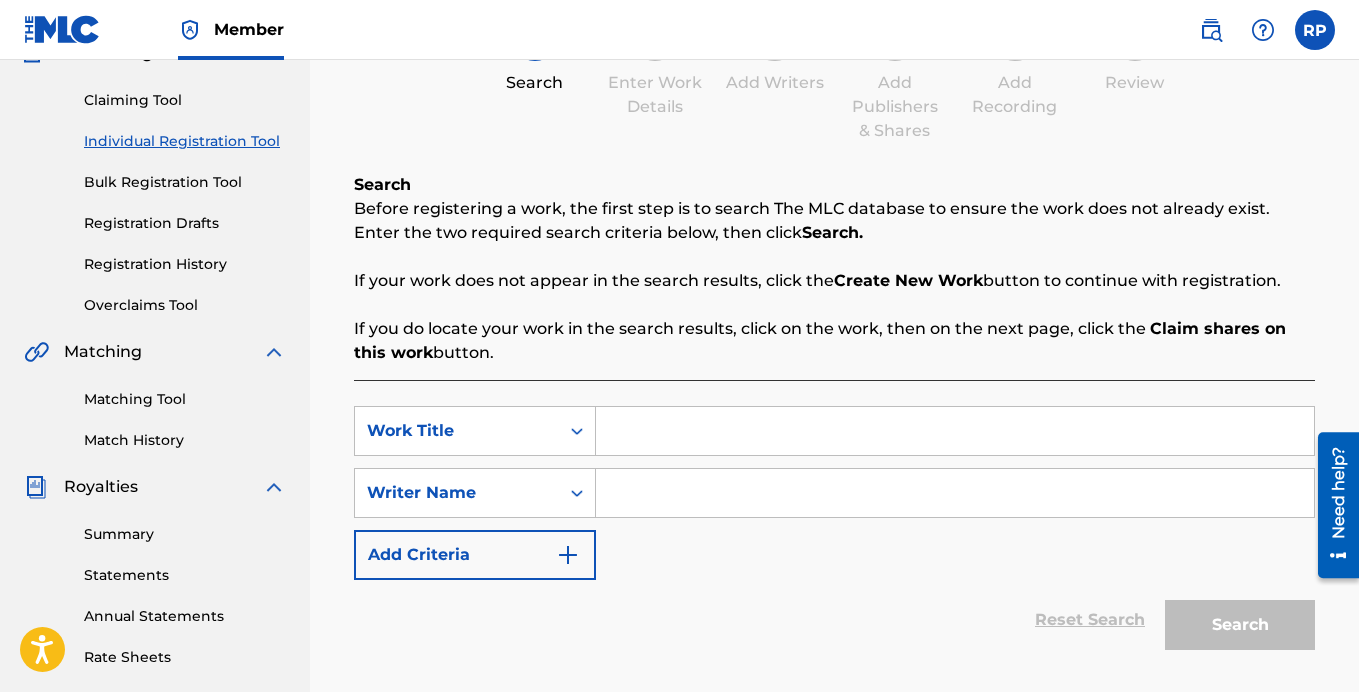 scroll, scrollTop: 200, scrollLeft: 0, axis: vertical 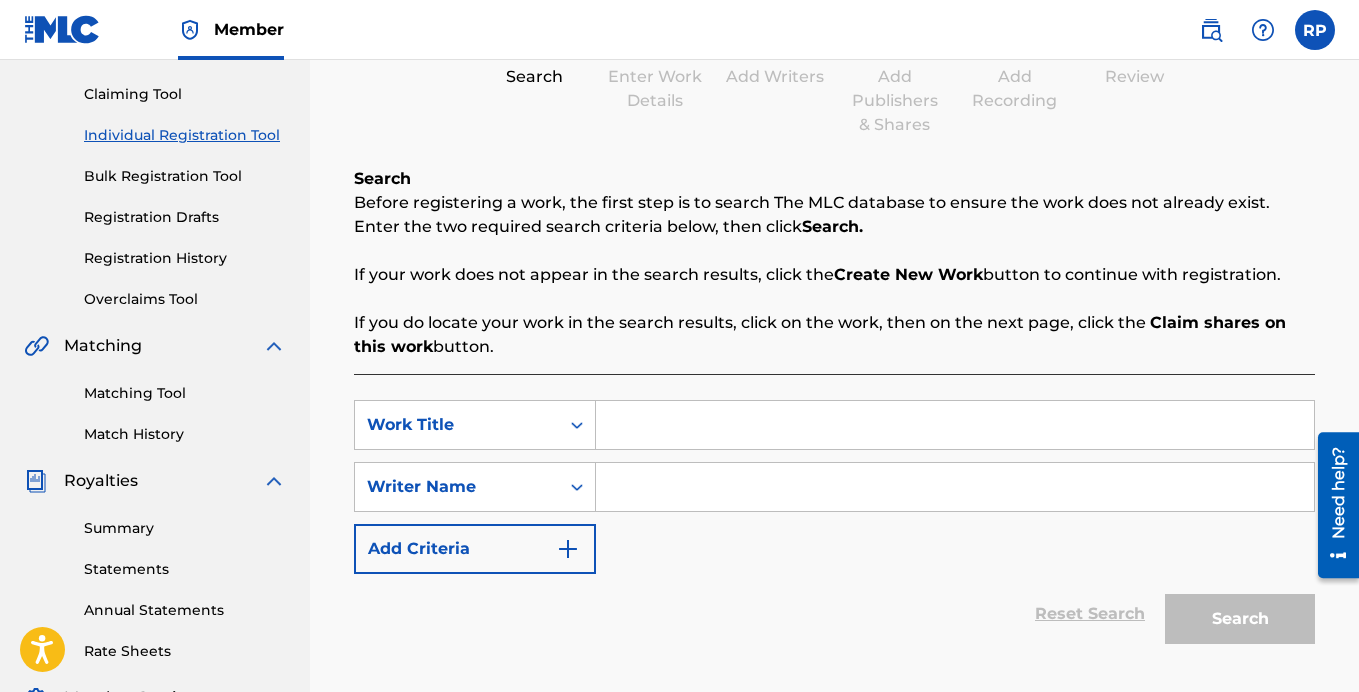 click at bounding box center [955, 425] 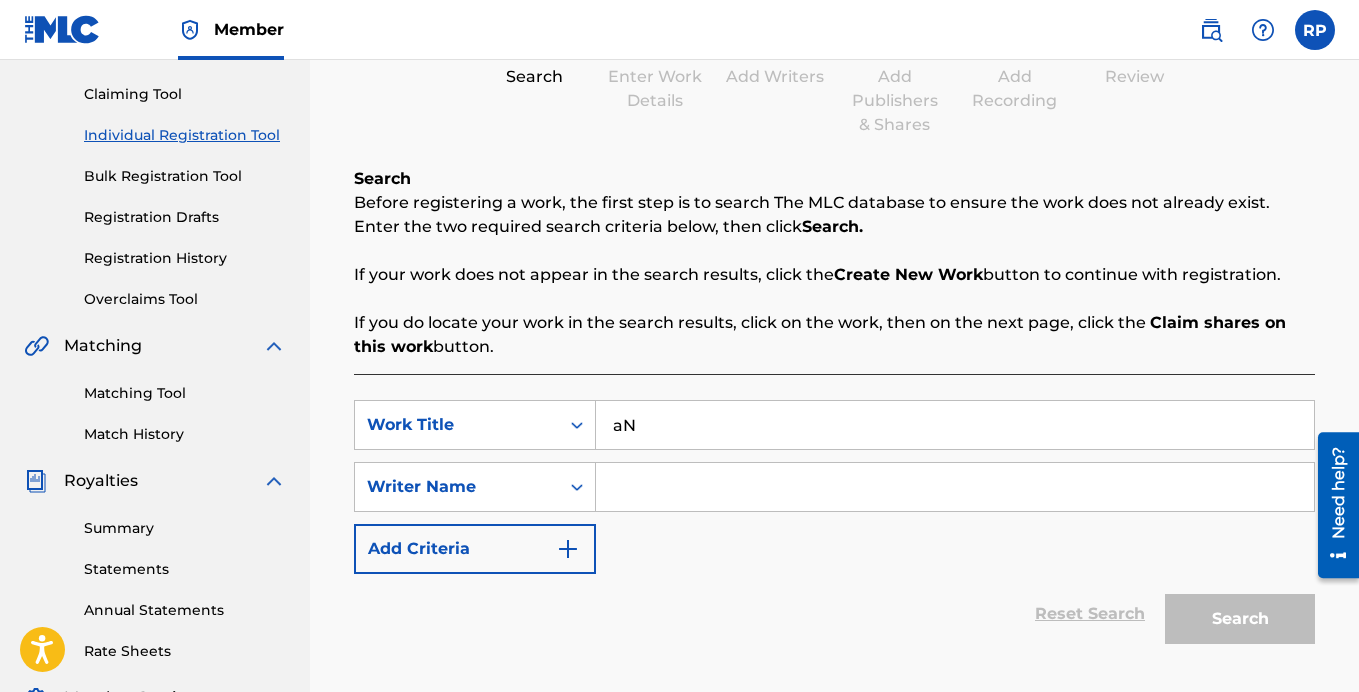 type on "a" 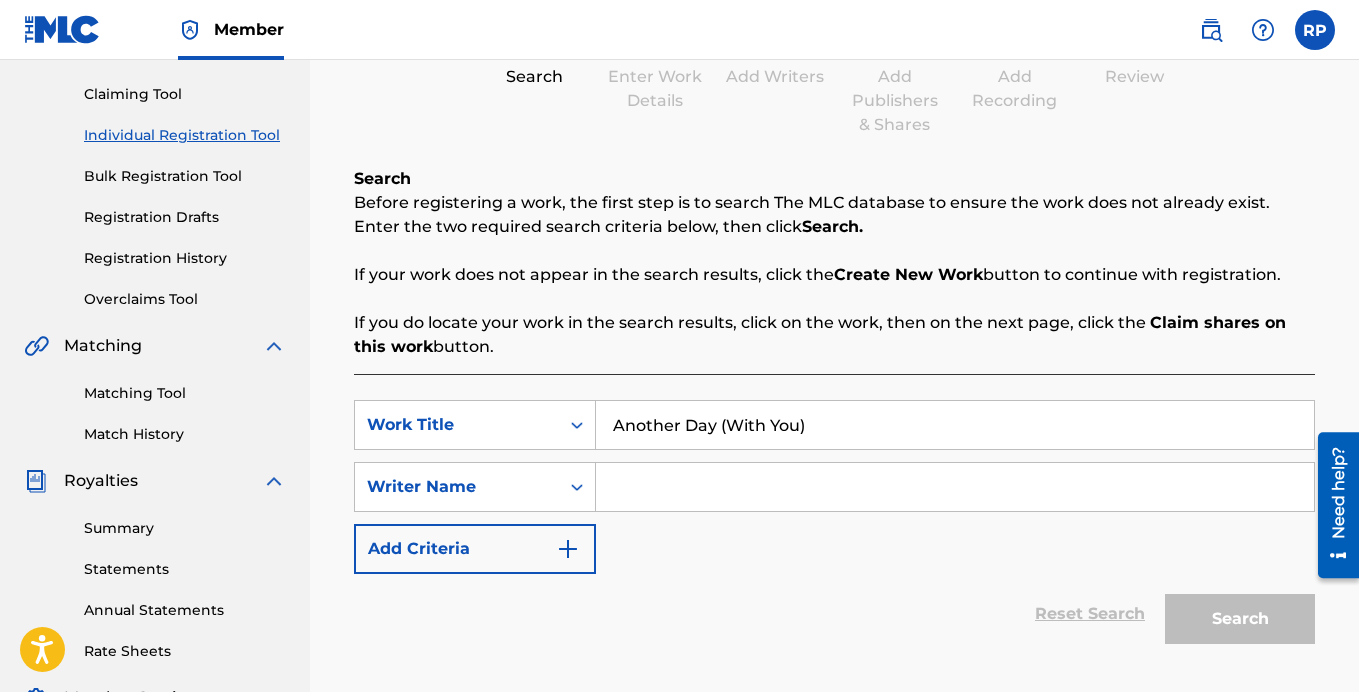 type on "Another Day (With You)" 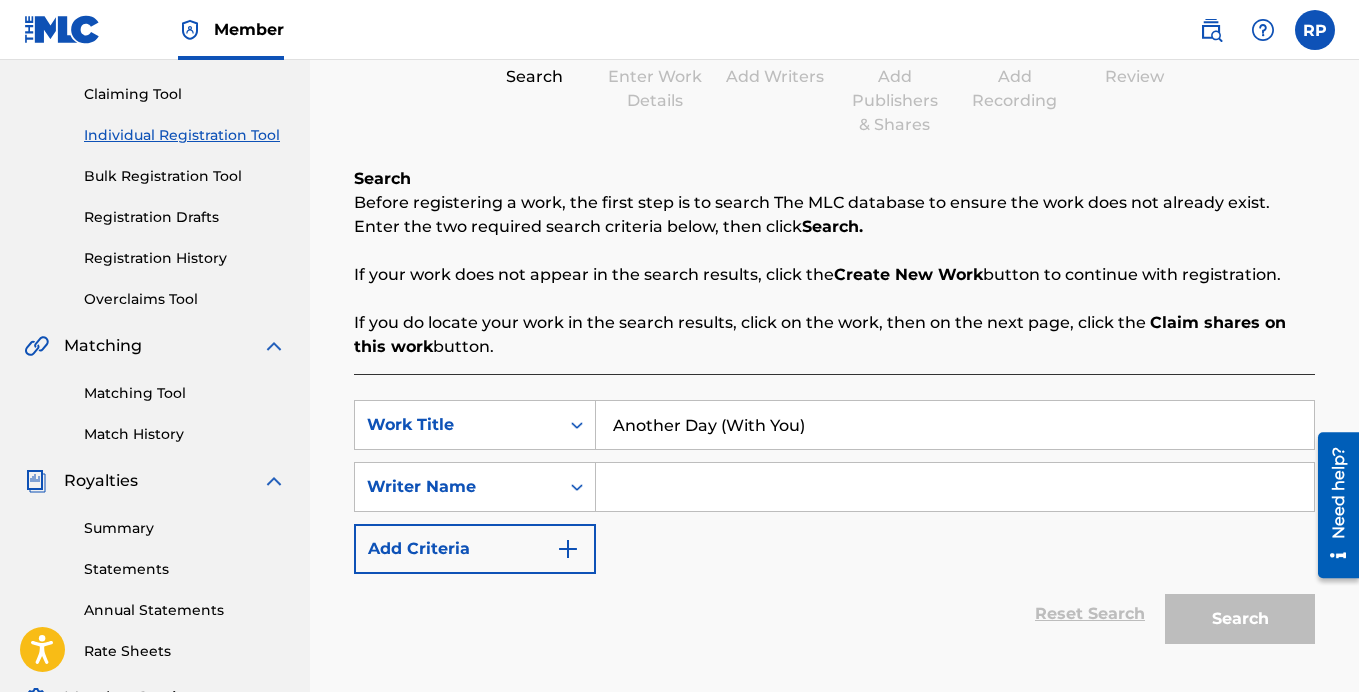 type on "[PERSON_NAME][DEMOGRAPHIC_DATA]" 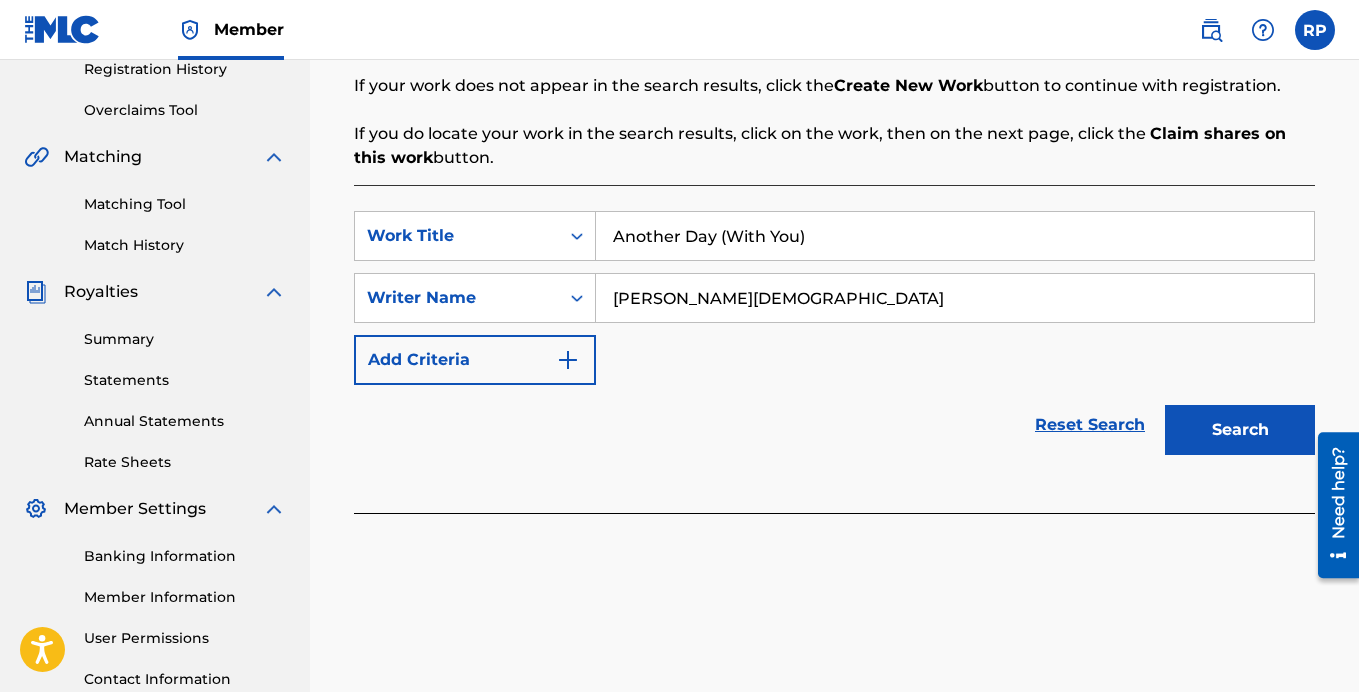 scroll, scrollTop: 400, scrollLeft: 0, axis: vertical 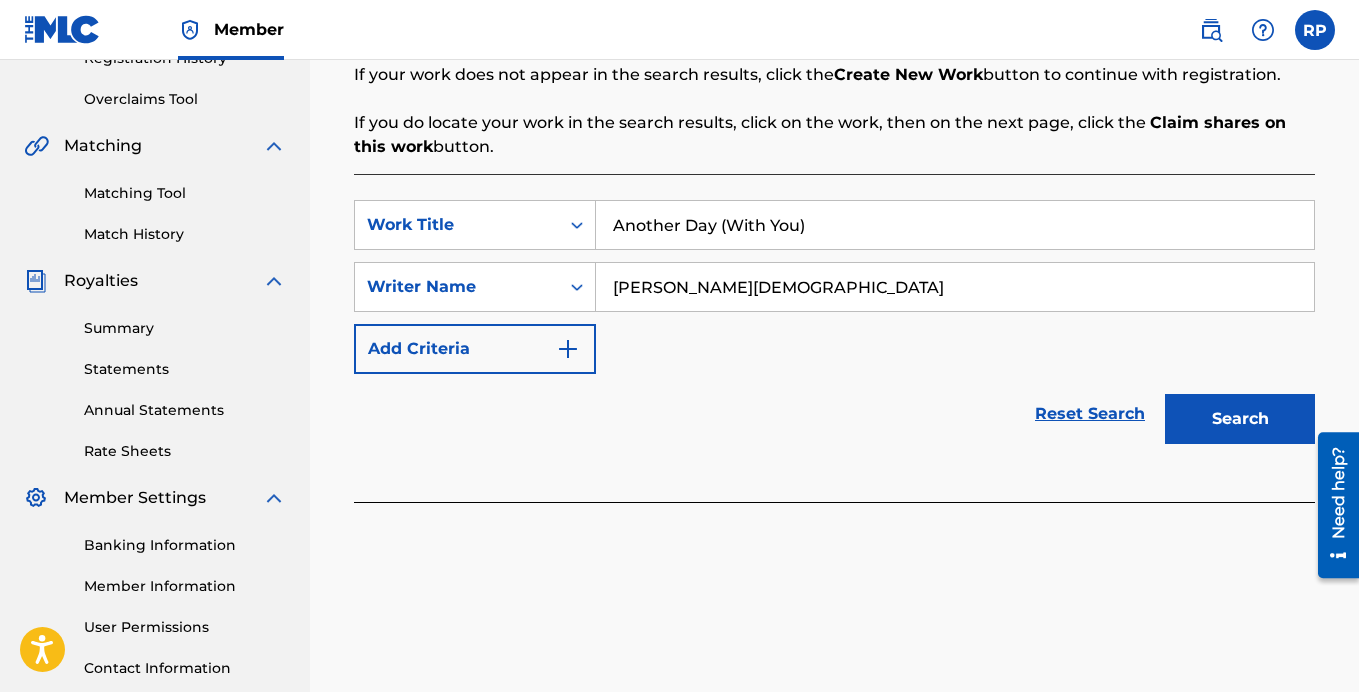 click on "Search" at bounding box center (1240, 419) 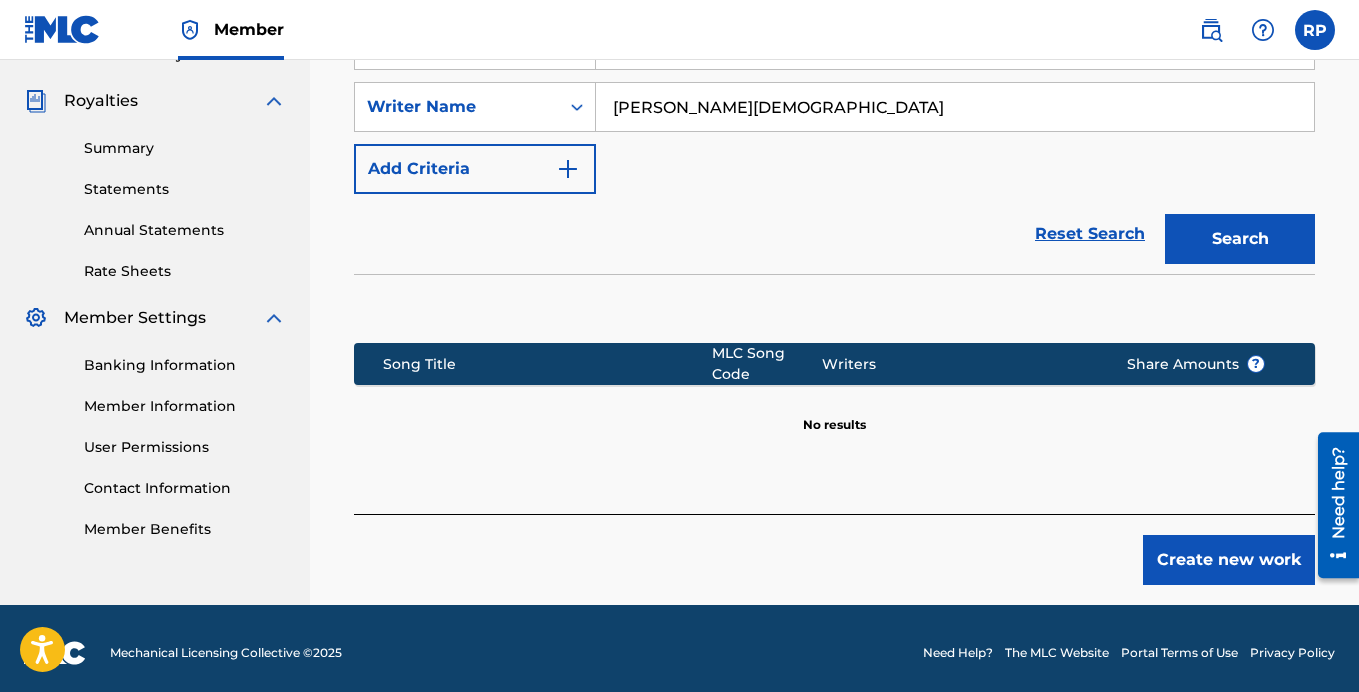 scroll, scrollTop: 589, scrollLeft: 0, axis: vertical 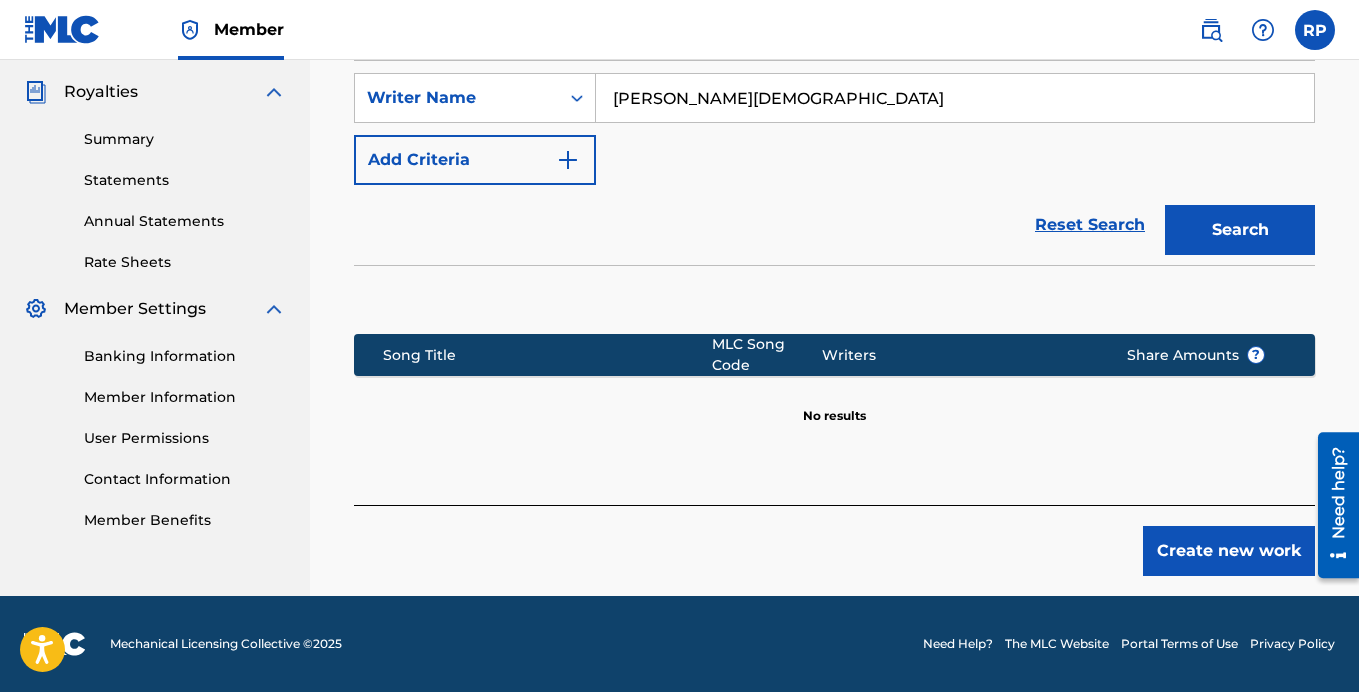 click on "Create new work" at bounding box center (1229, 551) 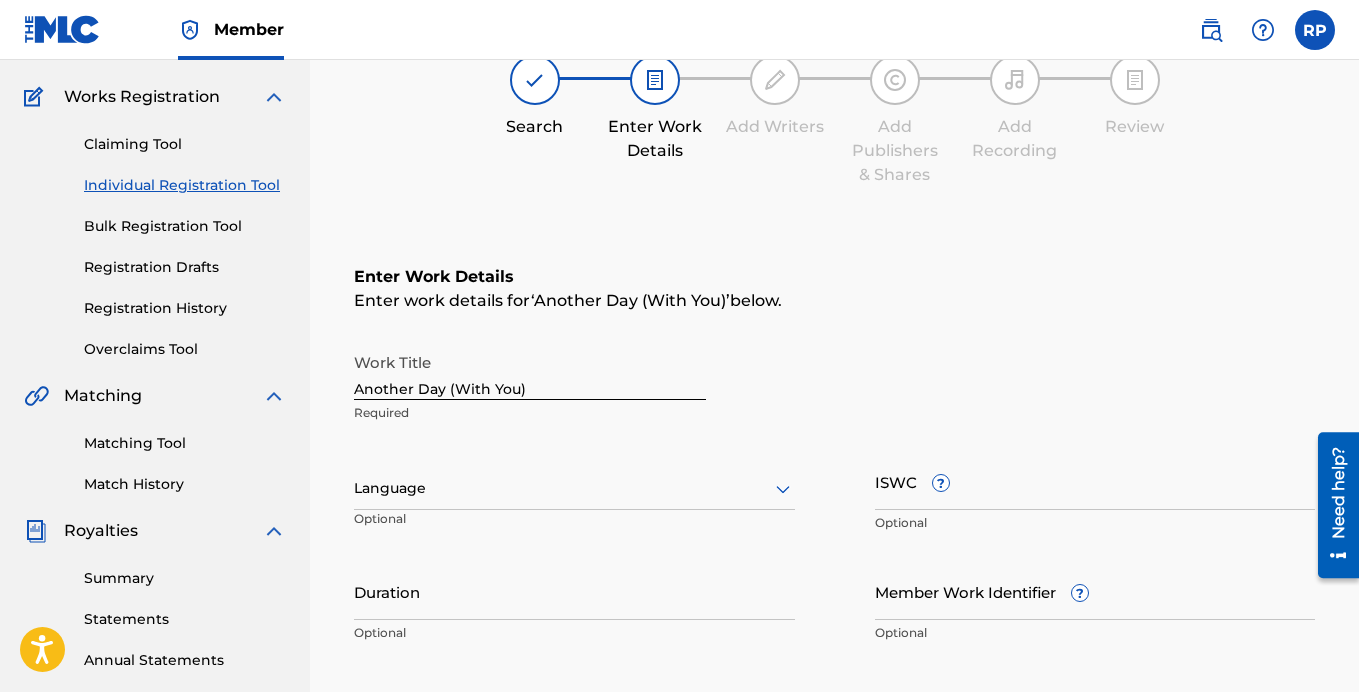 scroll, scrollTop: 200, scrollLeft: 0, axis: vertical 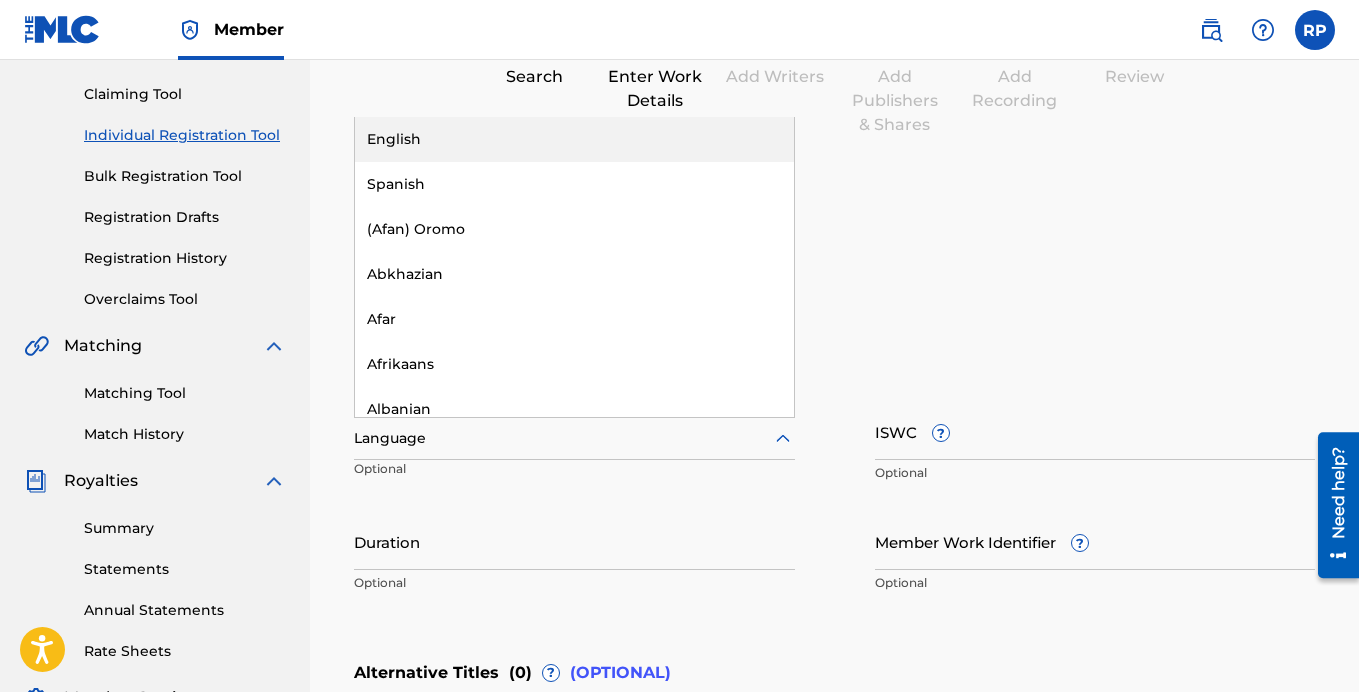 click 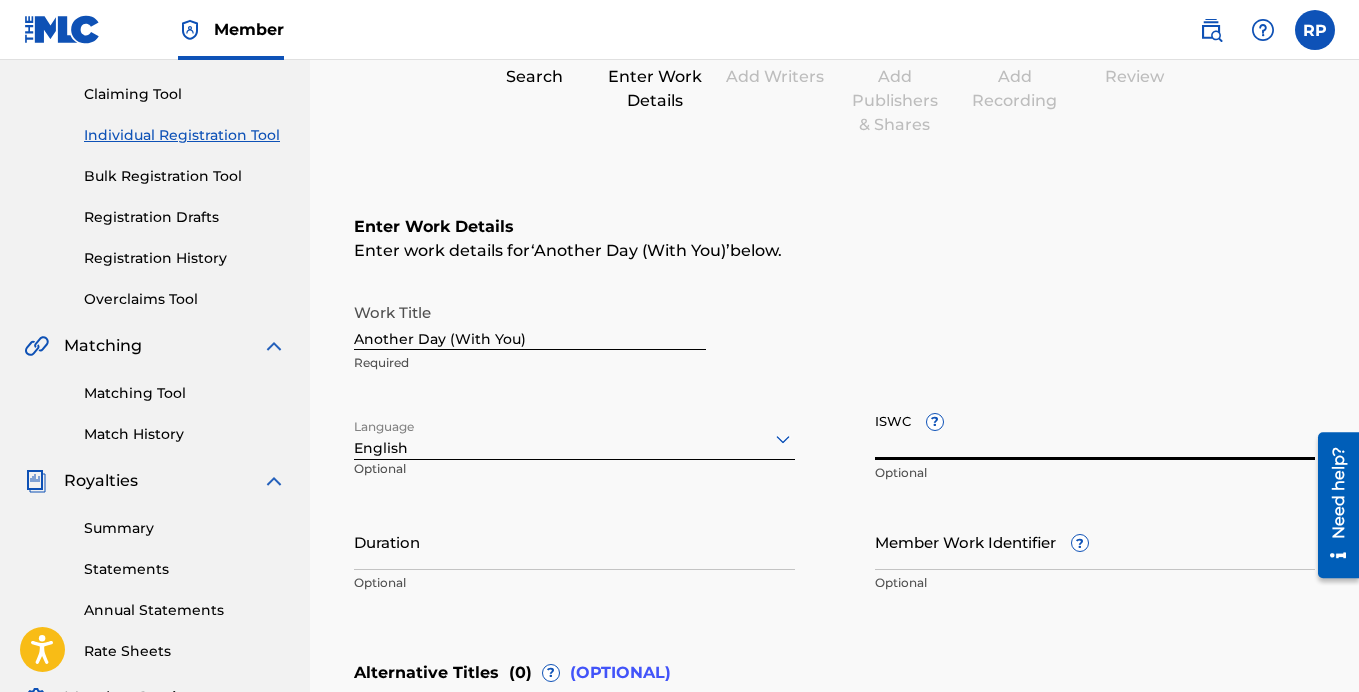 click on "ISWC   ?" at bounding box center (1095, 431) 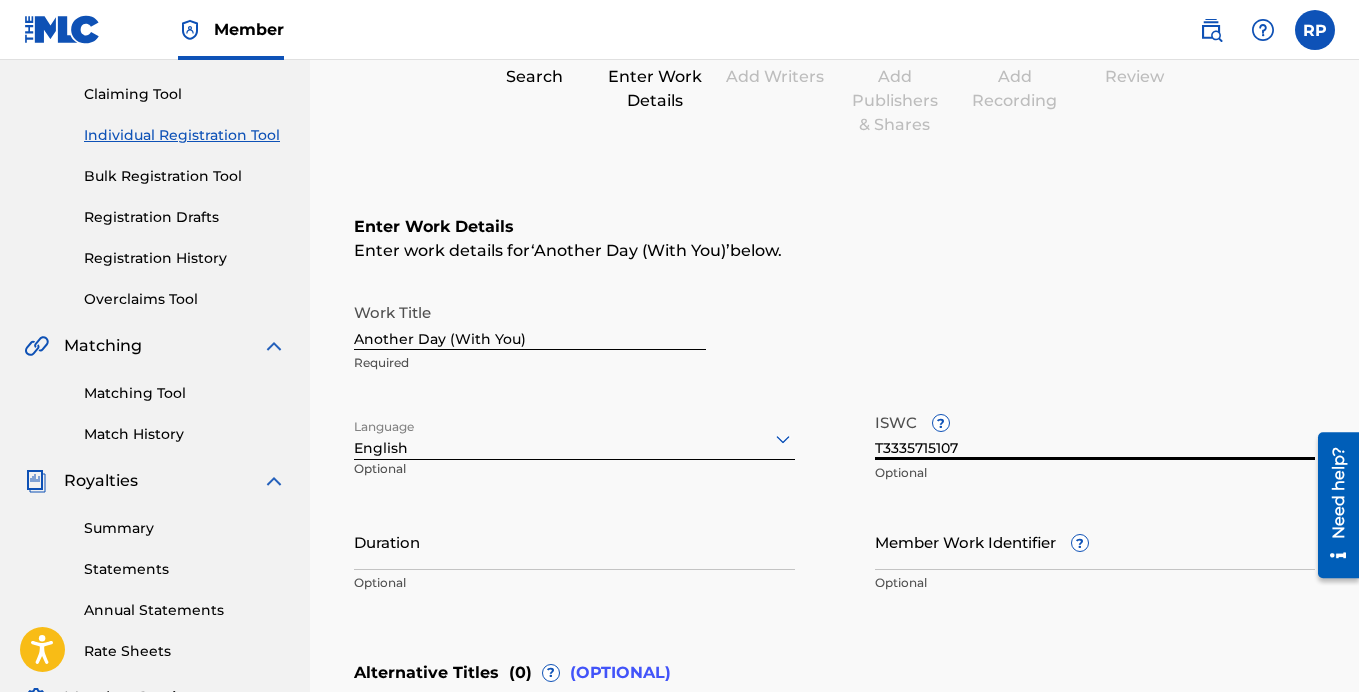 type on "T3335715107" 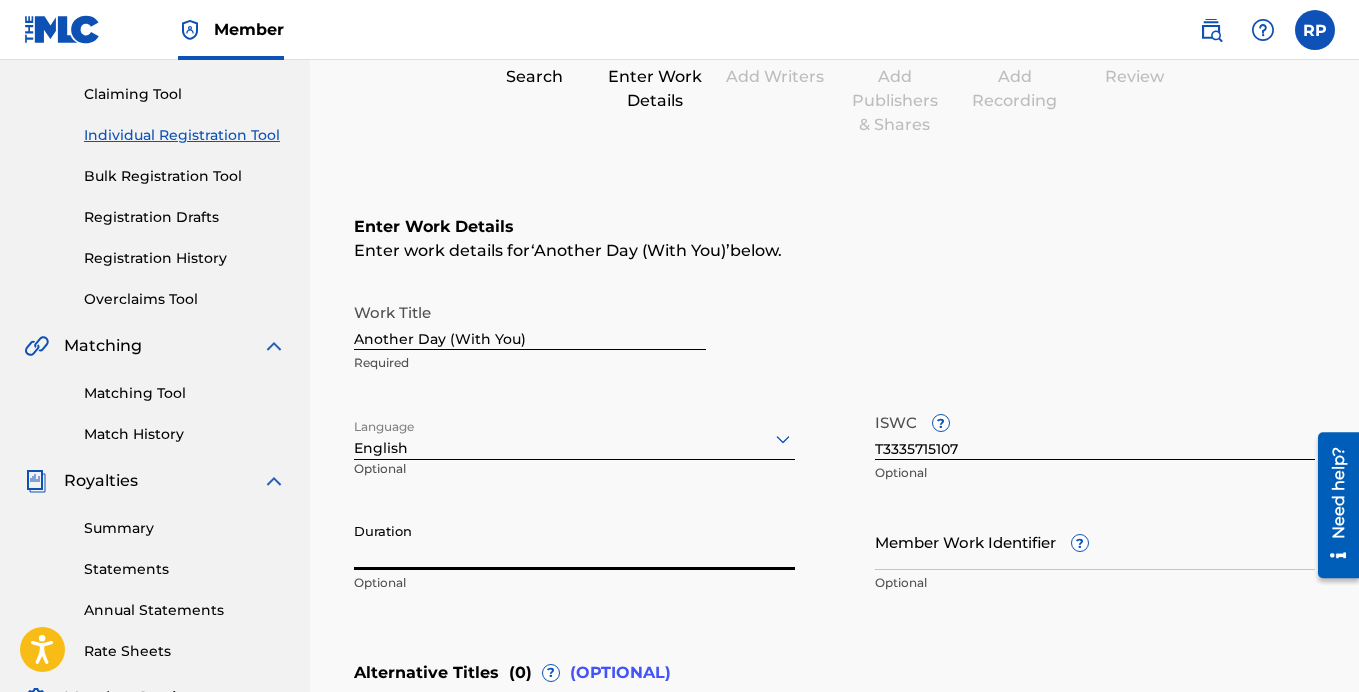 click on "Duration" at bounding box center [574, 541] 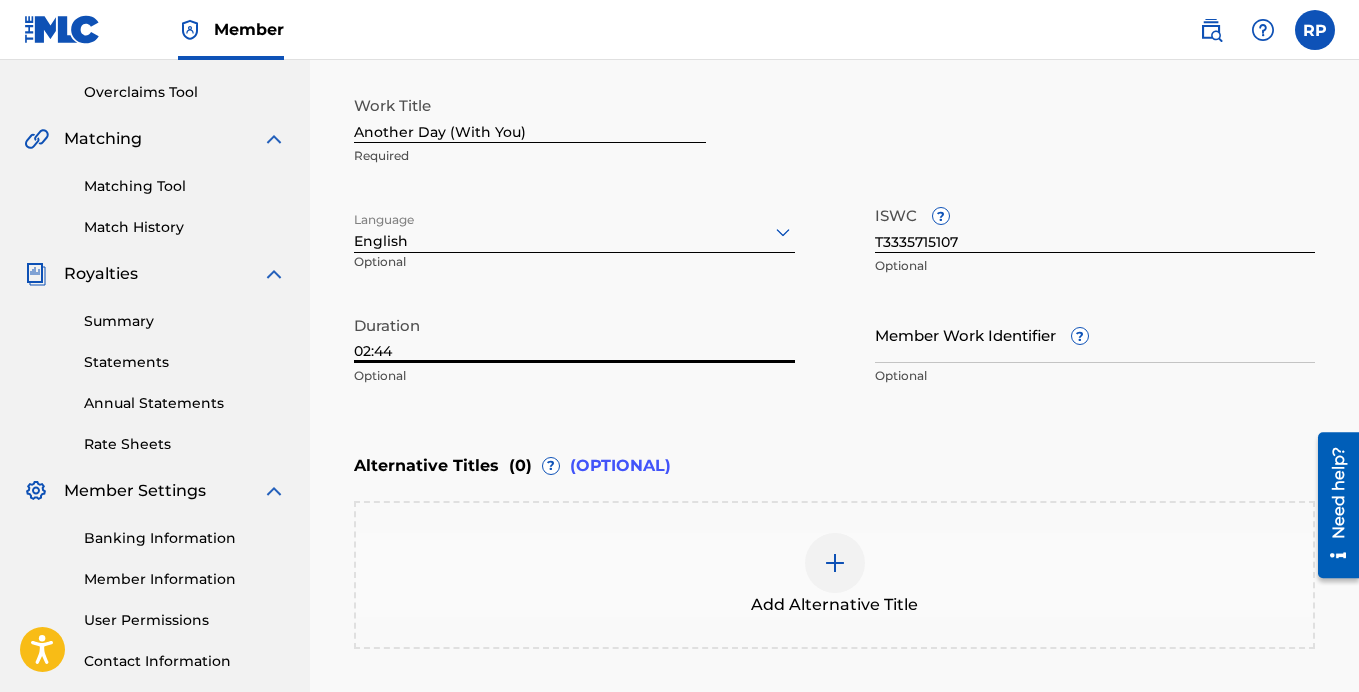 scroll, scrollTop: 500, scrollLeft: 0, axis: vertical 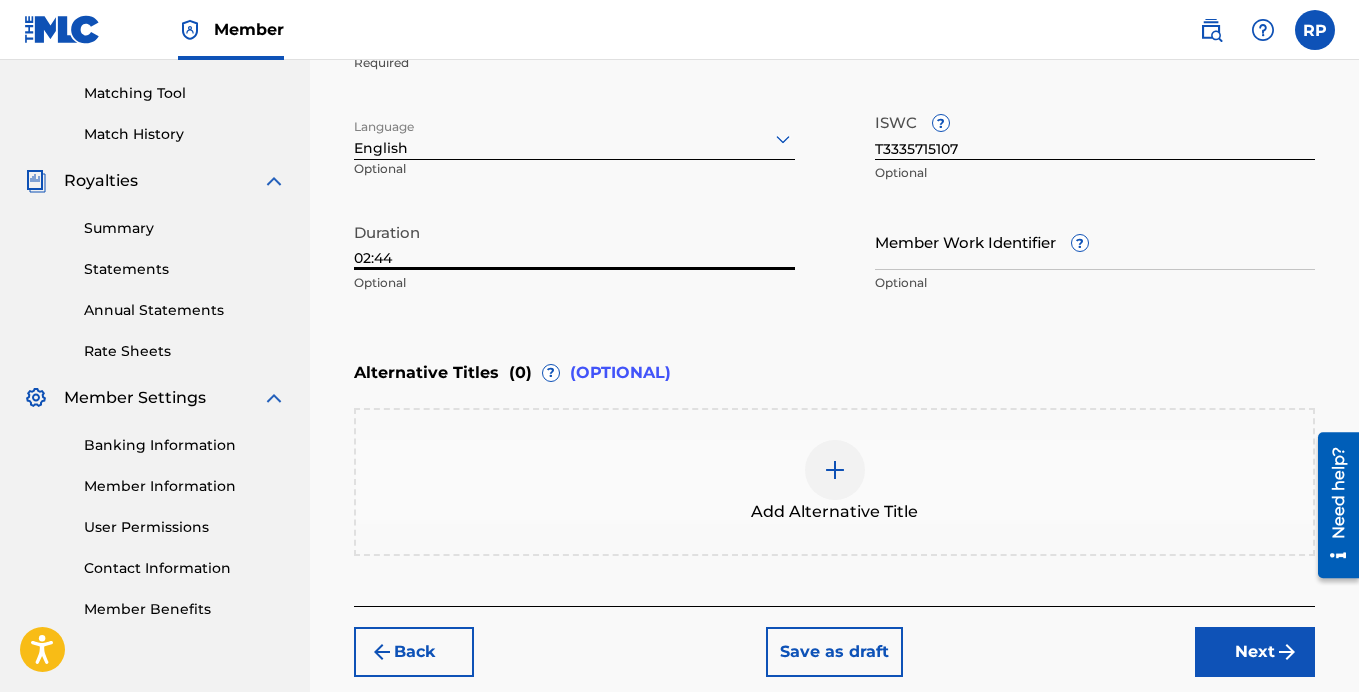 type on "02:44" 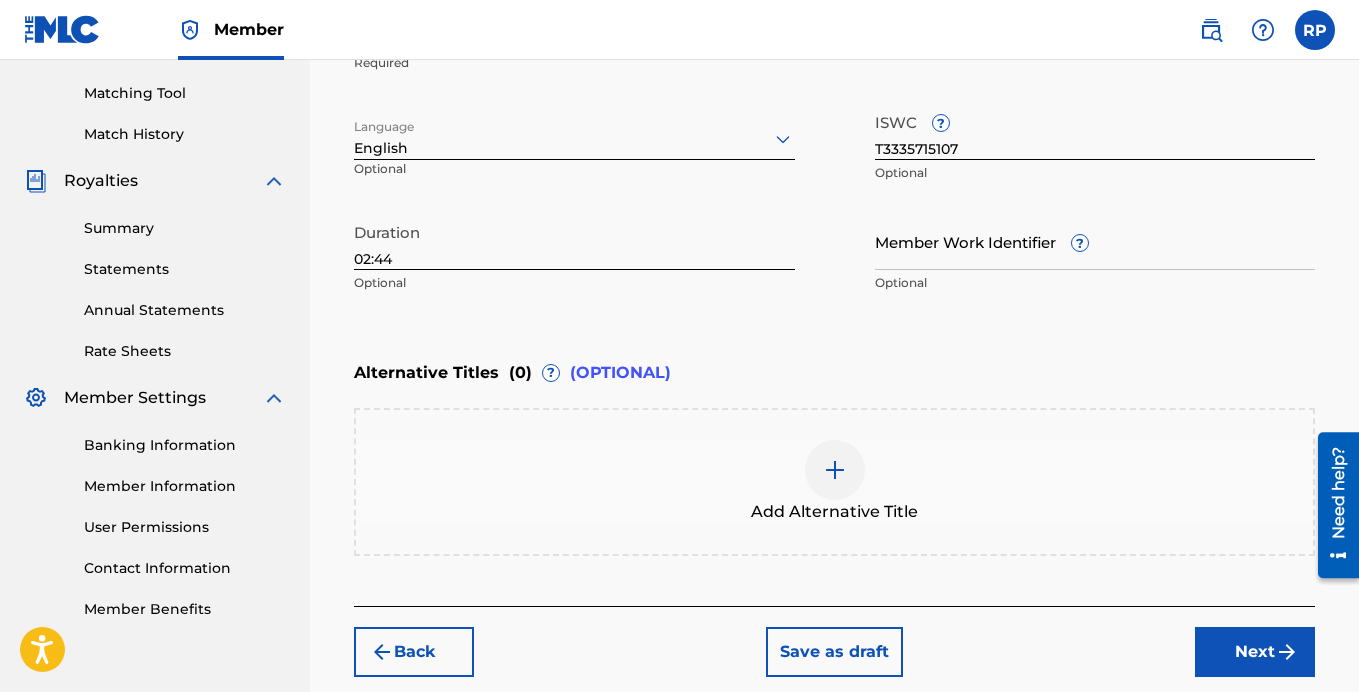 click at bounding box center (835, 470) 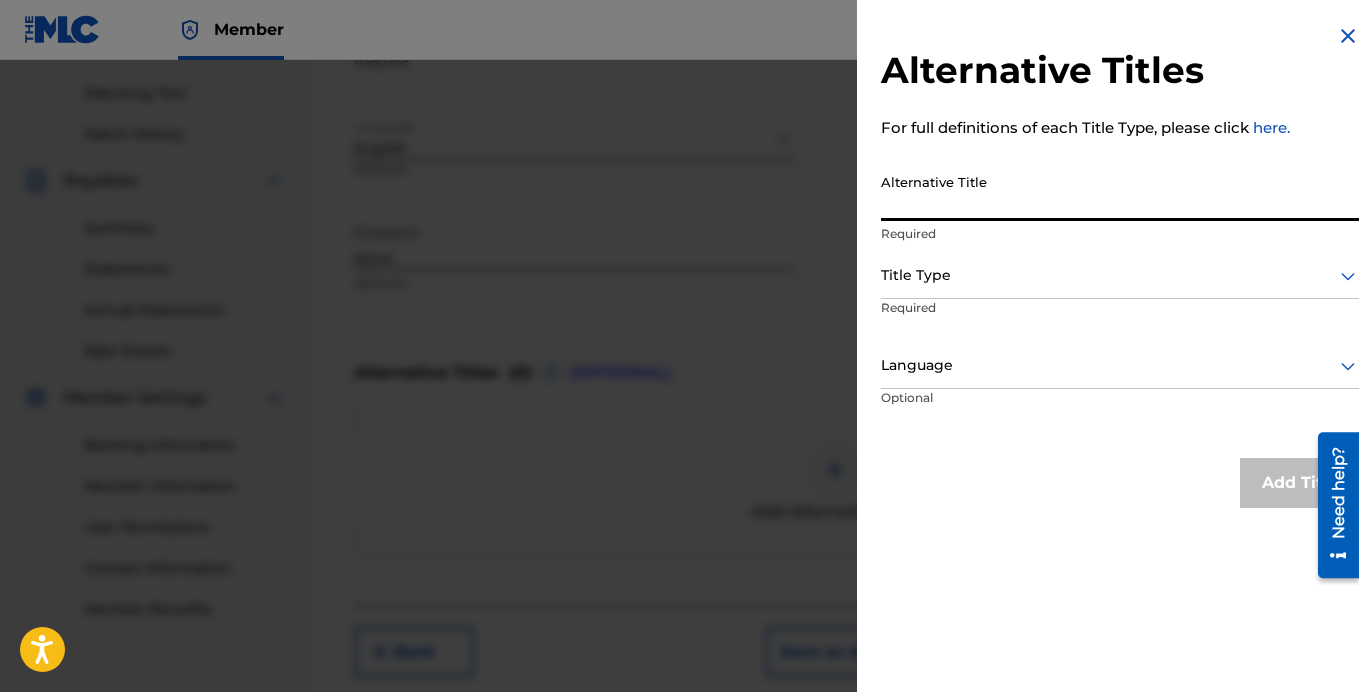 click on "Alternative Title" at bounding box center (1120, 192) 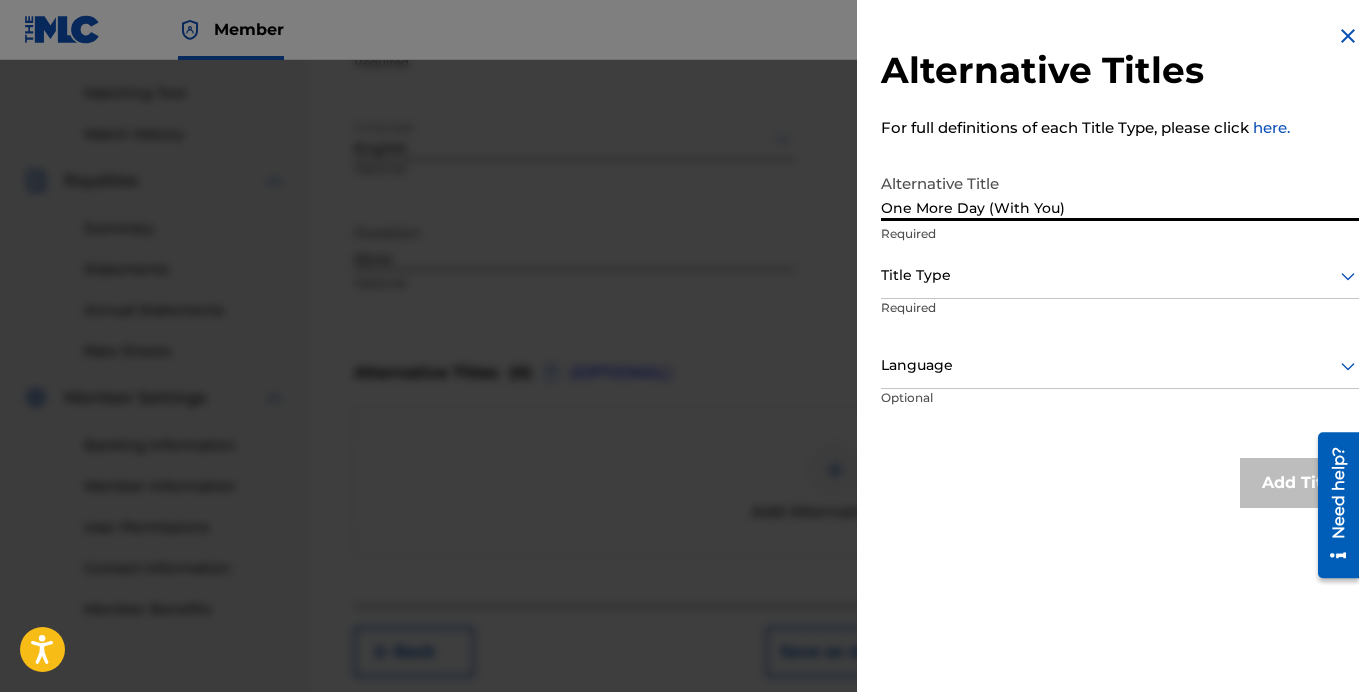 type on "One More Day (With You)" 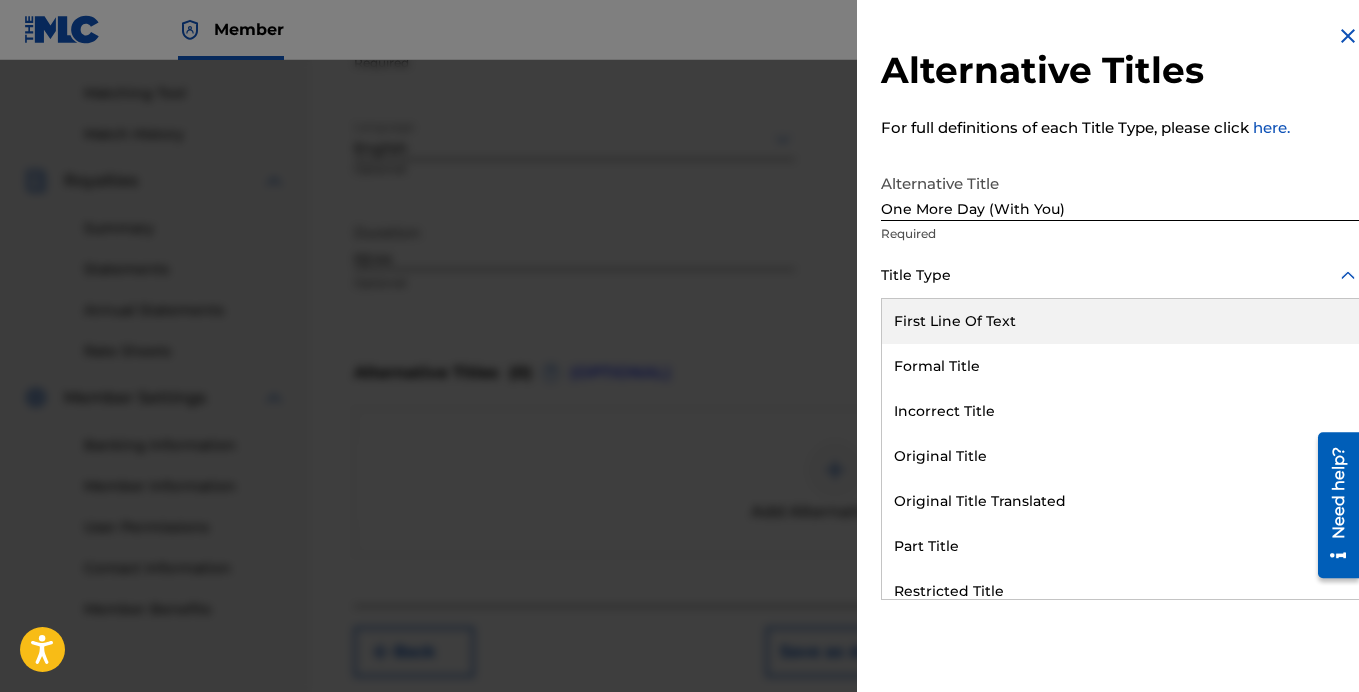 click 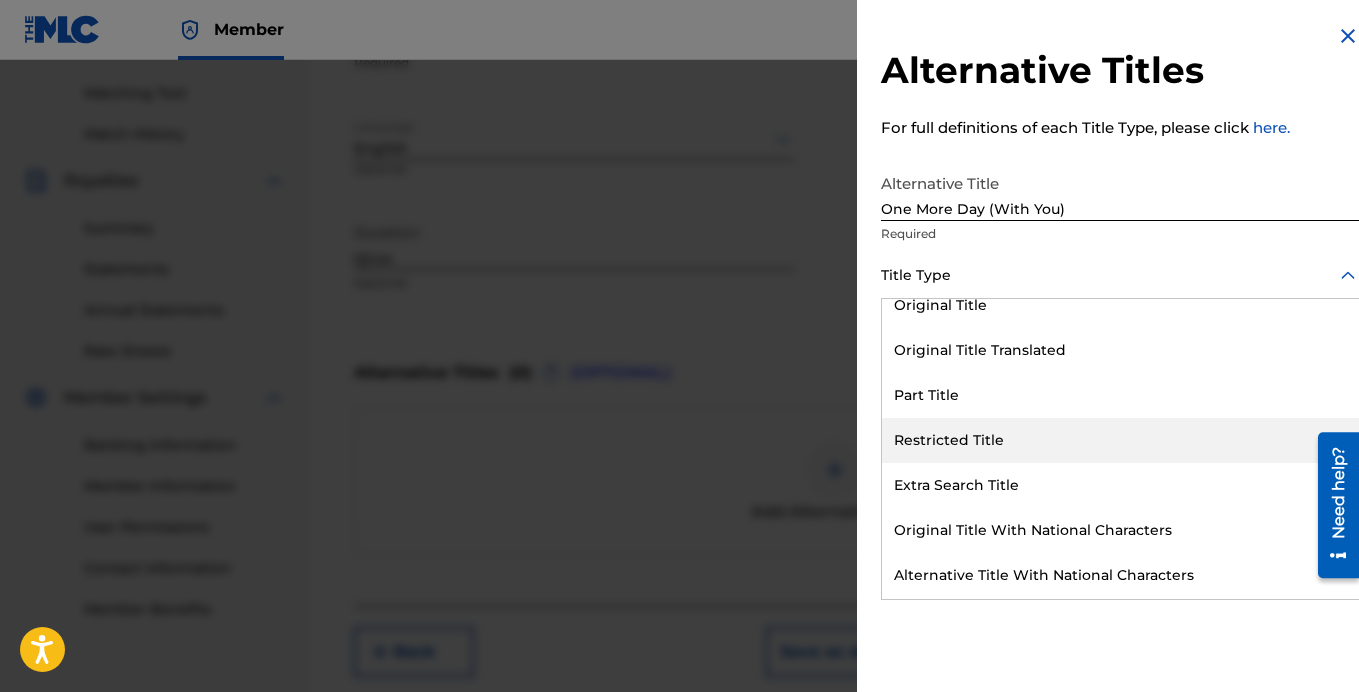 scroll, scrollTop: 195, scrollLeft: 0, axis: vertical 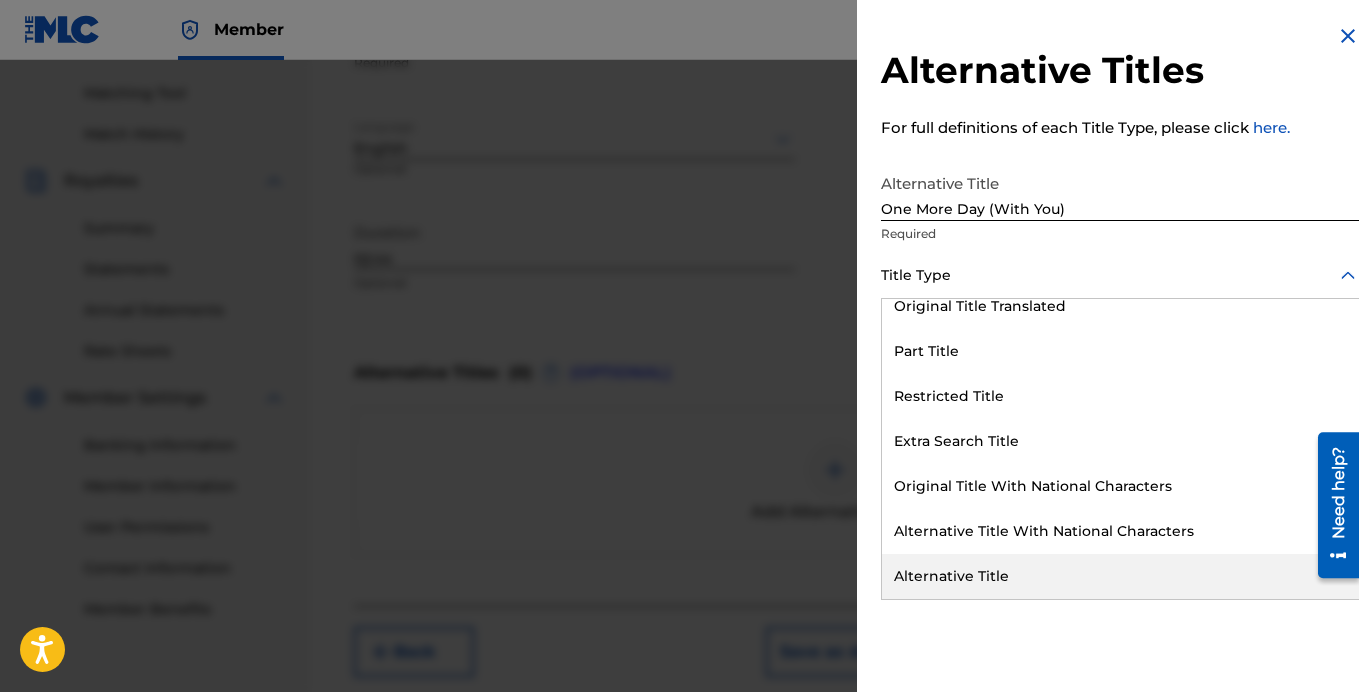 click on "Alternative Title" at bounding box center (1120, 576) 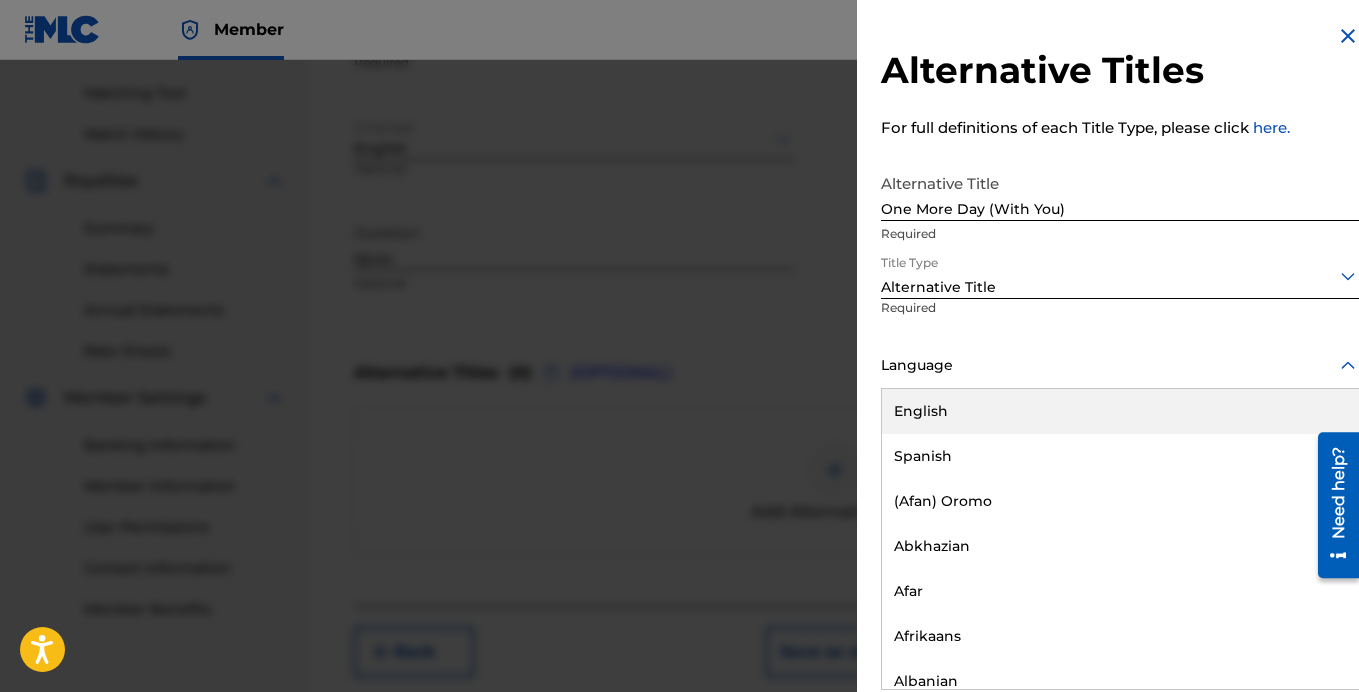 click 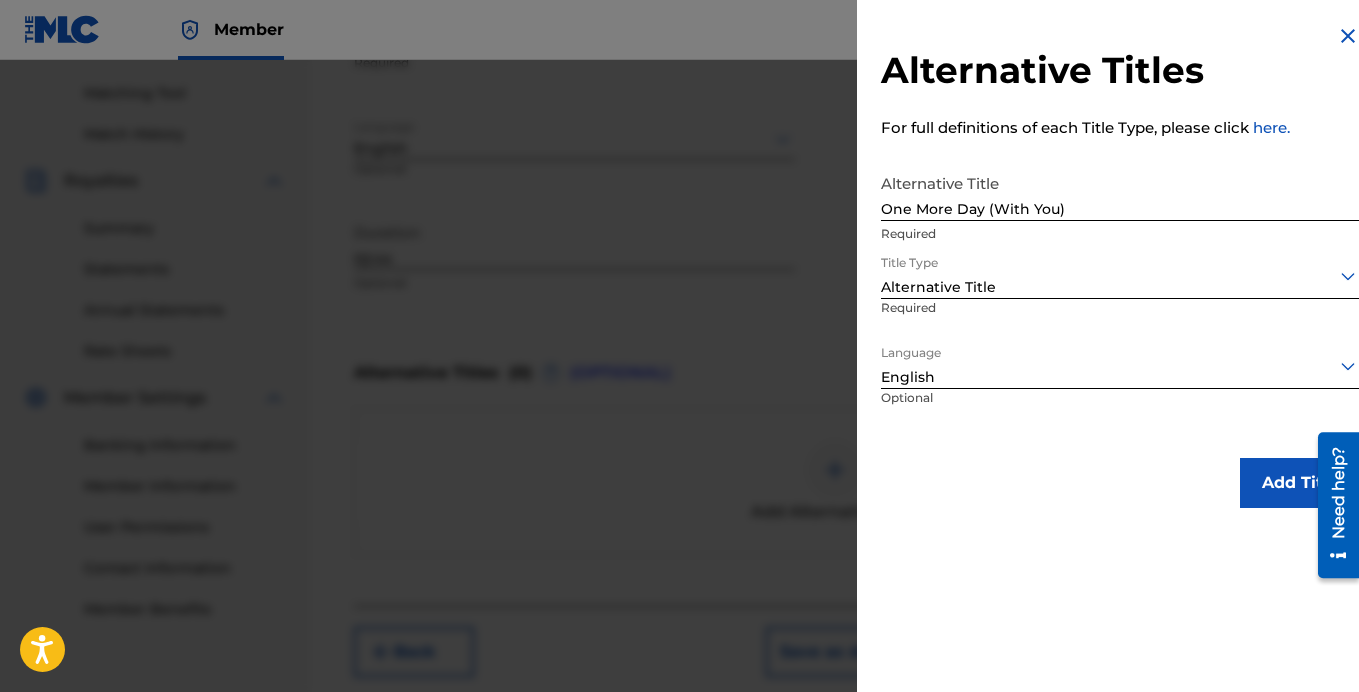 click on "Add Title" at bounding box center [1300, 483] 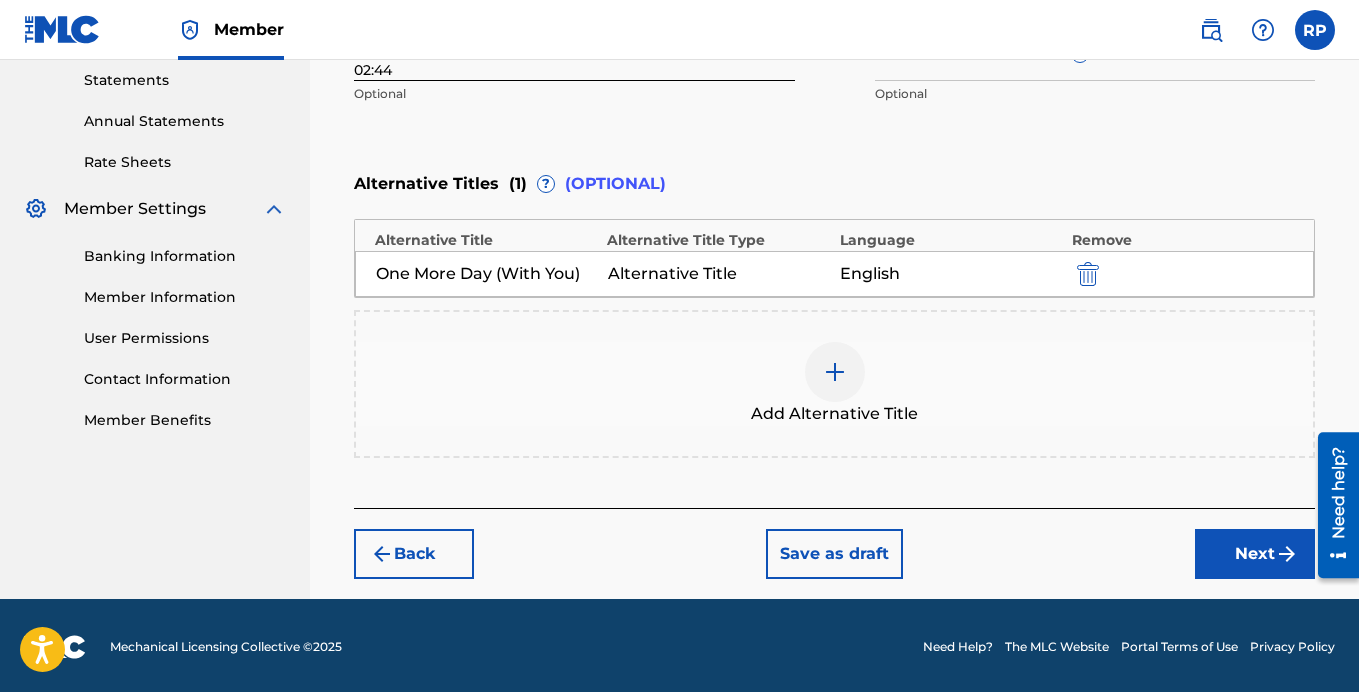scroll, scrollTop: 692, scrollLeft: 0, axis: vertical 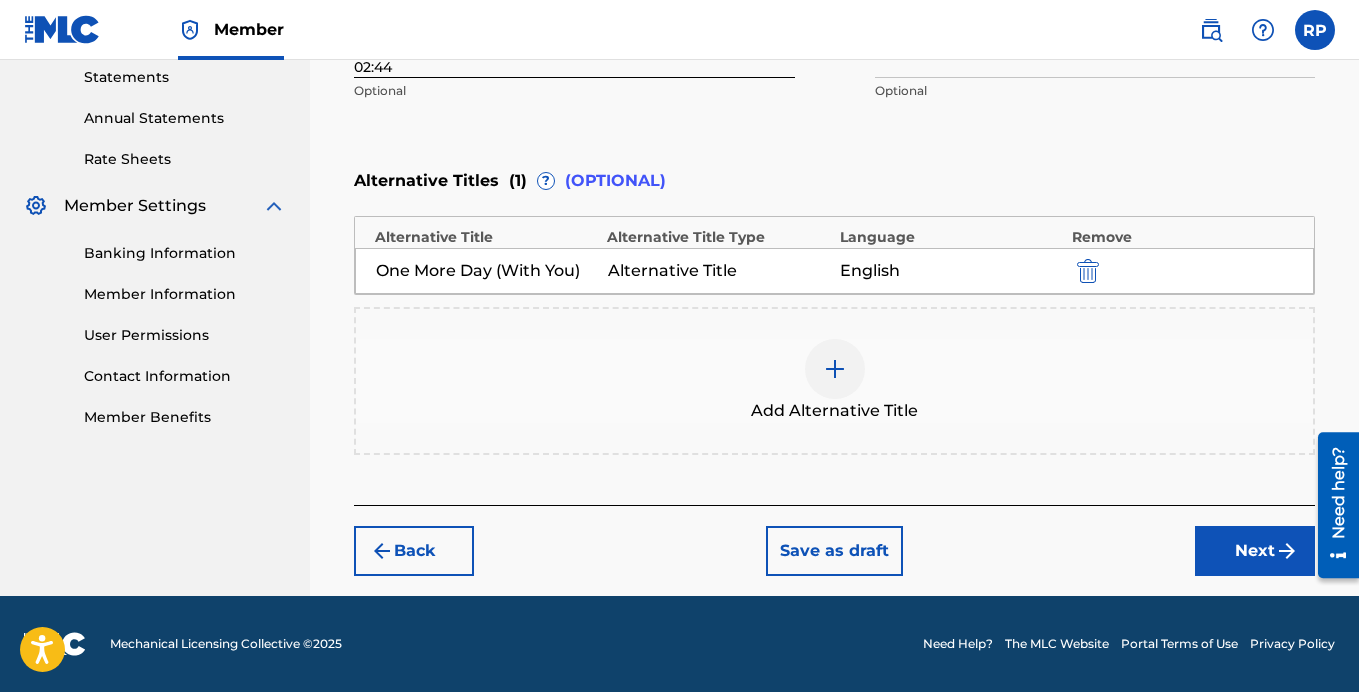 click on "Next" at bounding box center (1255, 551) 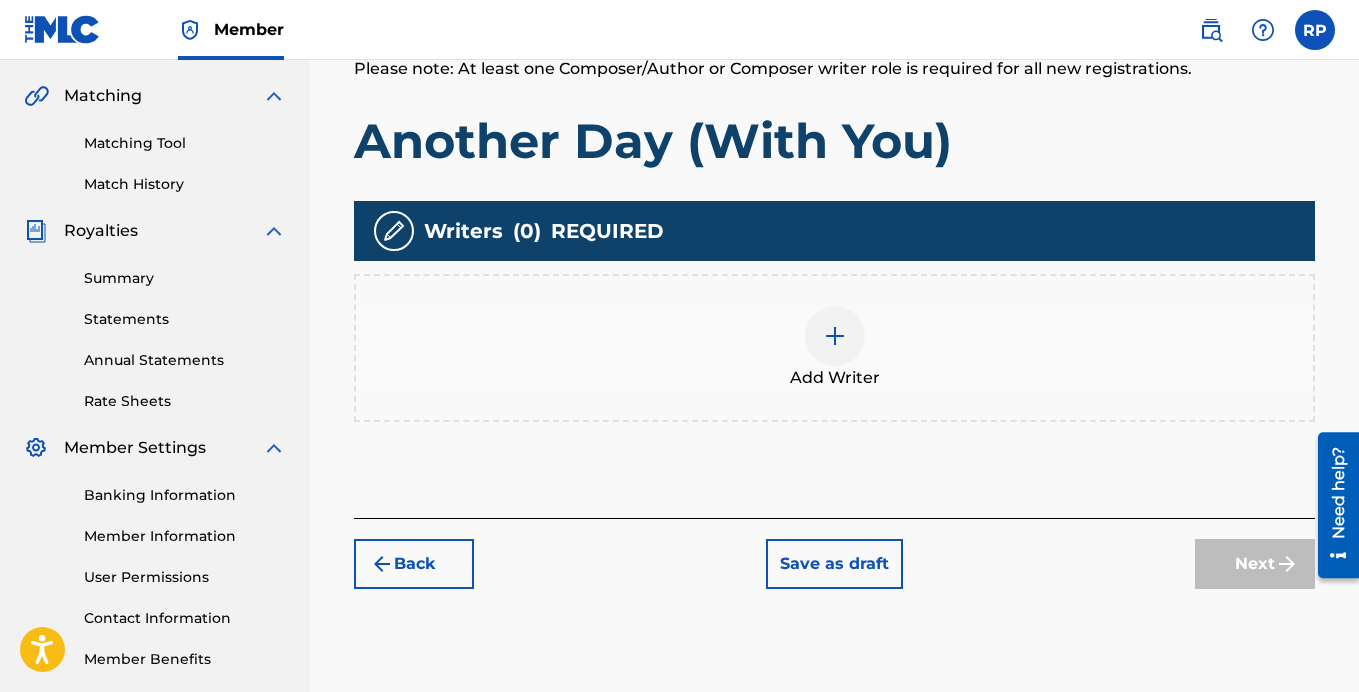 scroll, scrollTop: 490, scrollLeft: 0, axis: vertical 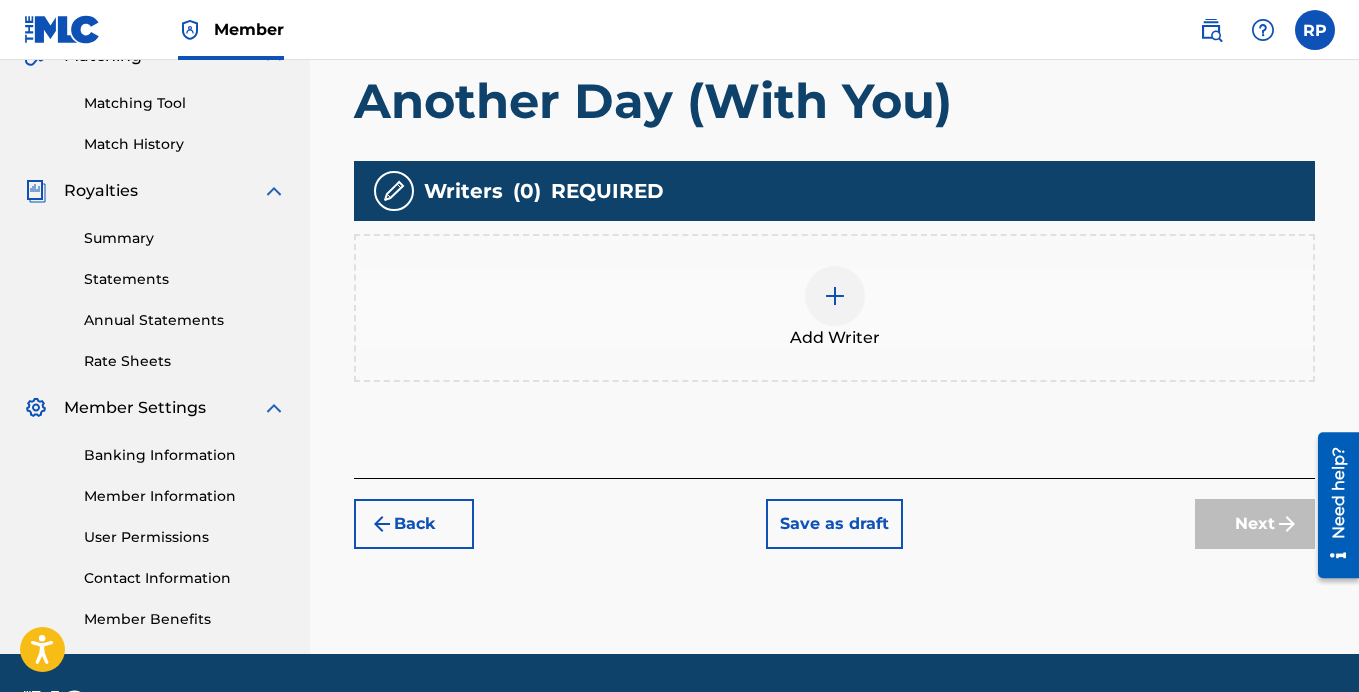 click at bounding box center [835, 296] 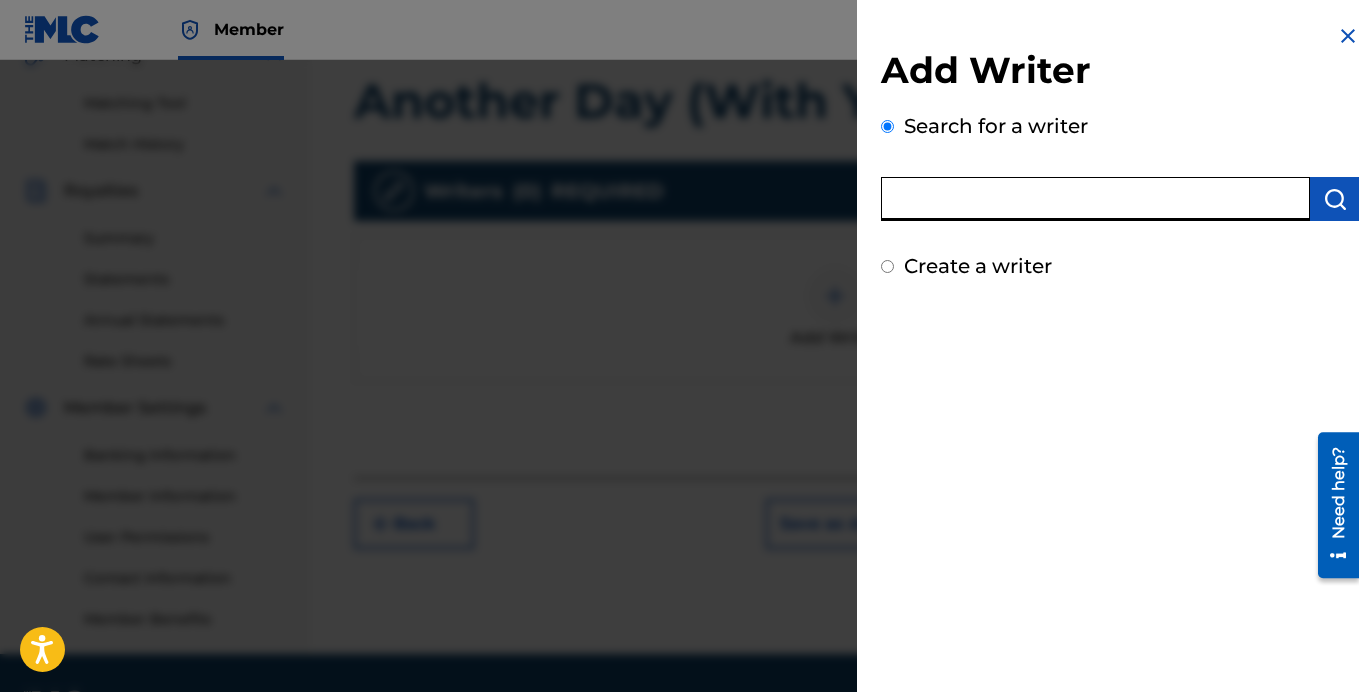 click at bounding box center [1095, 199] 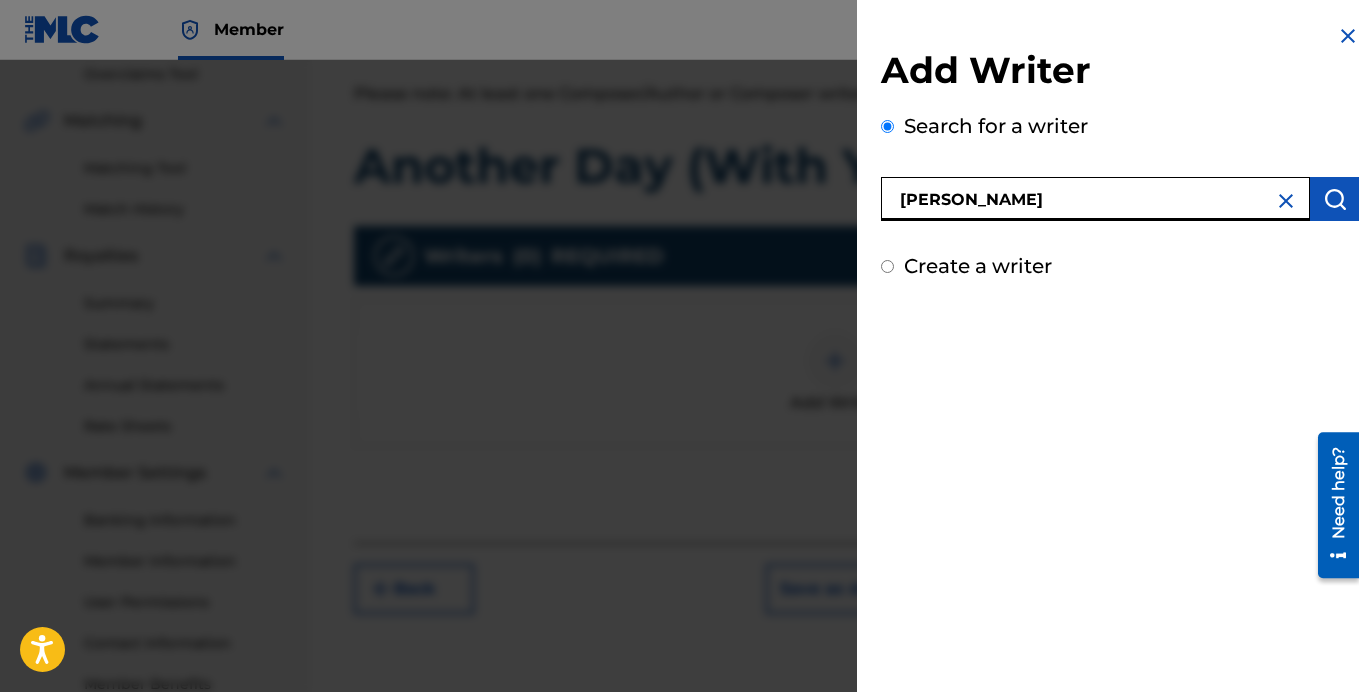 scroll, scrollTop: 390, scrollLeft: 0, axis: vertical 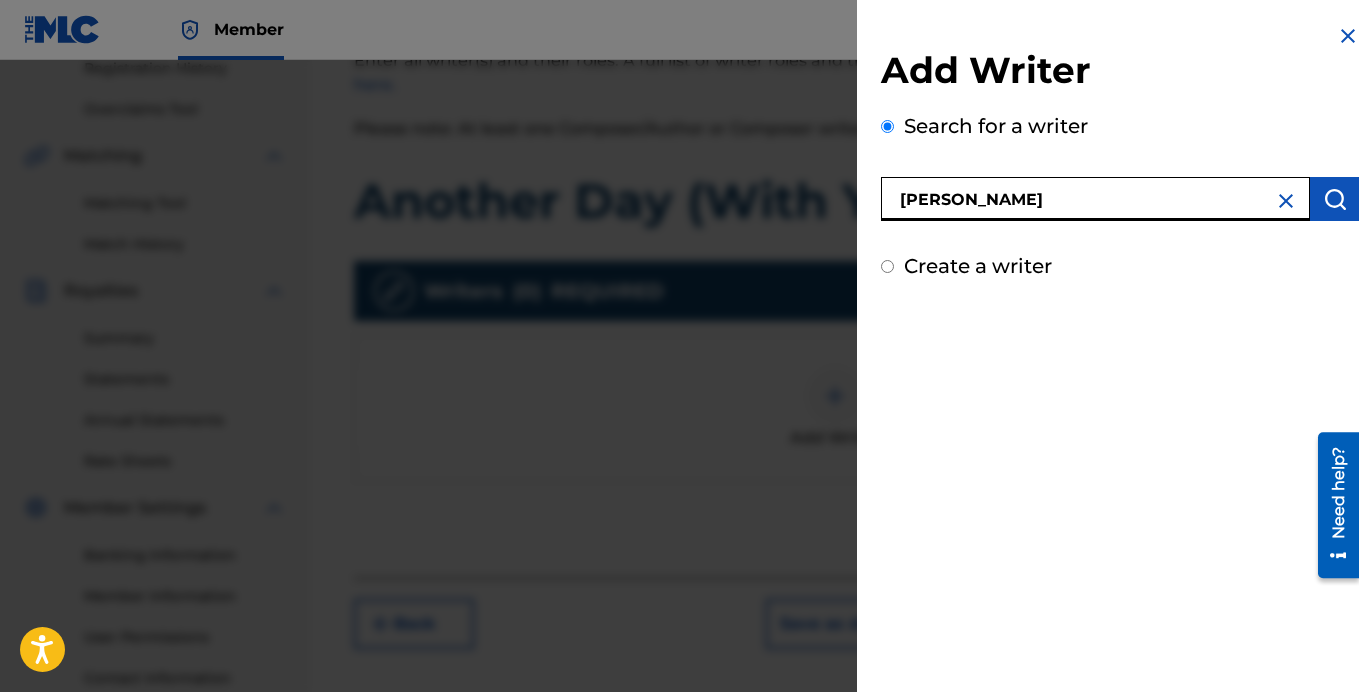 type on "[PERSON_NAME]" 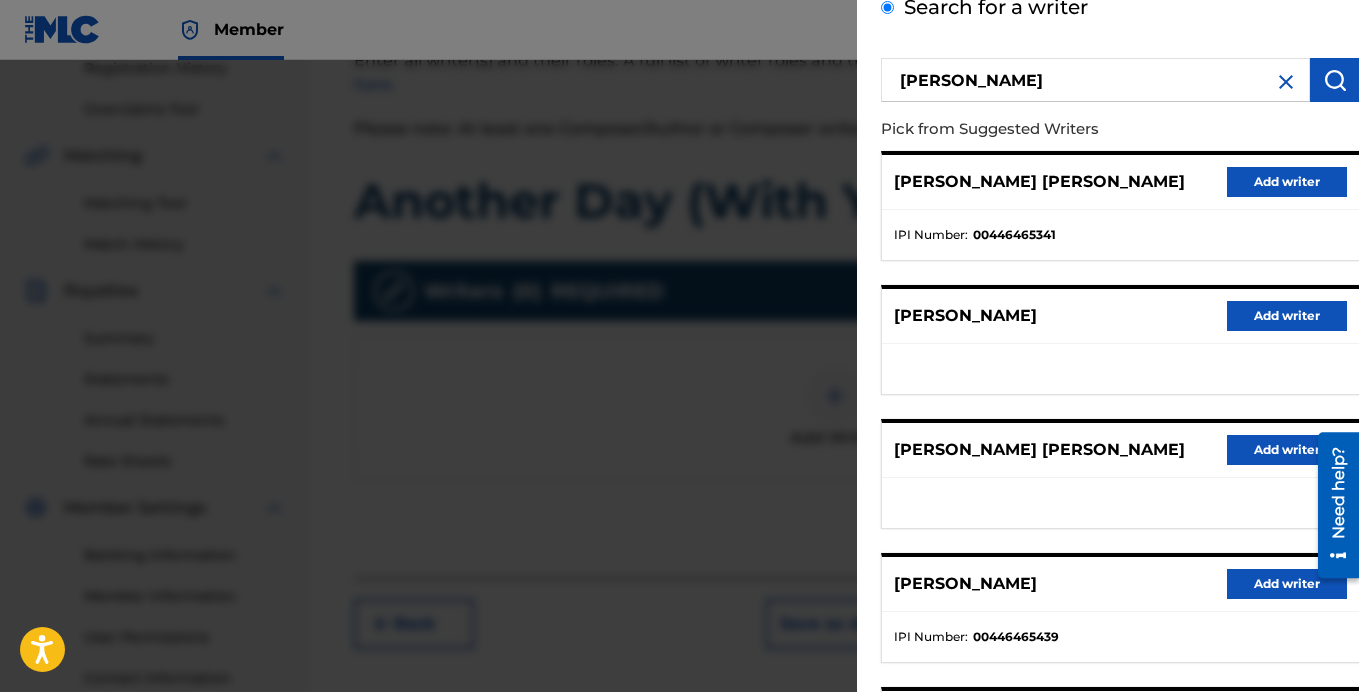 scroll, scrollTop: 350, scrollLeft: 0, axis: vertical 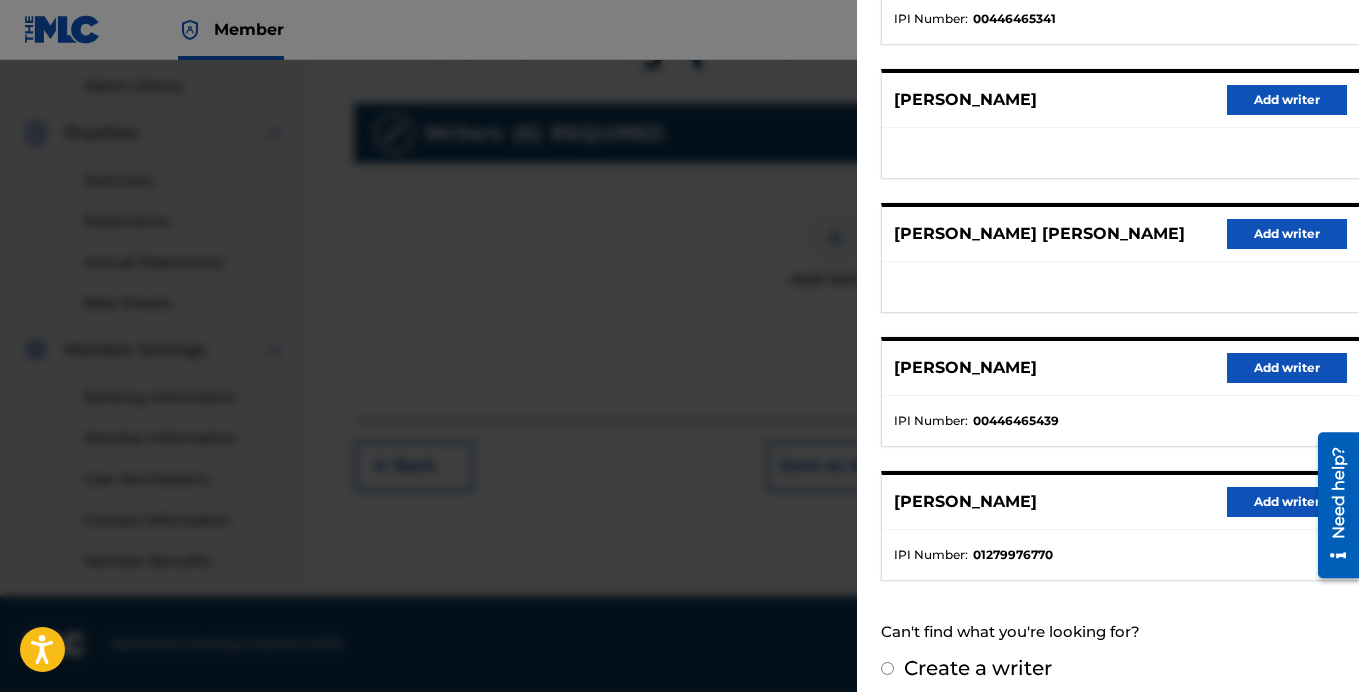 click on "Add writer" at bounding box center [1287, 502] 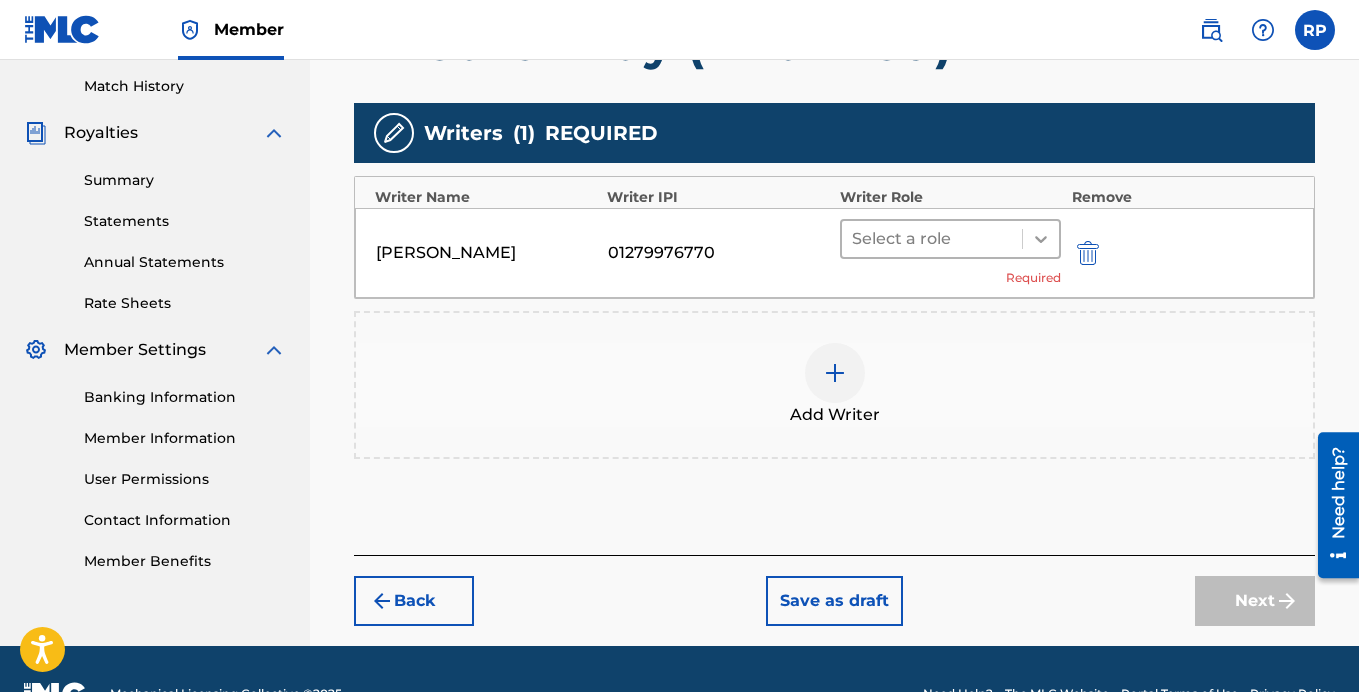 click 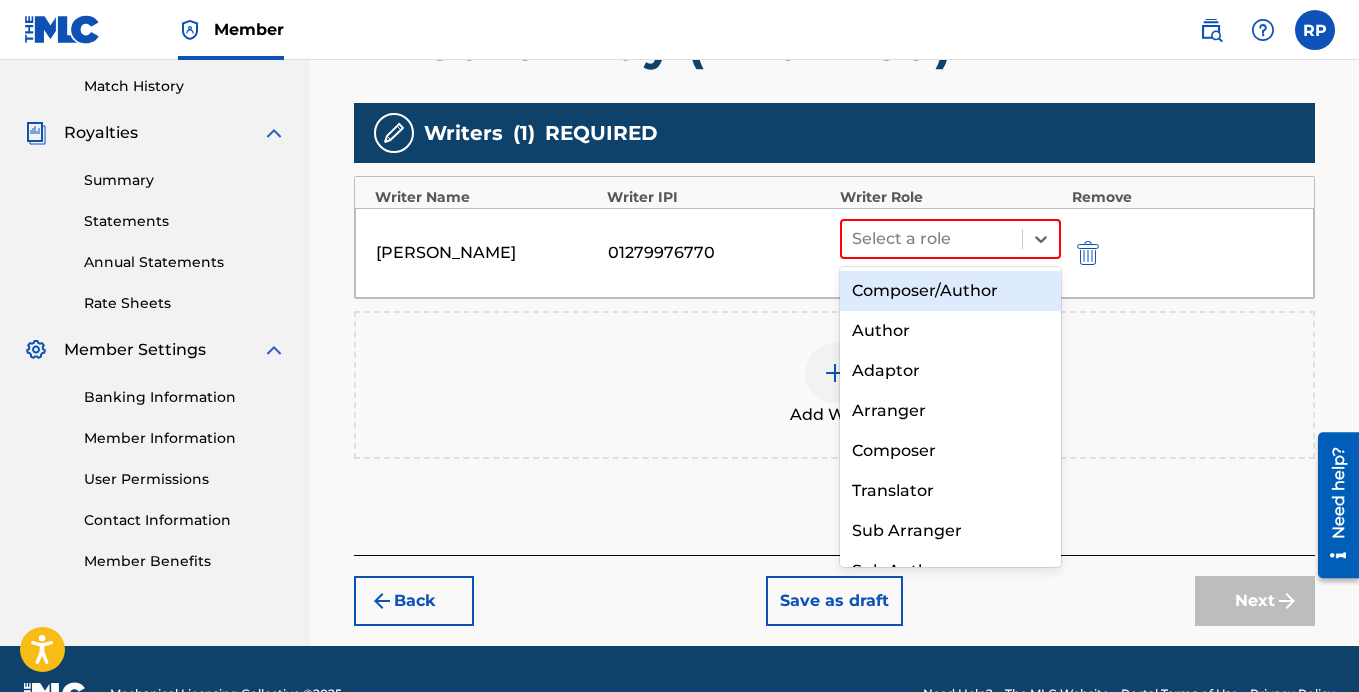 click on "Composer/Author" at bounding box center [951, 291] 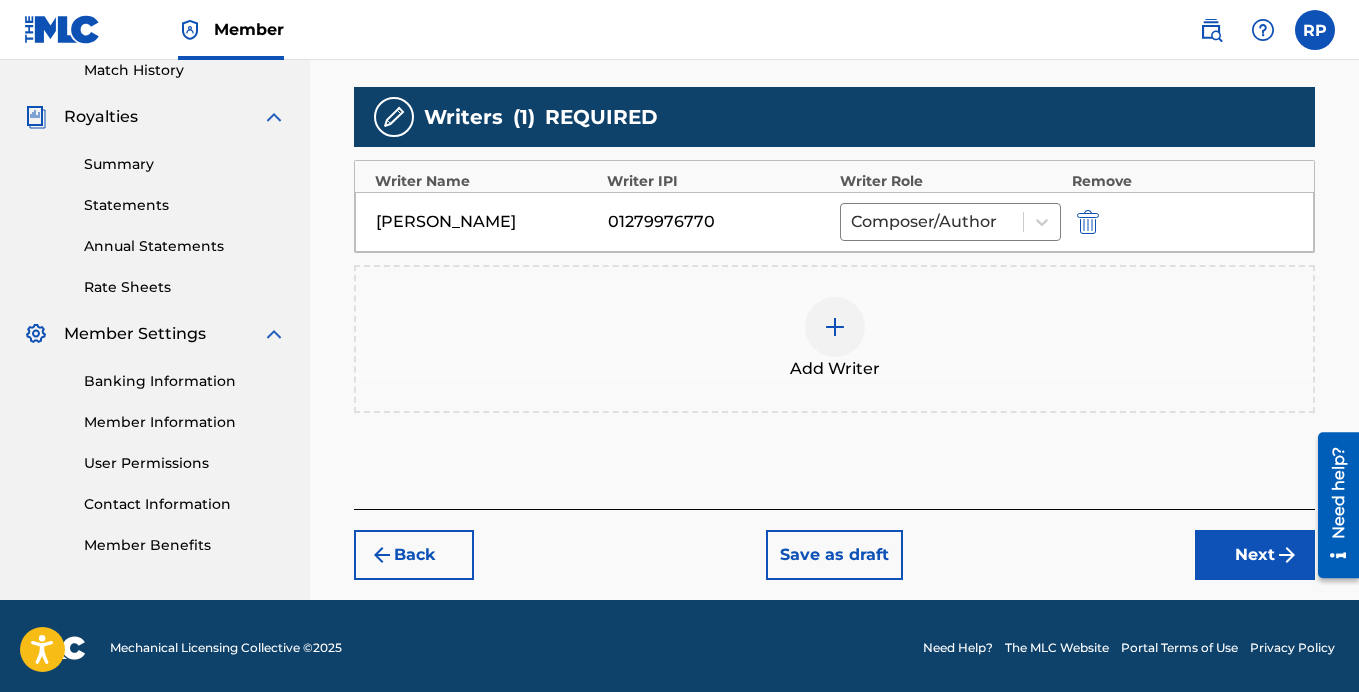scroll, scrollTop: 568, scrollLeft: 0, axis: vertical 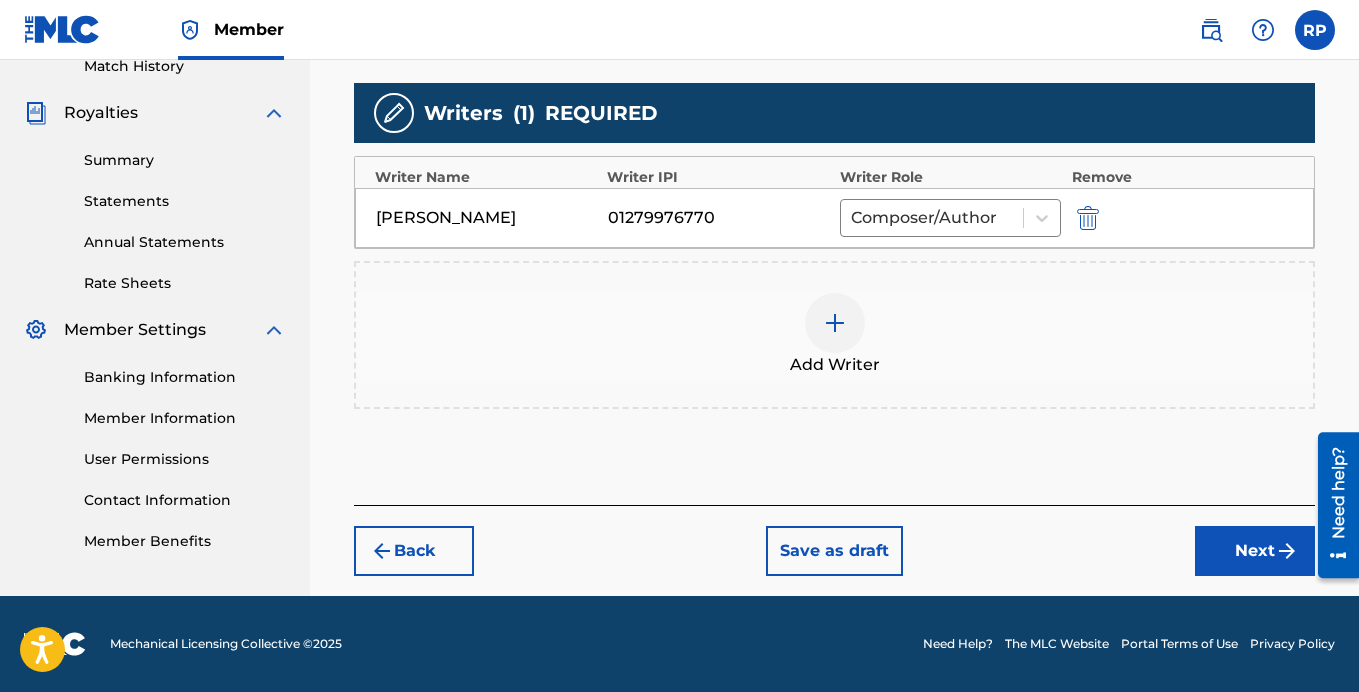 click on "Next" at bounding box center [1255, 551] 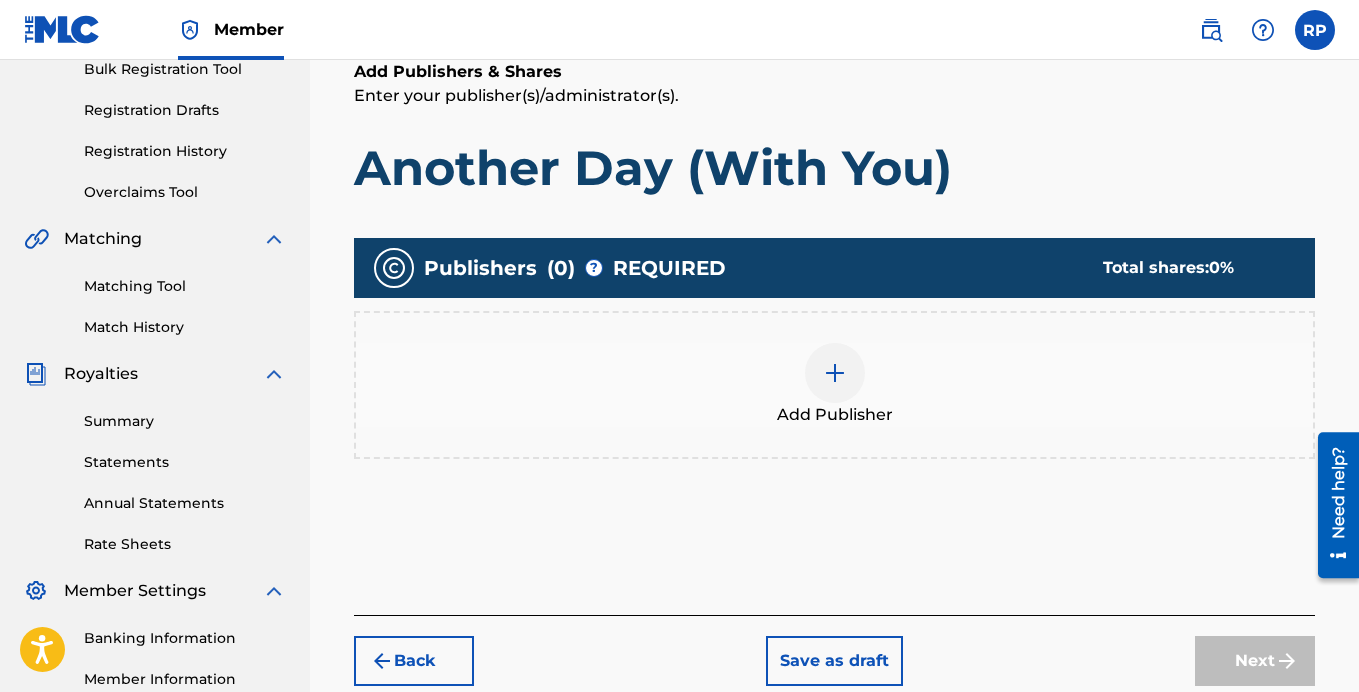 scroll, scrollTop: 390, scrollLeft: 0, axis: vertical 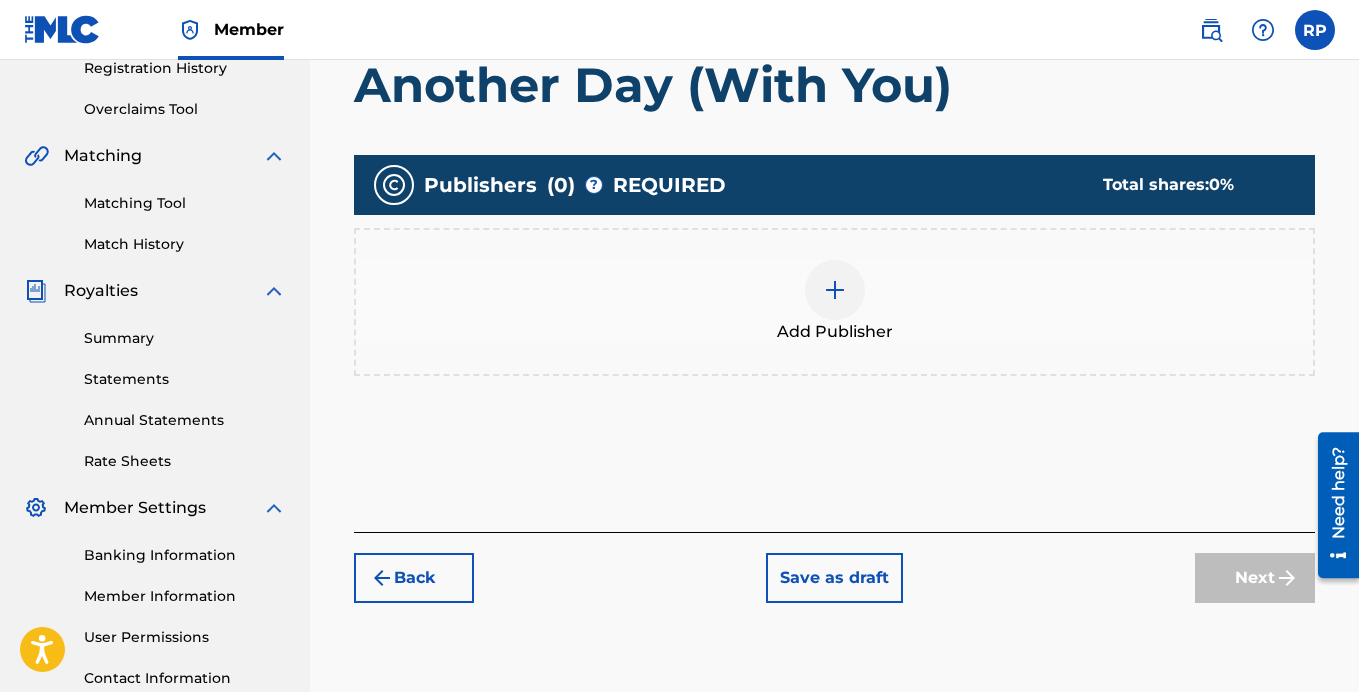 click at bounding box center [835, 290] 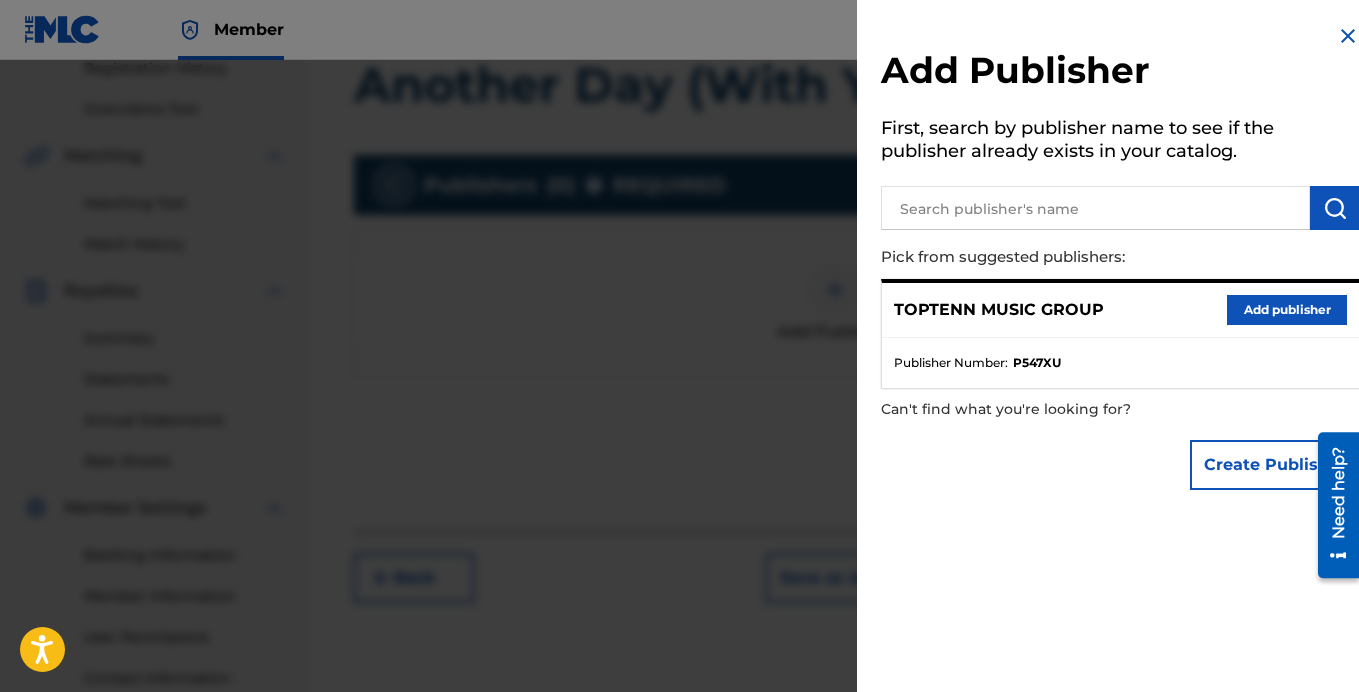 click on "Add publisher" at bounding box center (1287, 310) 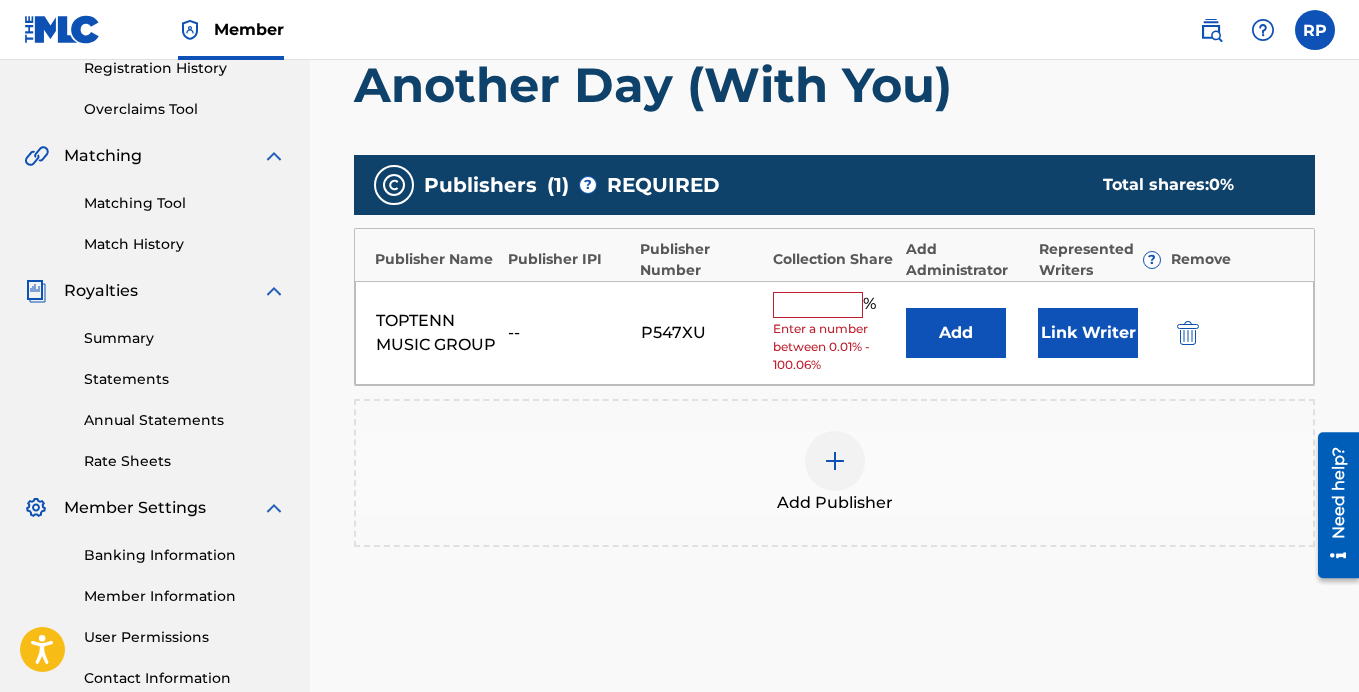 click at bounding box center [818, 305] 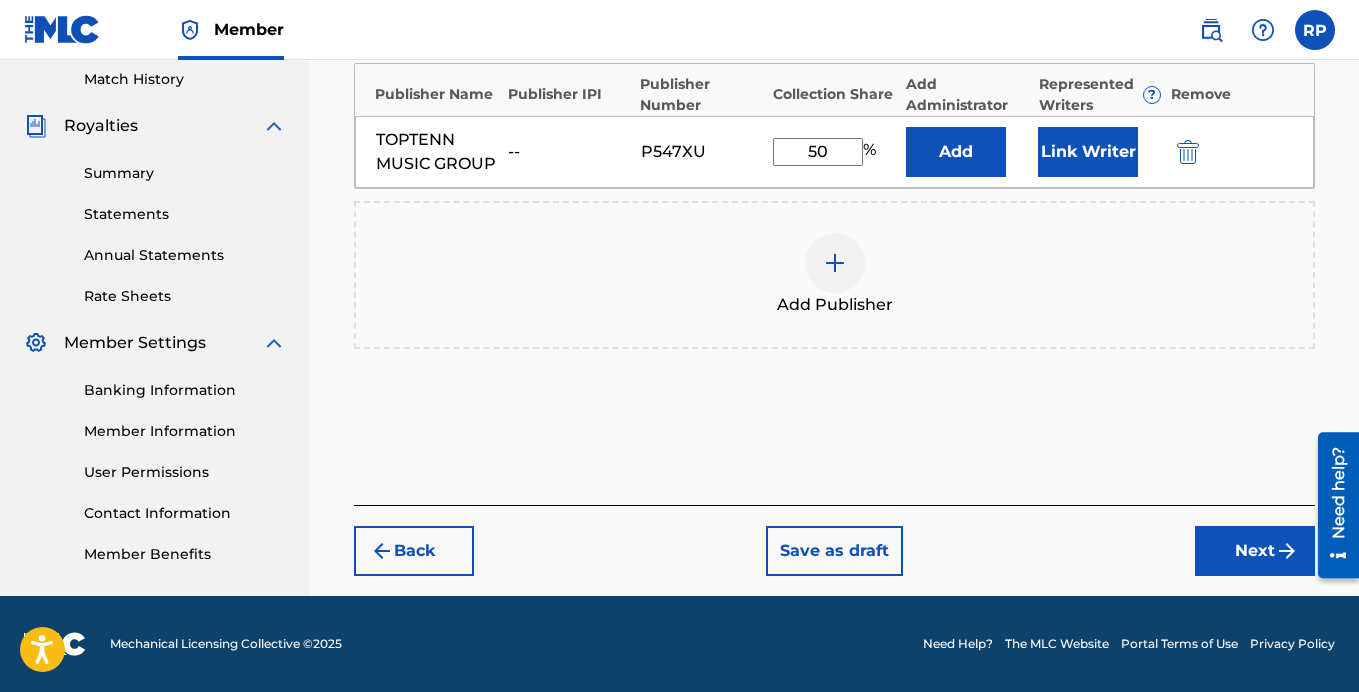 click on "Next" at bounding box center (1255, 551) 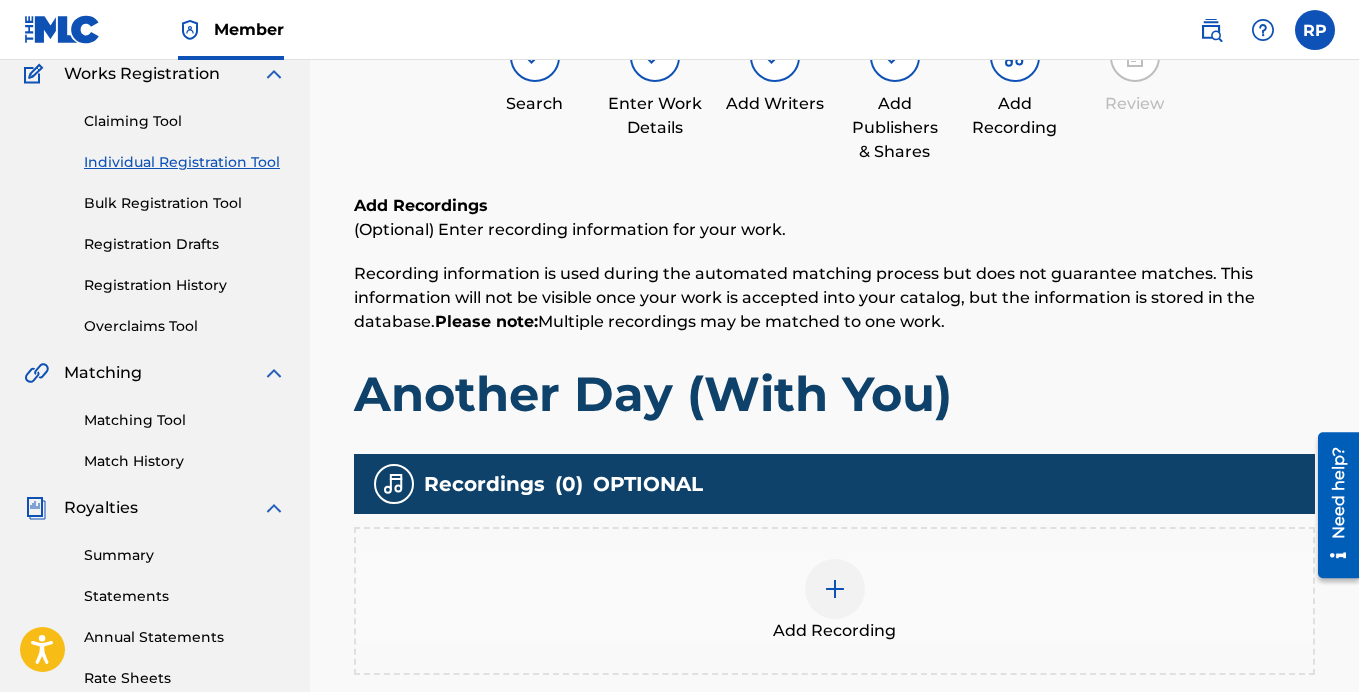 scroll, scrollTop: 490, scrollLeft: 0, axis: vertical 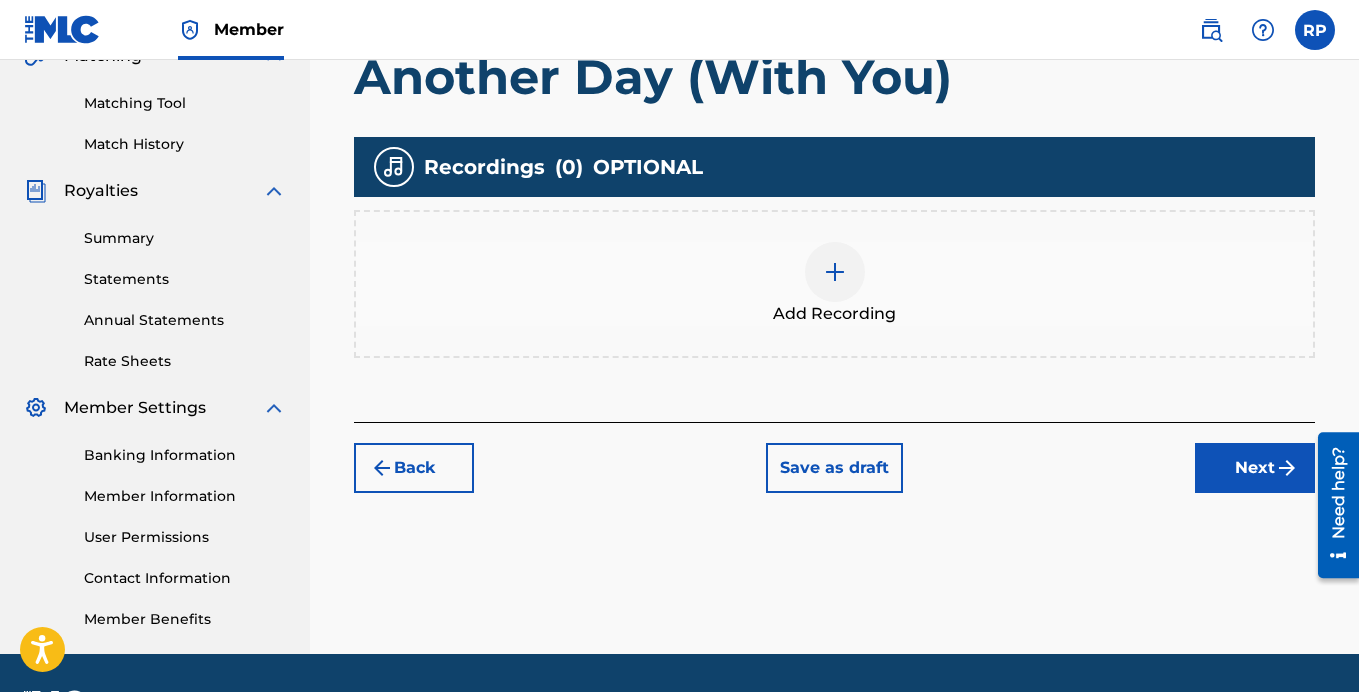click at bounding box center [835, 272] 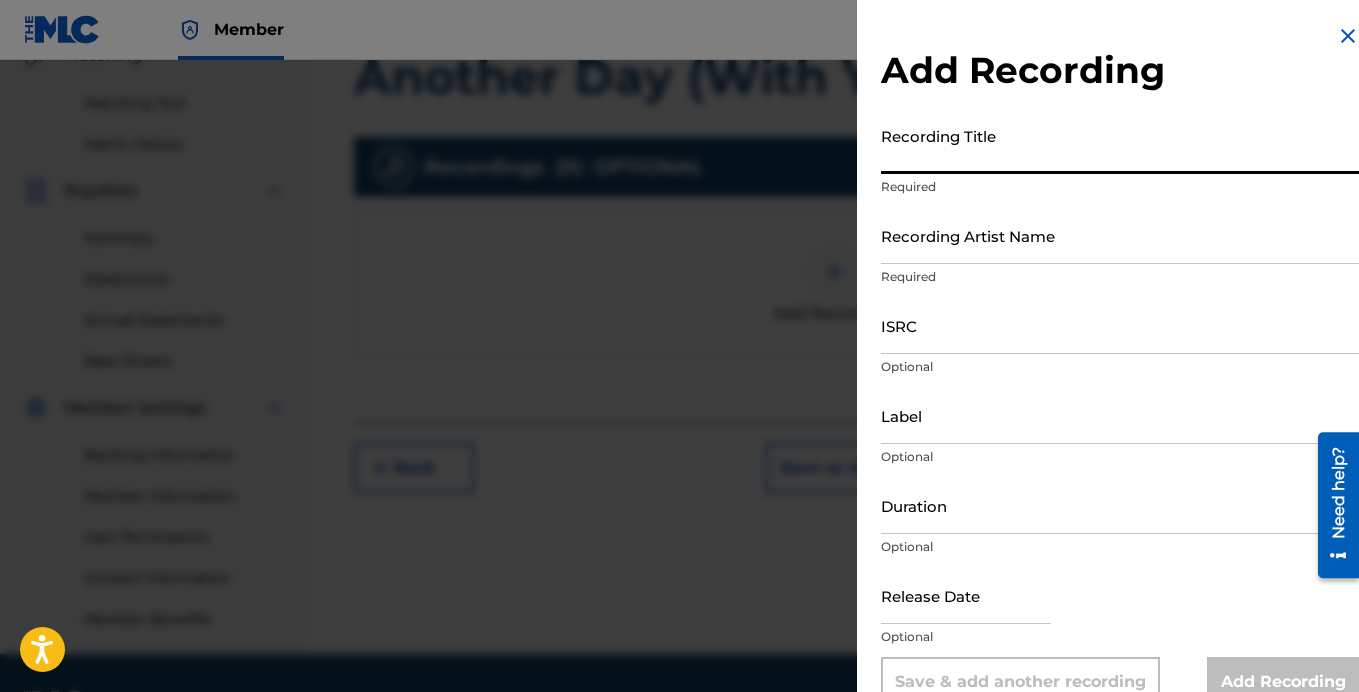 click on "Recording Title" at bounding box center (1120, 145) 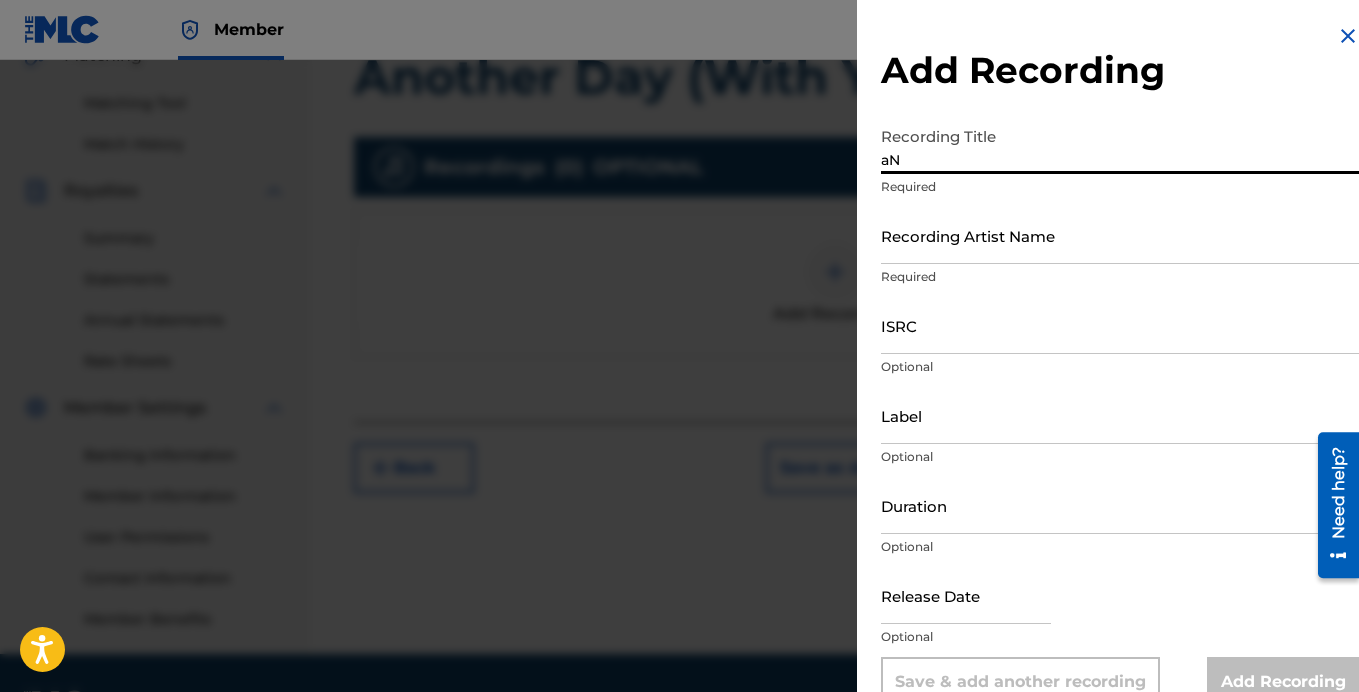 type on "a" 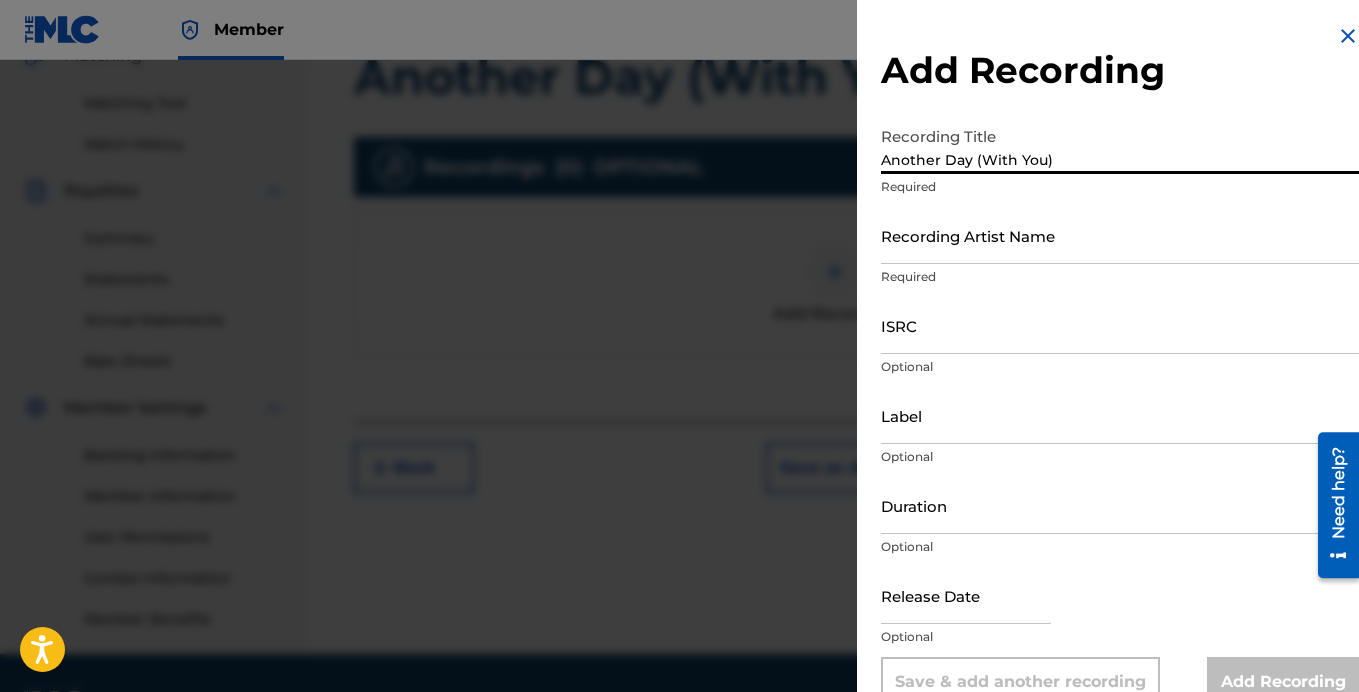 type on "Another Day (With You)" 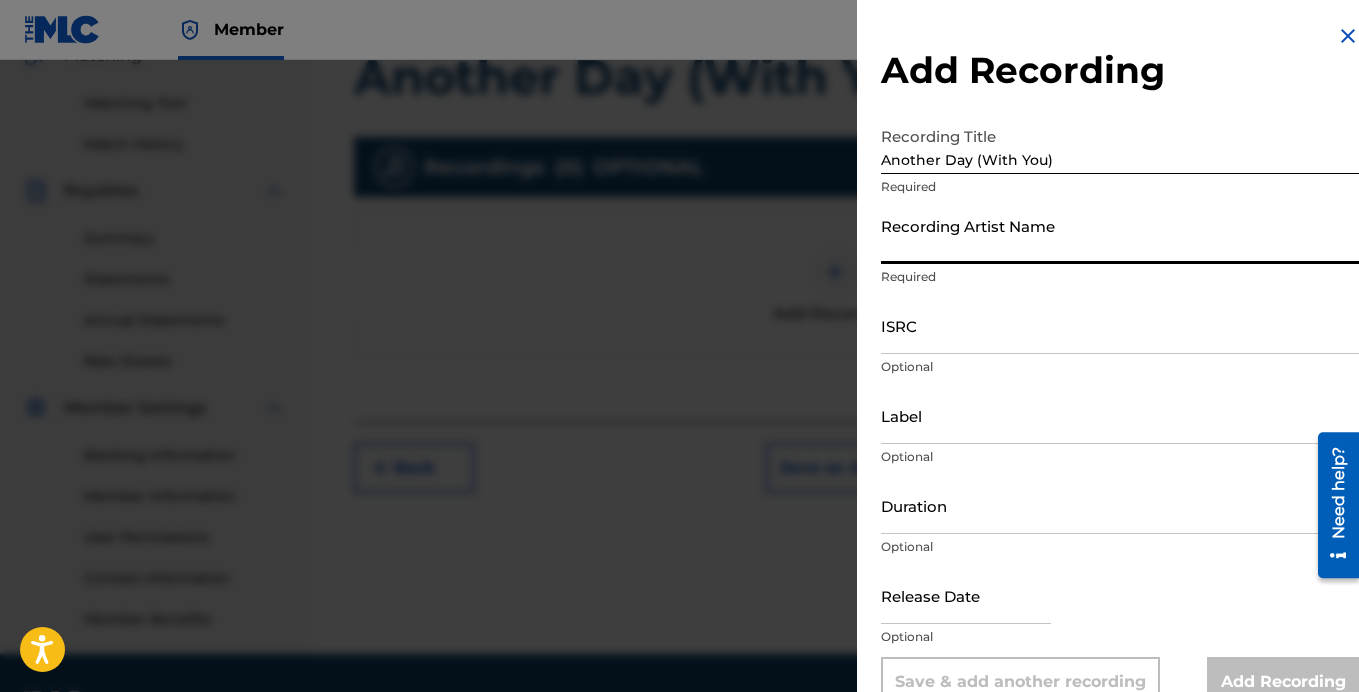 click on "Recording Artist Name" at bounding box center [1120, 235] 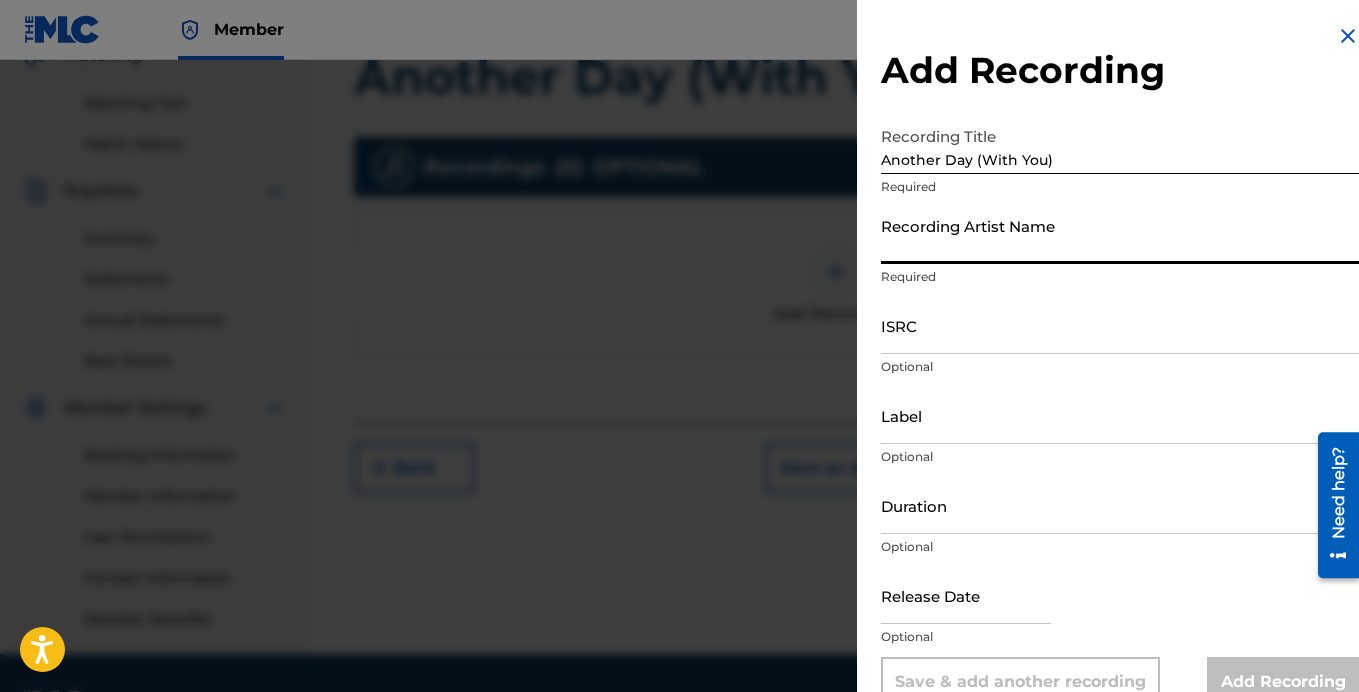 type on "[PERSON_NAME]" 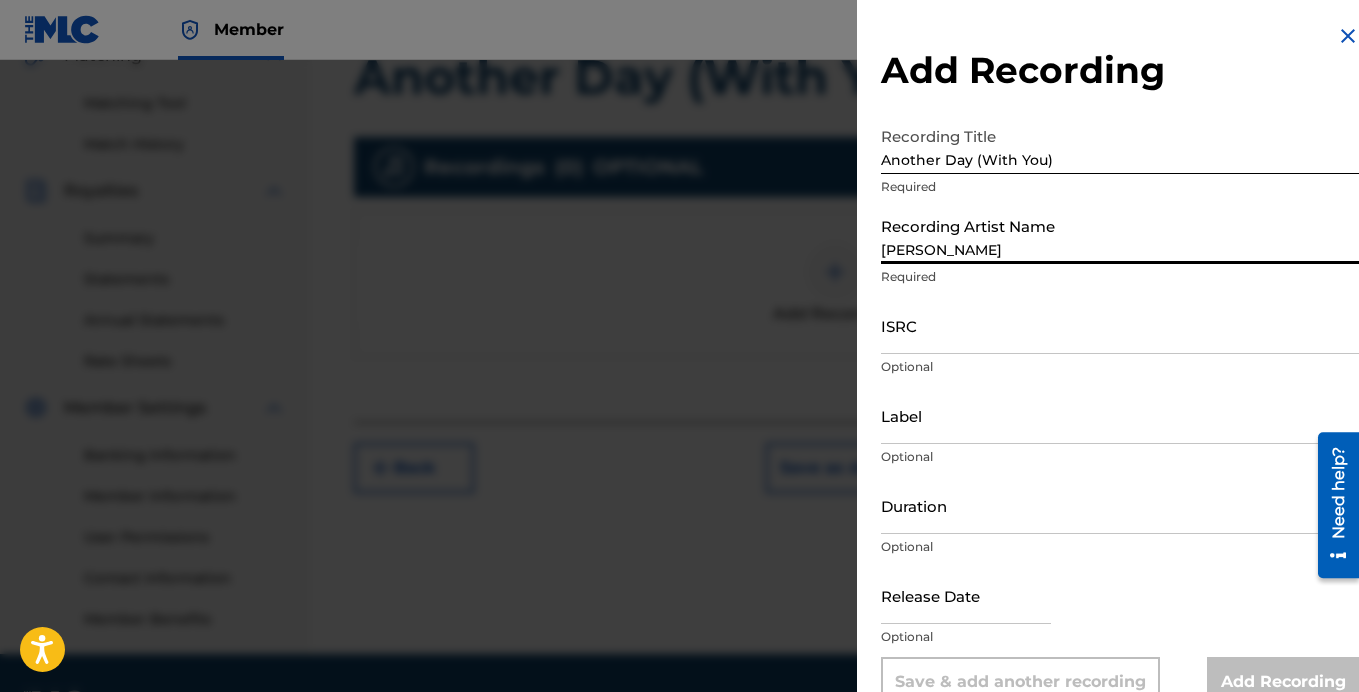 type on "03:16" 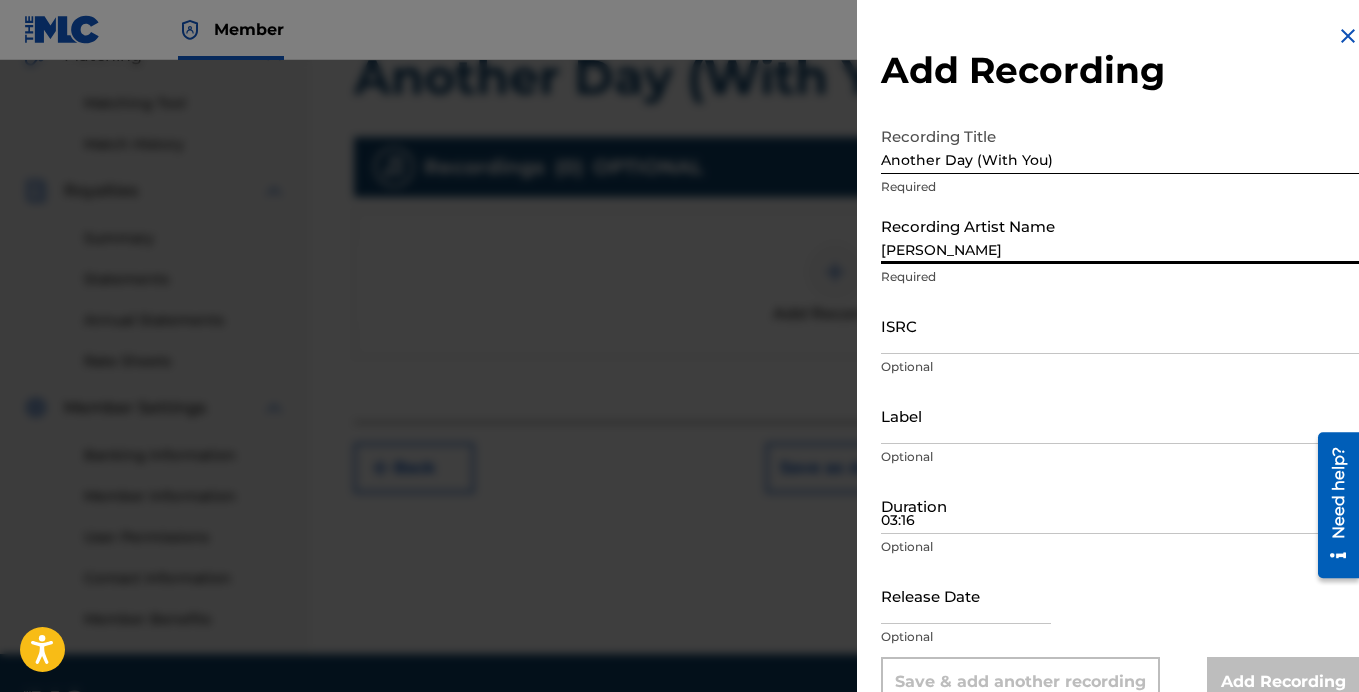 type on "[DATE]" 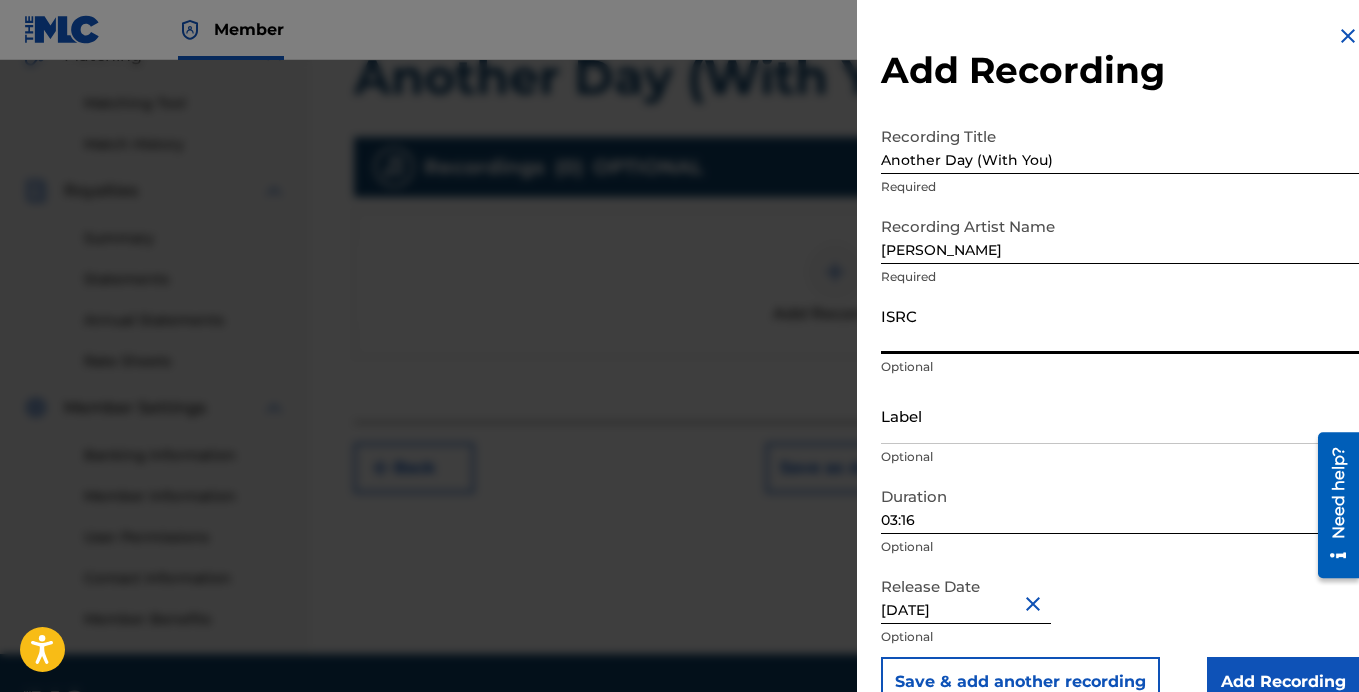 click on "ISRC" at bounding box center (1120, 325) 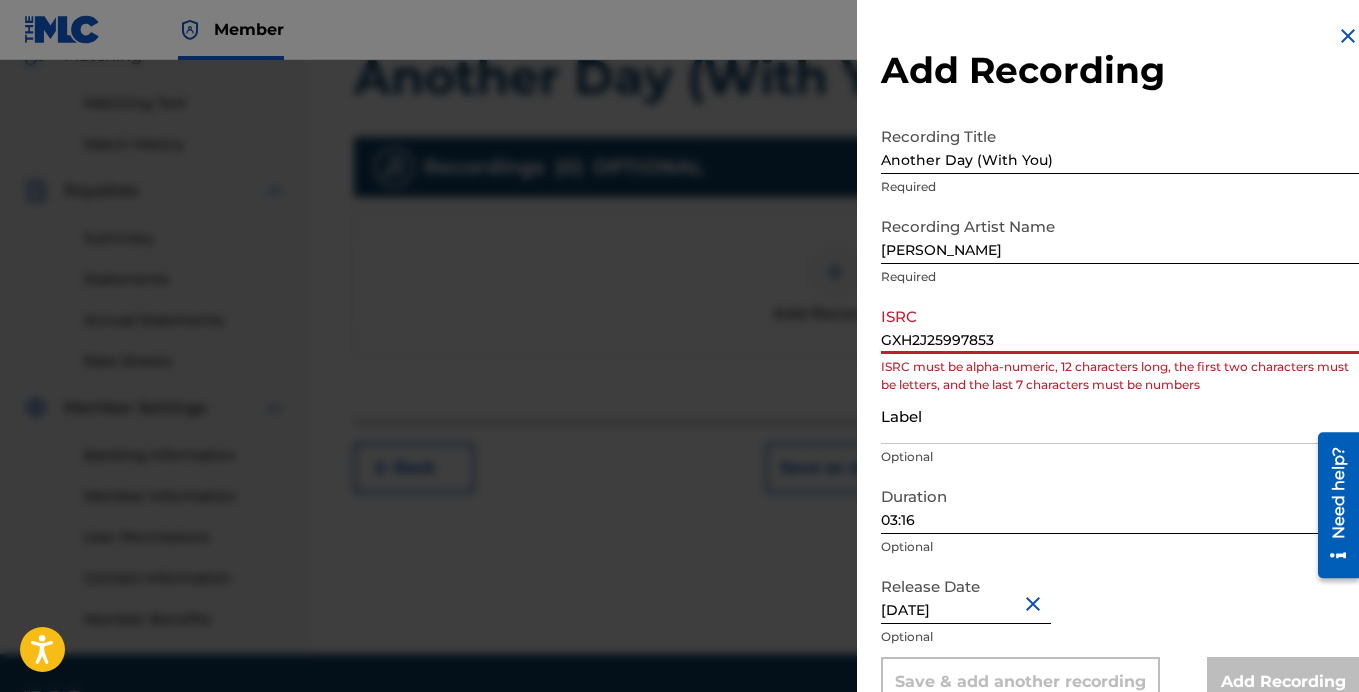 click on "Label" at bounding box center (1120, 415) 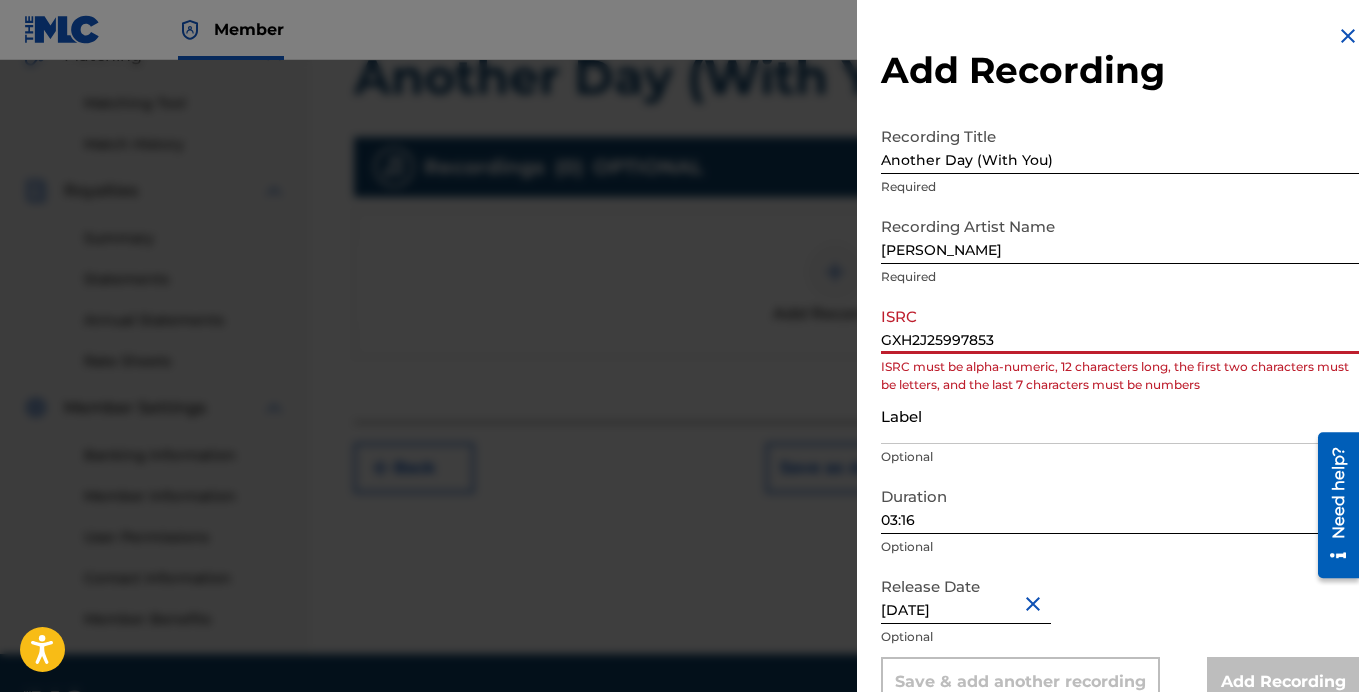 click on "GXH2J25997853" at bounding box center [1120, 325] 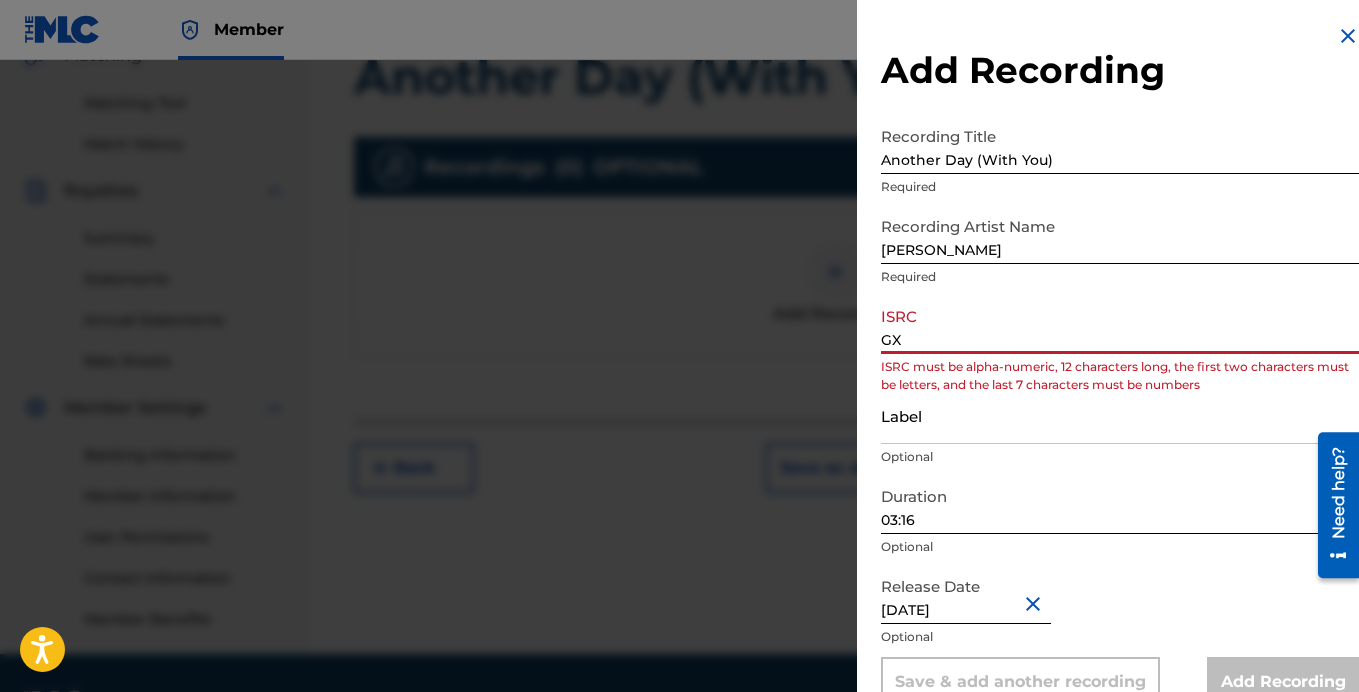 type on "G" 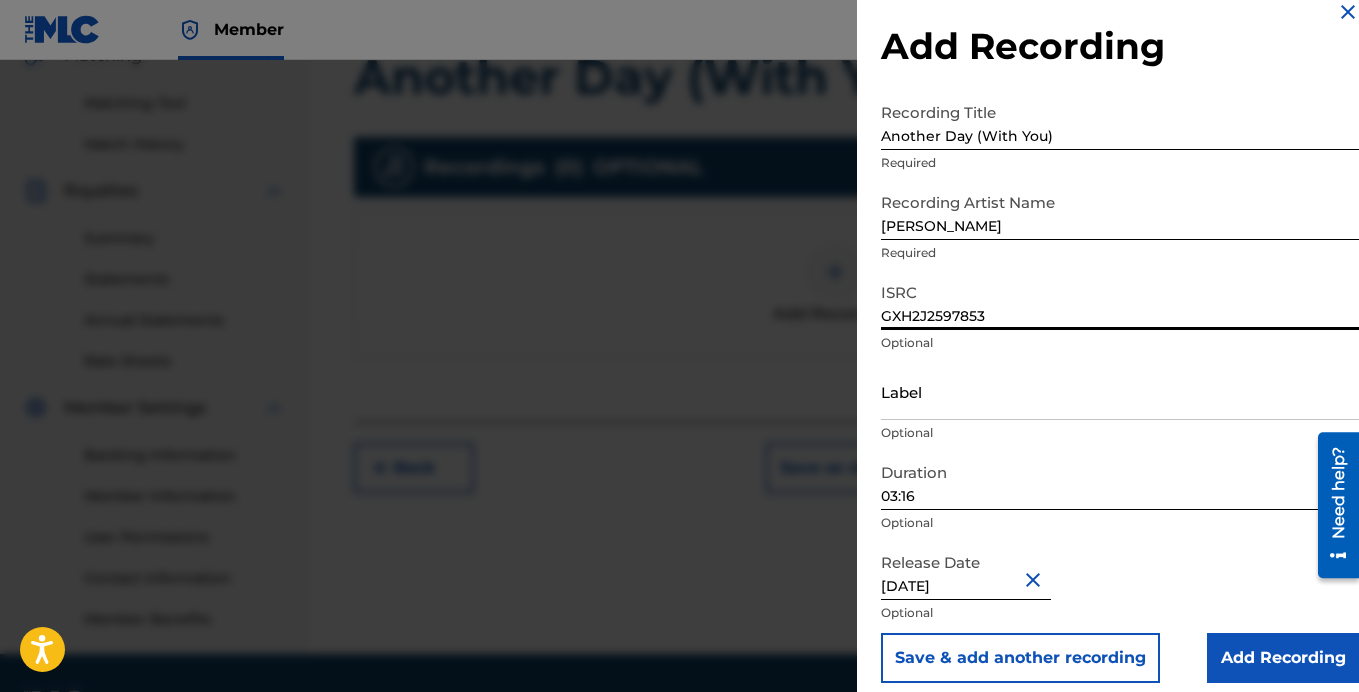 scroll, scrollTop: 39, scrollLeft: 0, axis: vertical 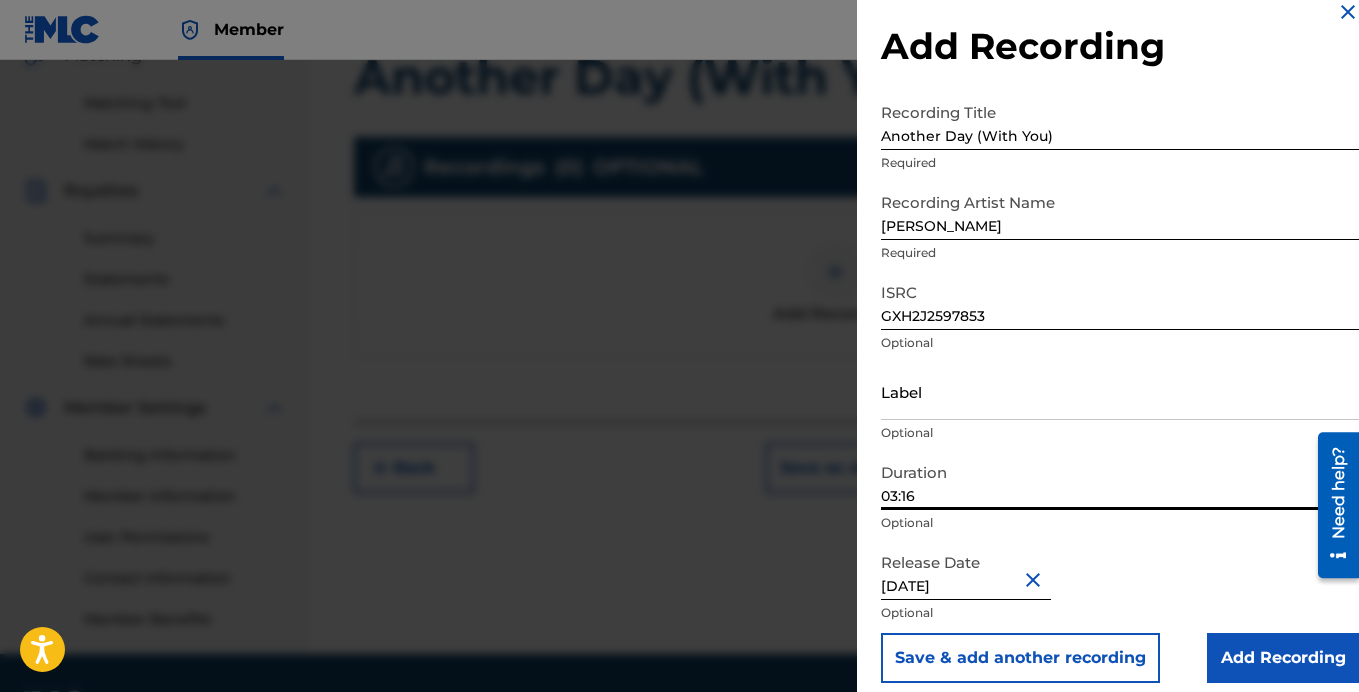 click on "03:16" at bounding box center (1120, 481) 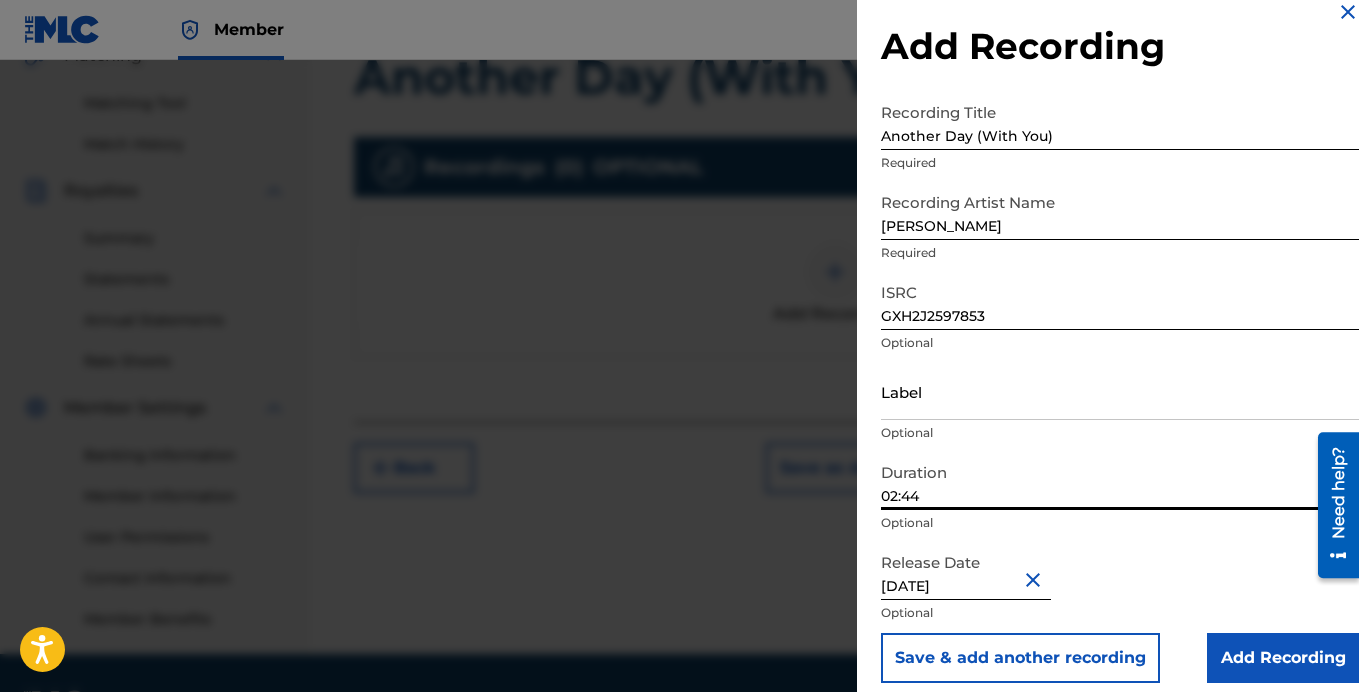 type on "02:44" 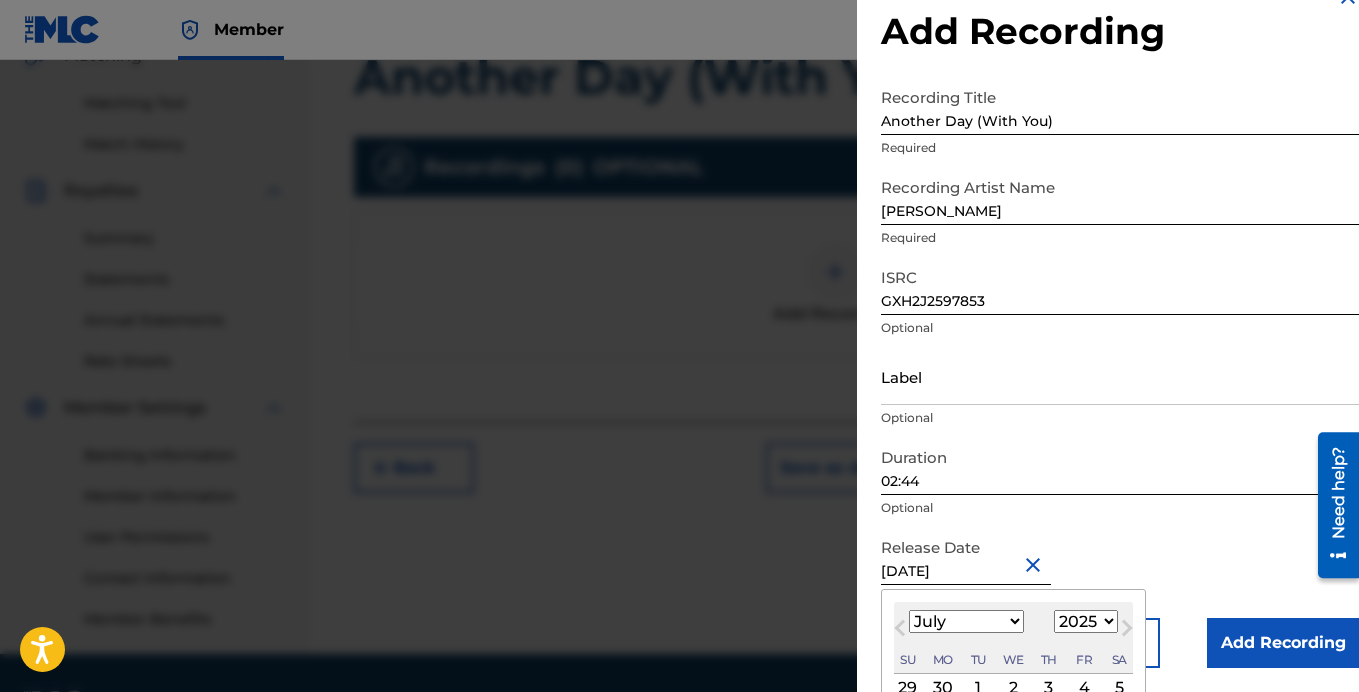 drag, startPoint x: 923, startPoint y: 569, endPoint x: 977, endPoint y: 562, distance: 54.451813 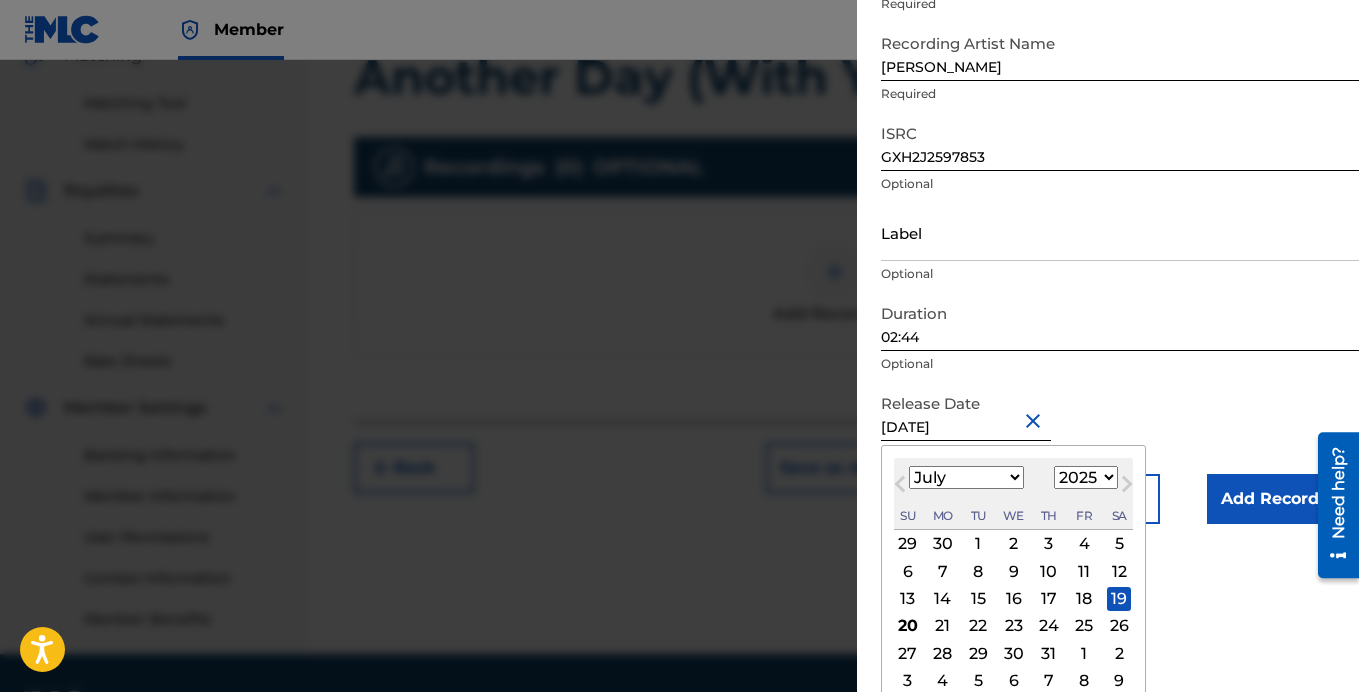 scroll, scrollTop: 198, scrollLeft: 0, axis: vertical 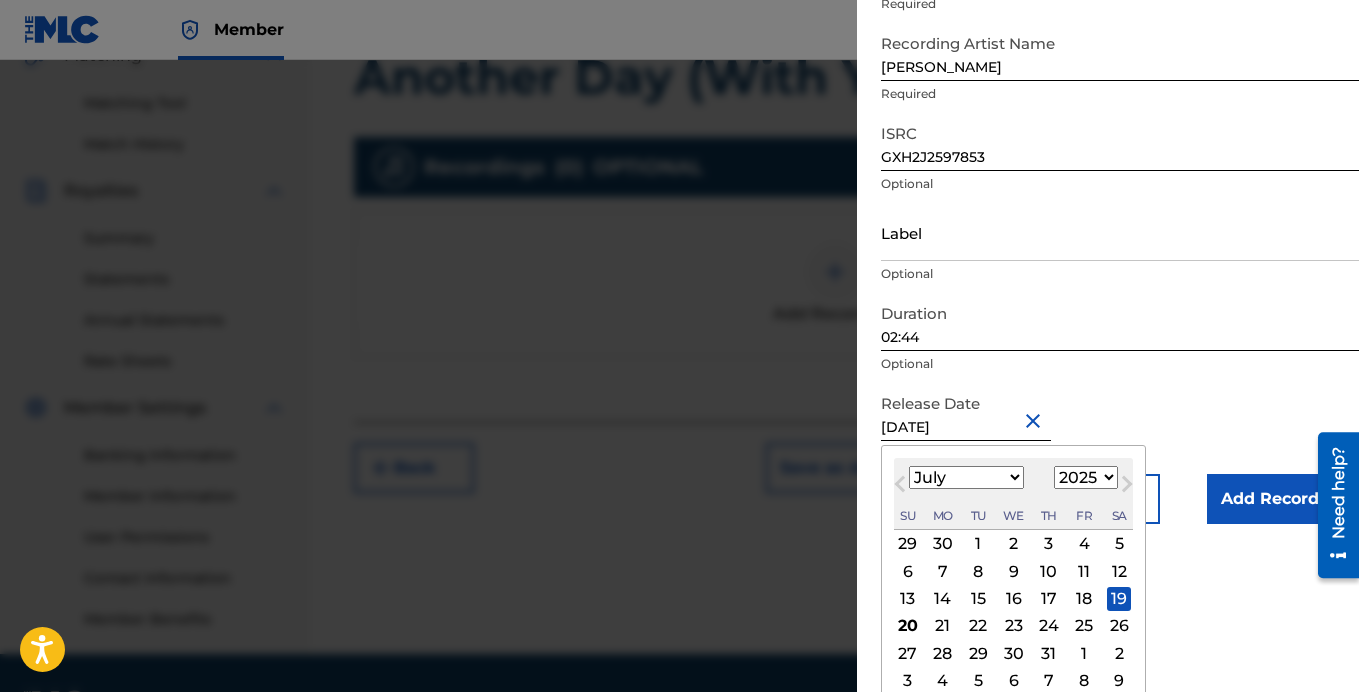 click on "20" at bounding box center (908, 626) 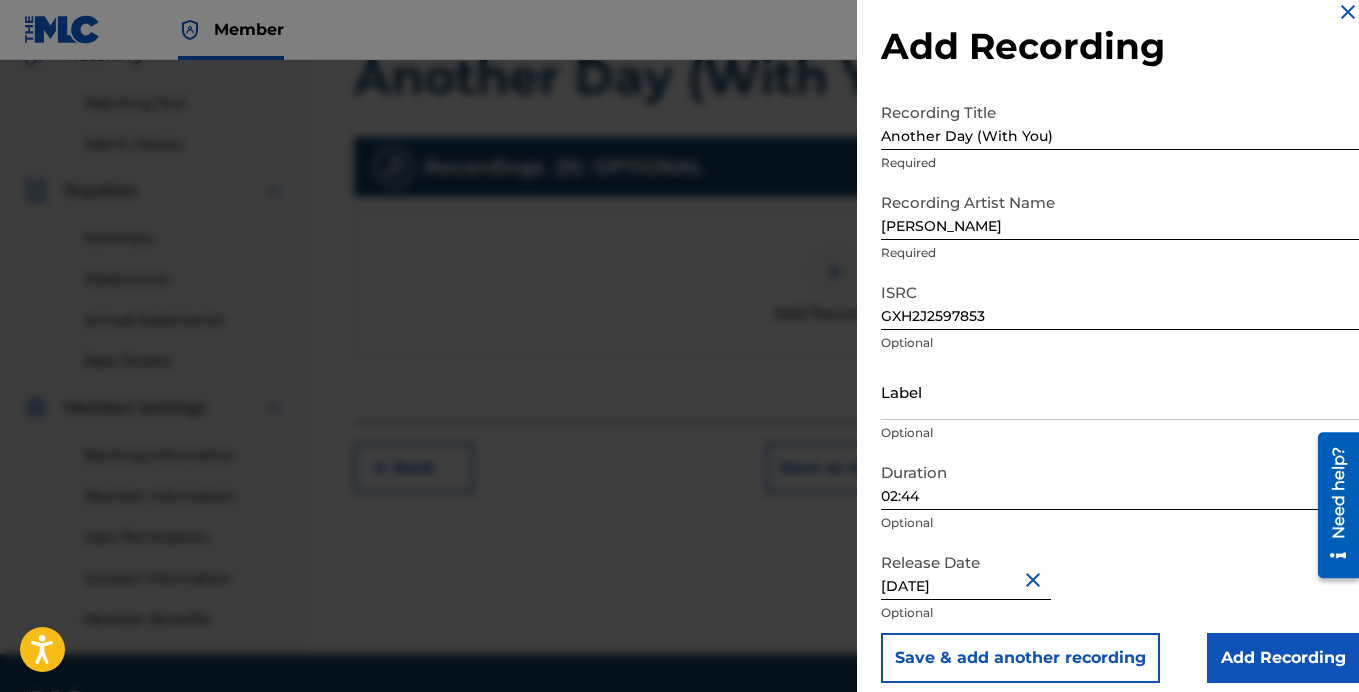 scroll, scrollTop: 39, scrollLeft: 0, axis: vertical 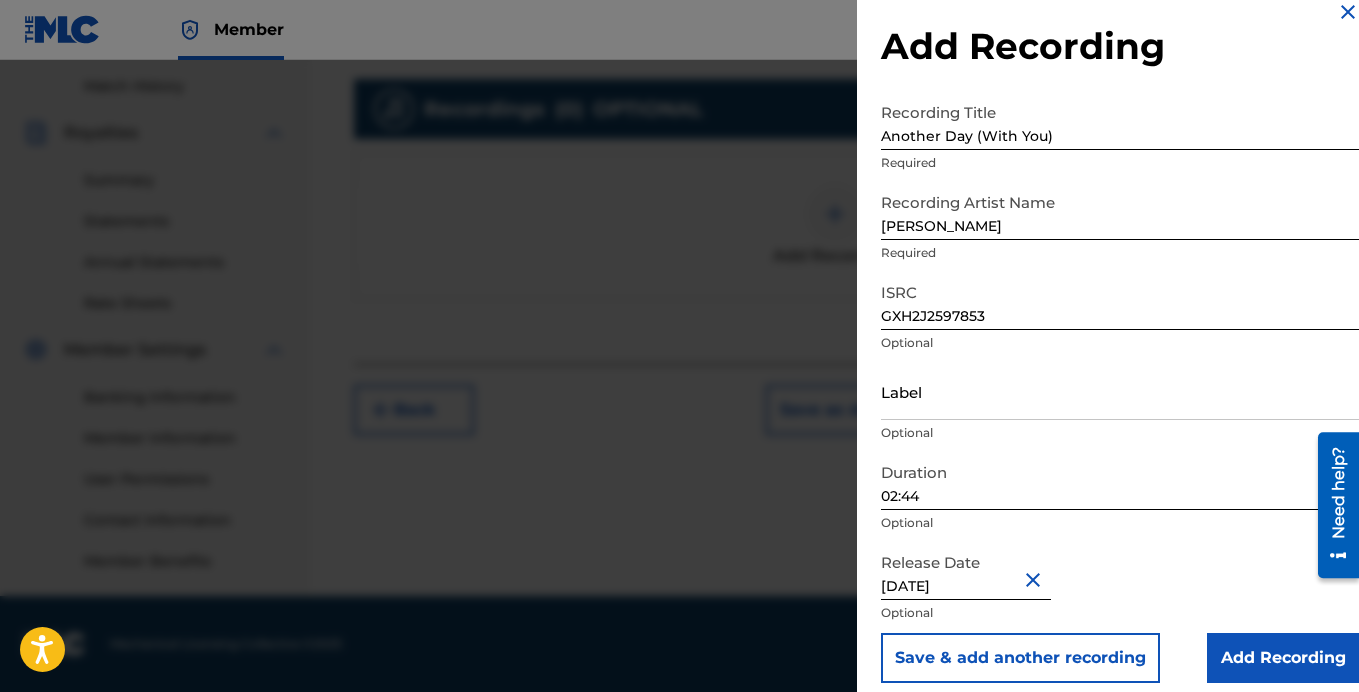 click on "Add Recording" at bounding box center [1283, 658] 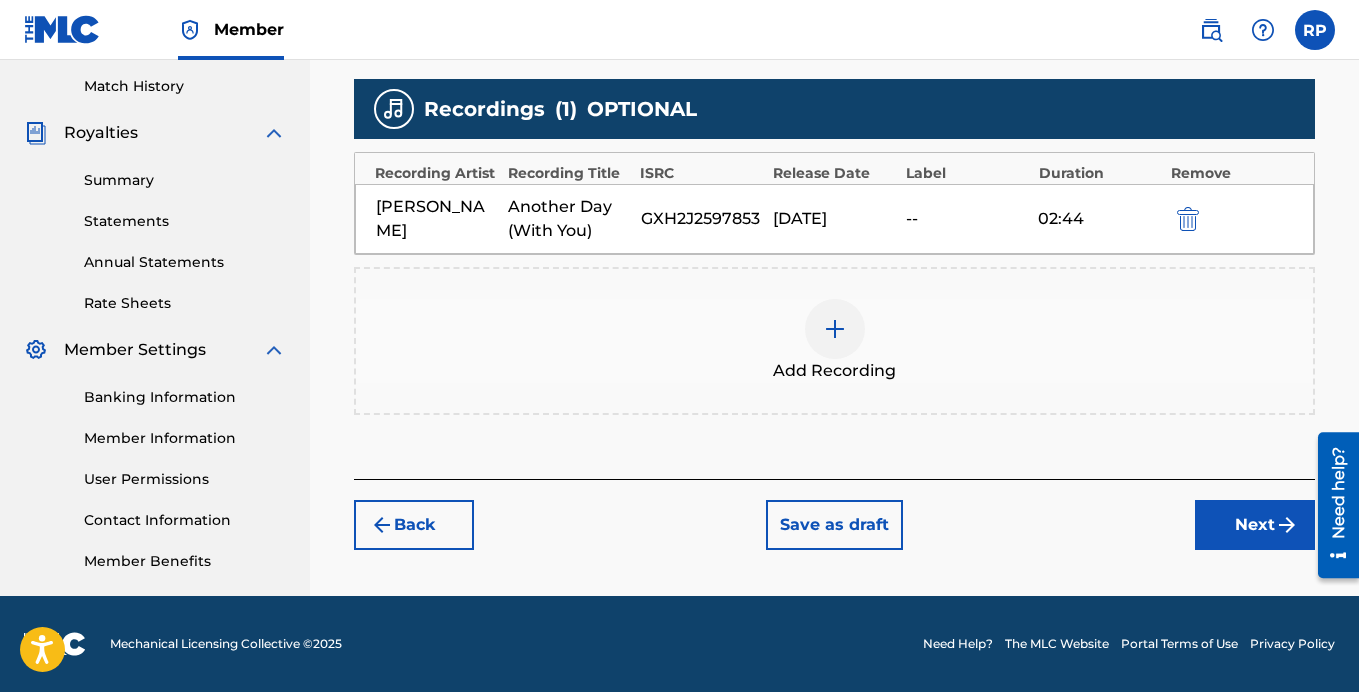 click on "Next" at bounding box center [1255, 525] 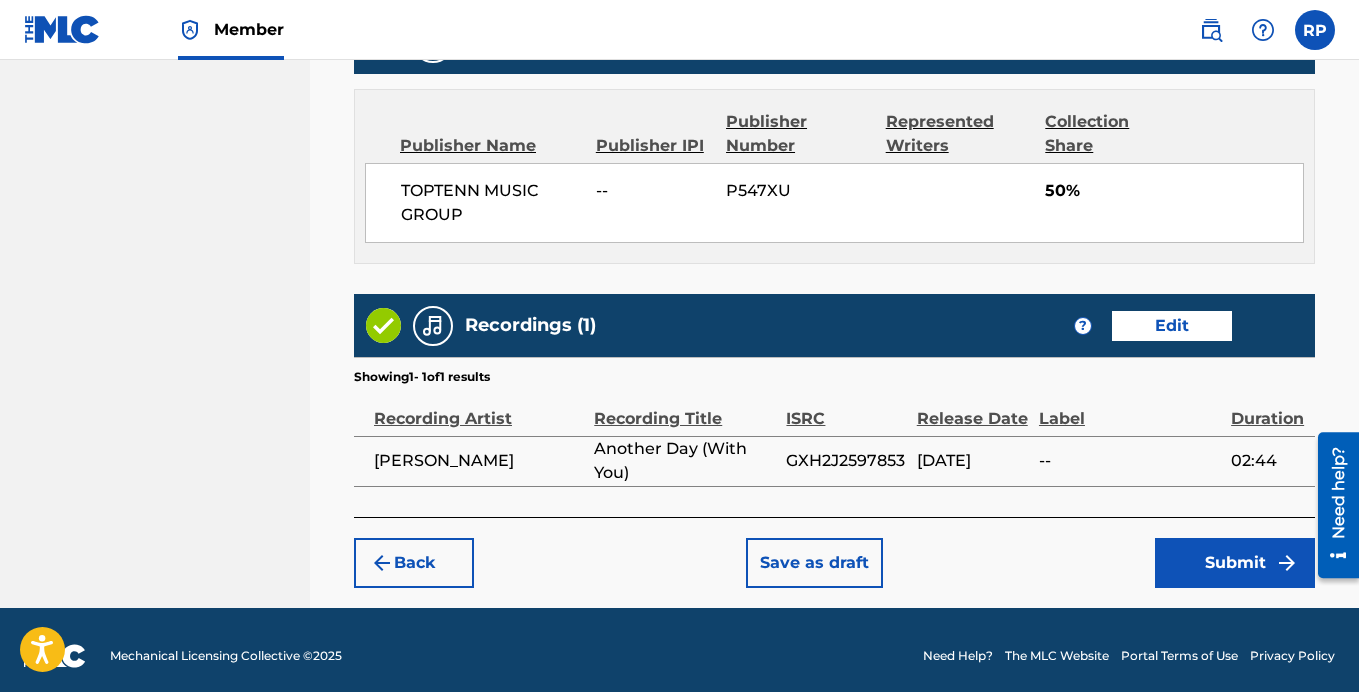 scroll, scrollTop: 1222, scrollLeft: 0, axis: vertical 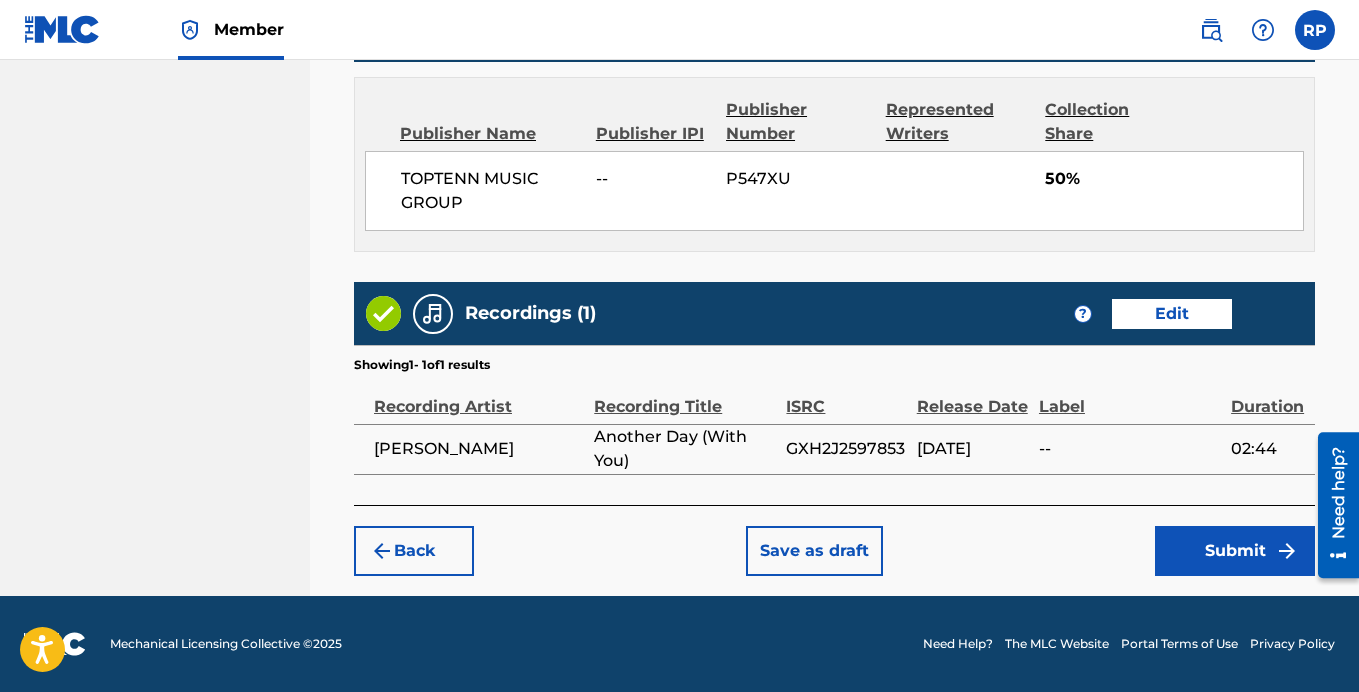 click on "Submit" at bounding box center (1235, 551) 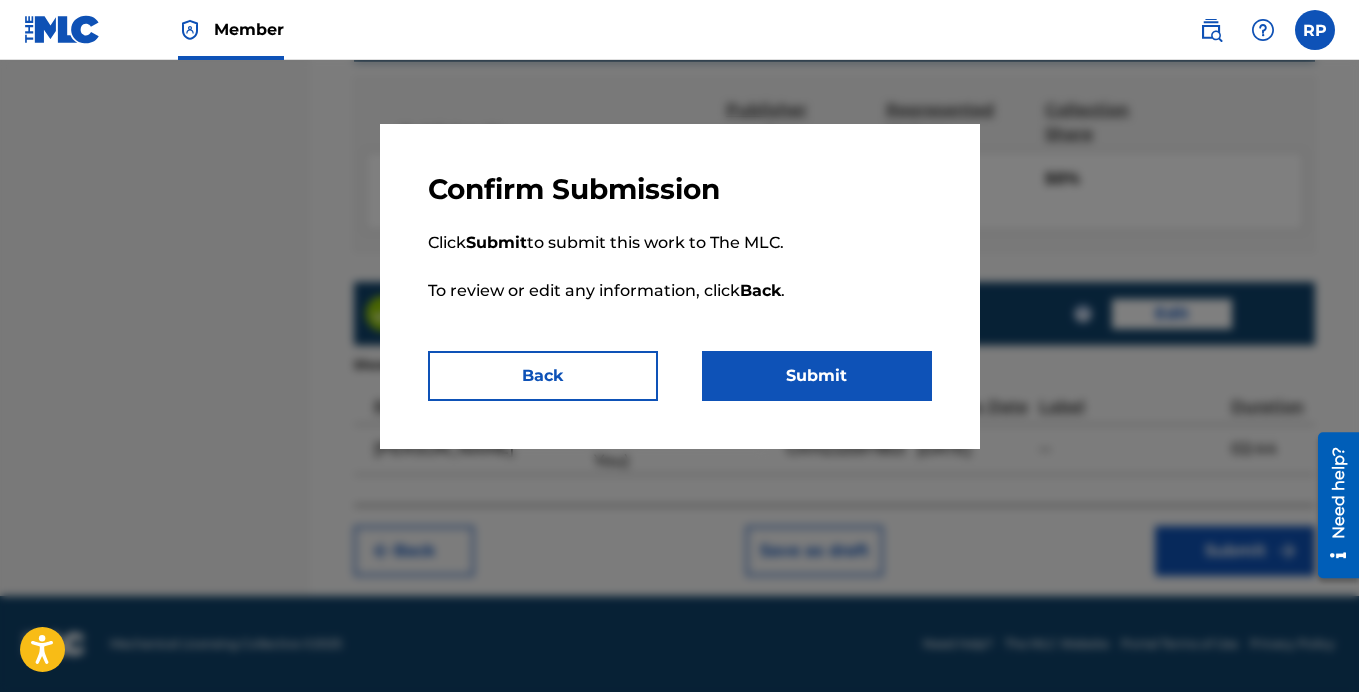 click on "Submit" at bounding box center [817, 376] 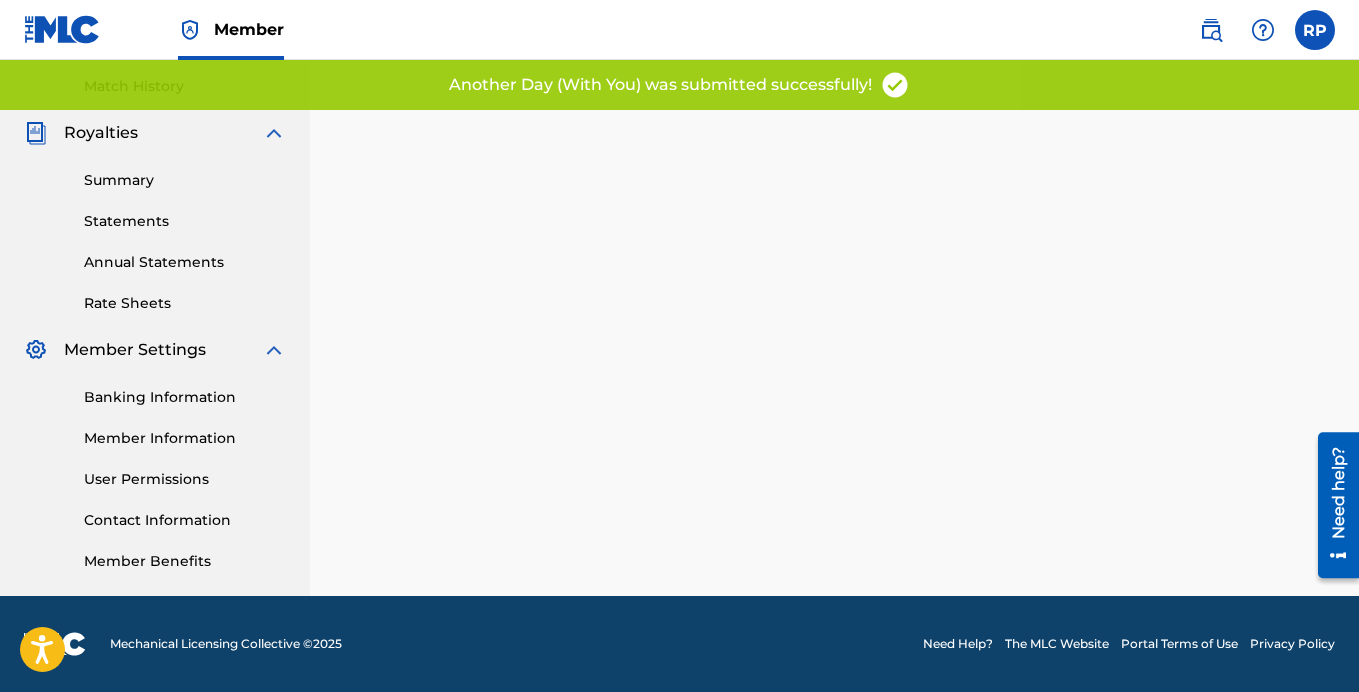 scroll, scrollTop: 0, scrollLeft: 0, axis: both 